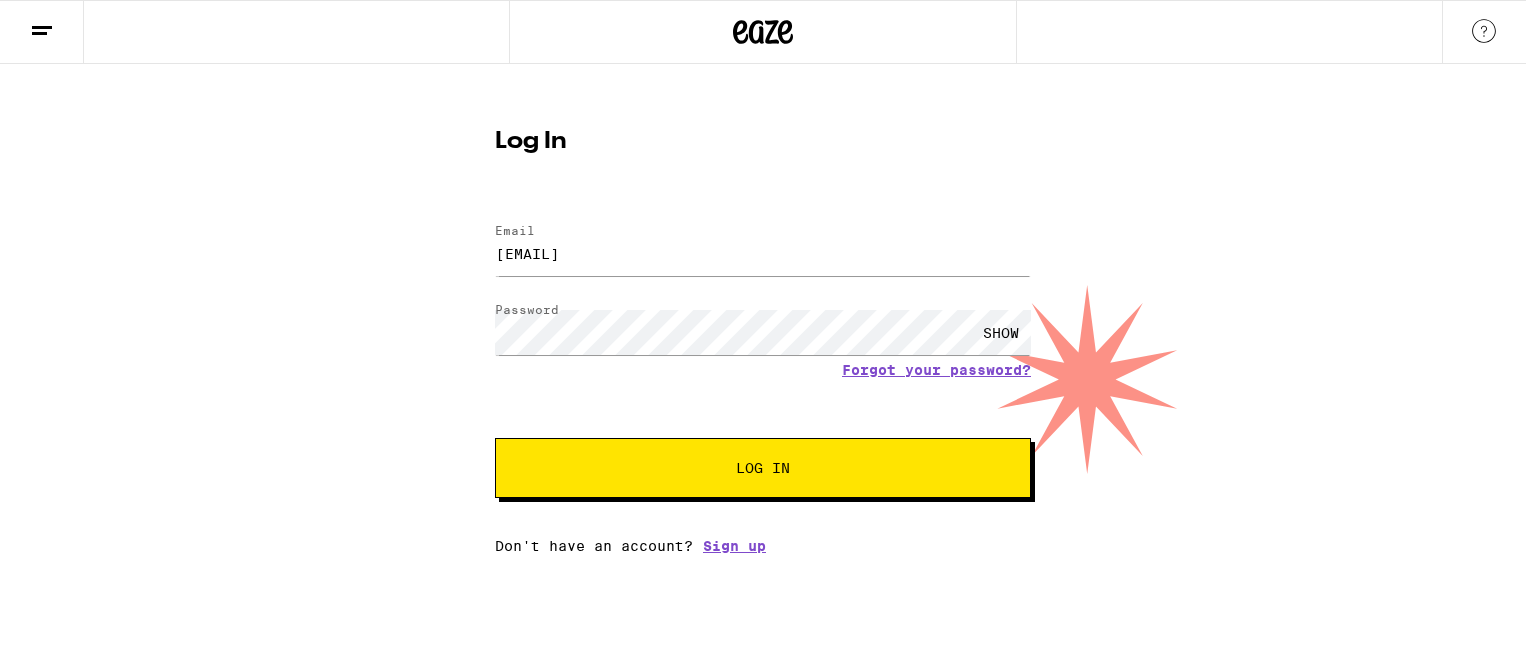 scroll, scrollTop: 0, scrollLeft: 0, axis: both 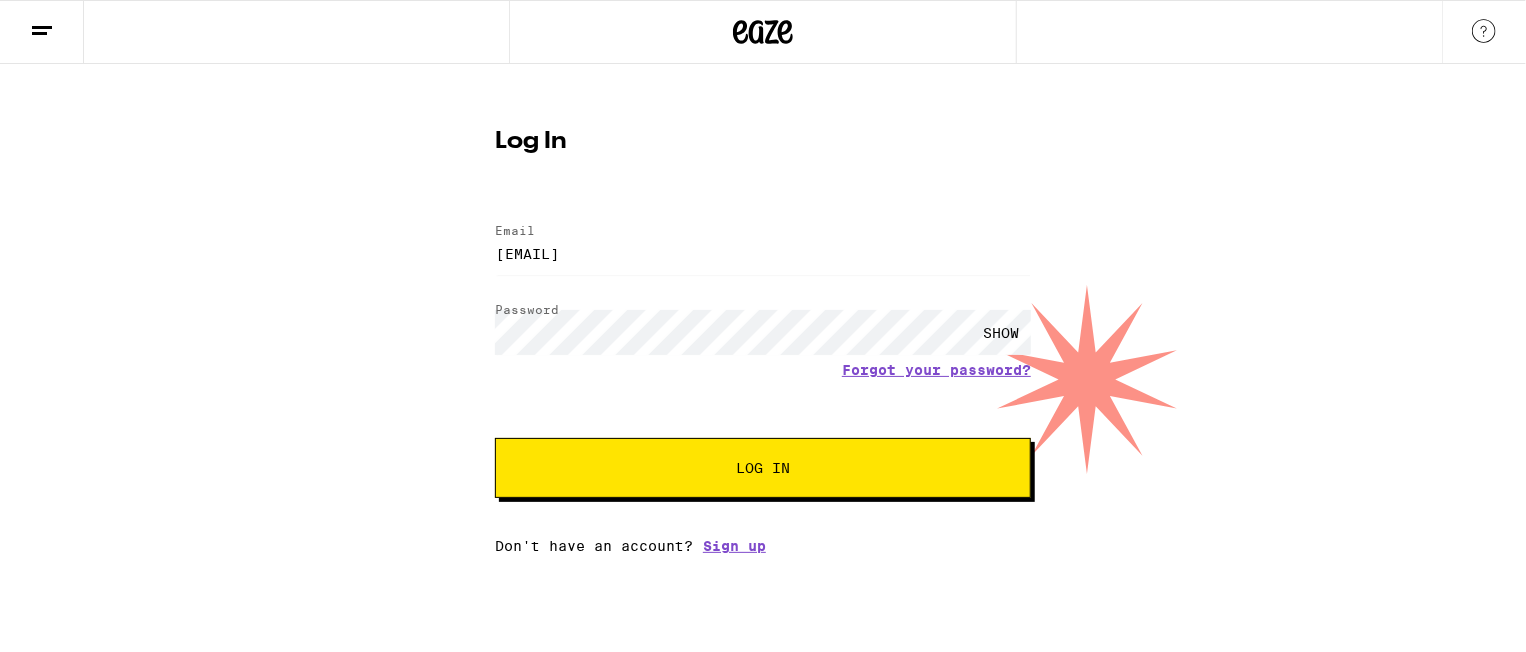 click on "Log In" at bounding box center [763, 468] 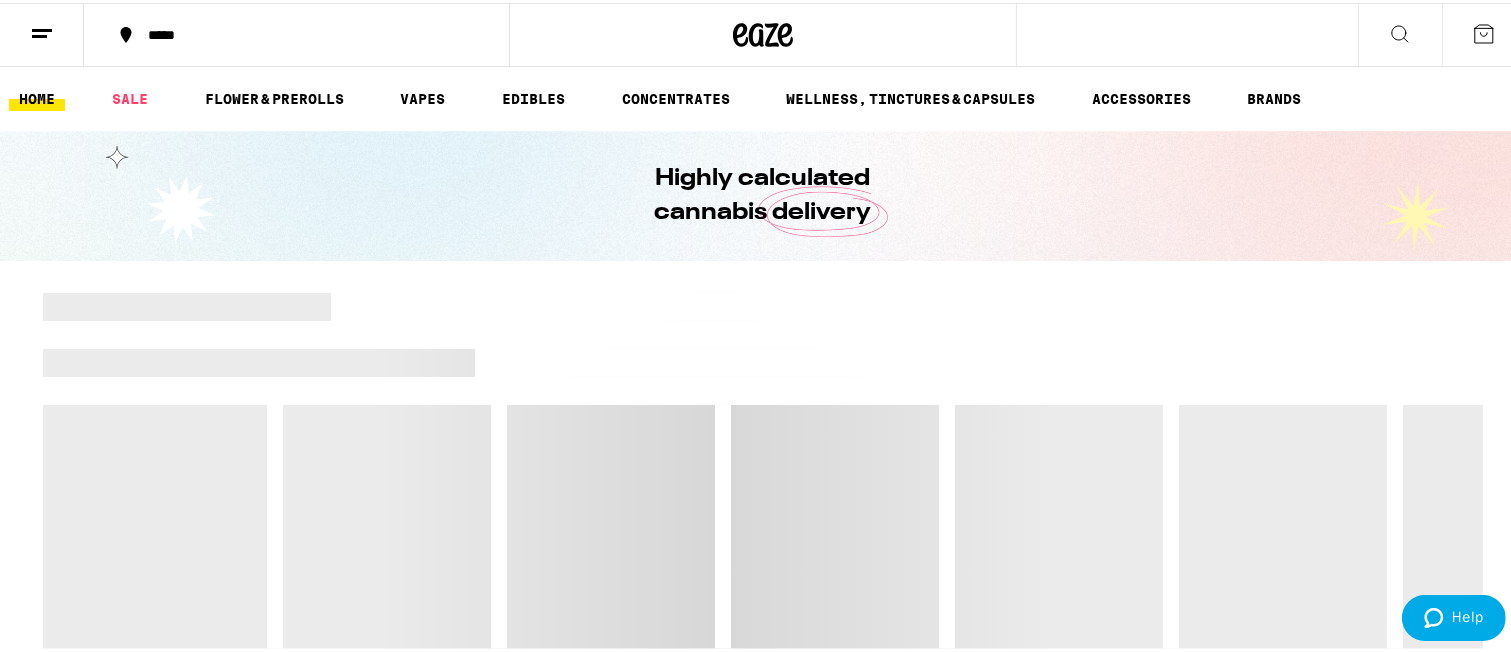 scroll, scrollTop: 0, scrollLeft: 0, axis: both 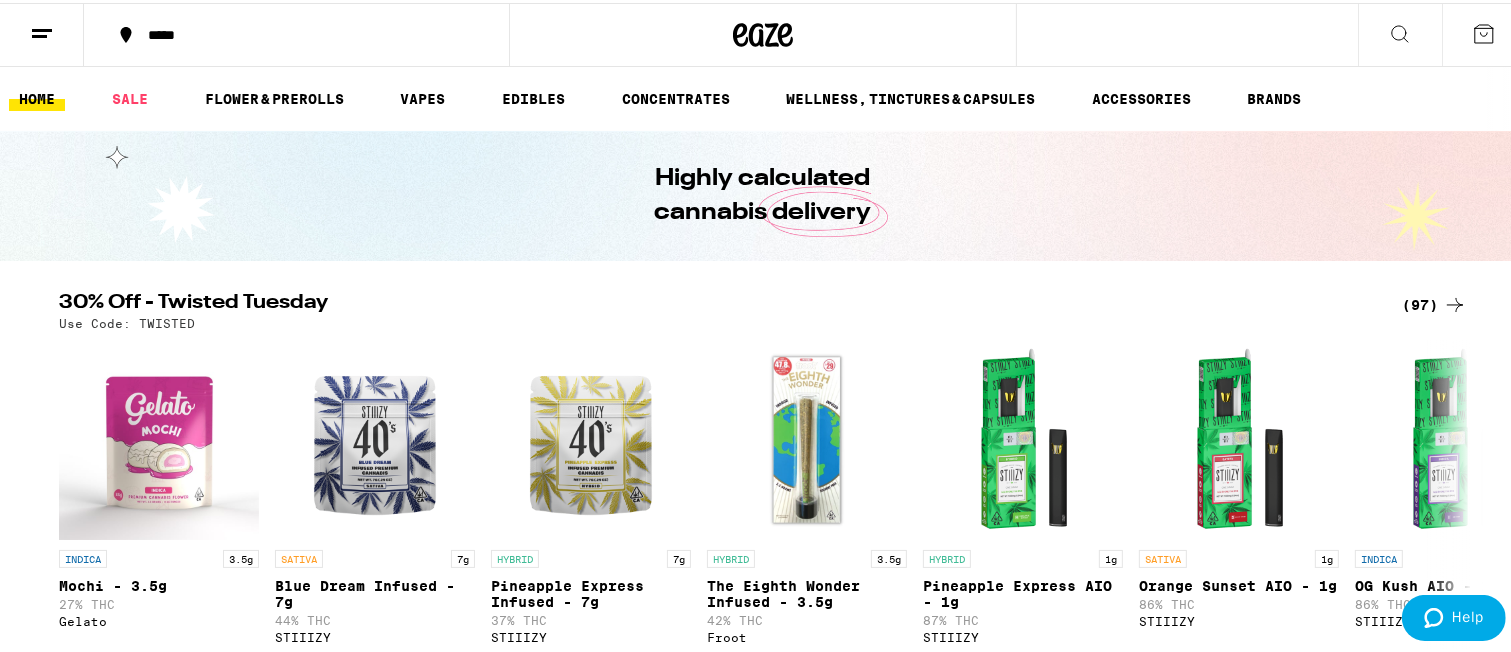 click on "(97)" at bounding box center (1434, 302) 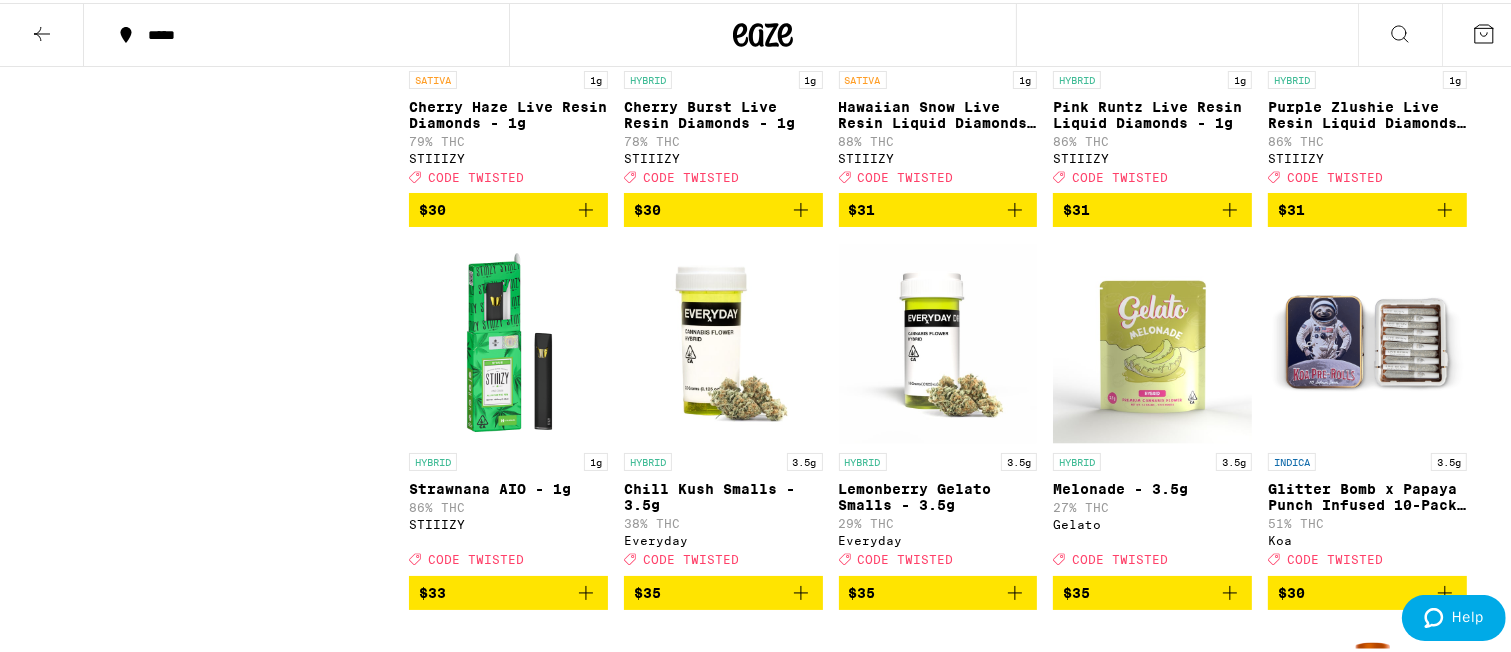 scroll, scrollTop: 5000, scrollLeft: 0, axis: vertical 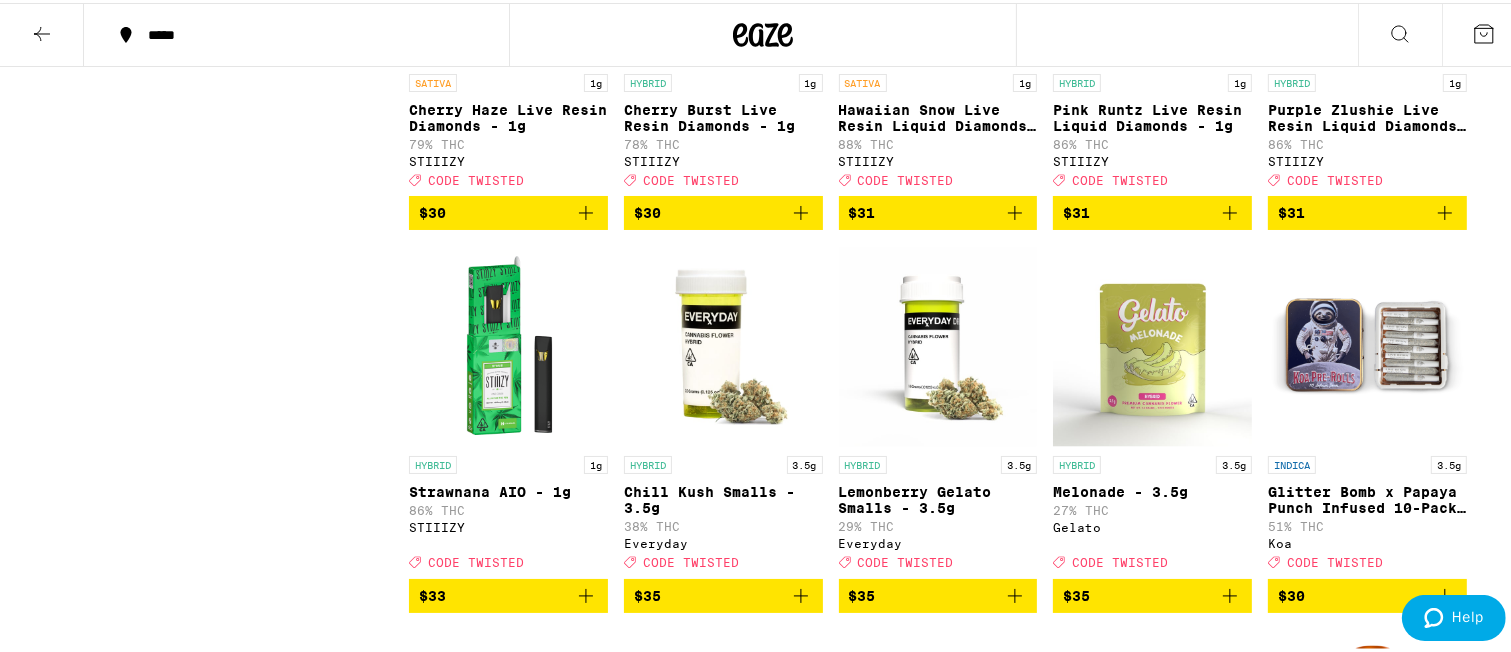click 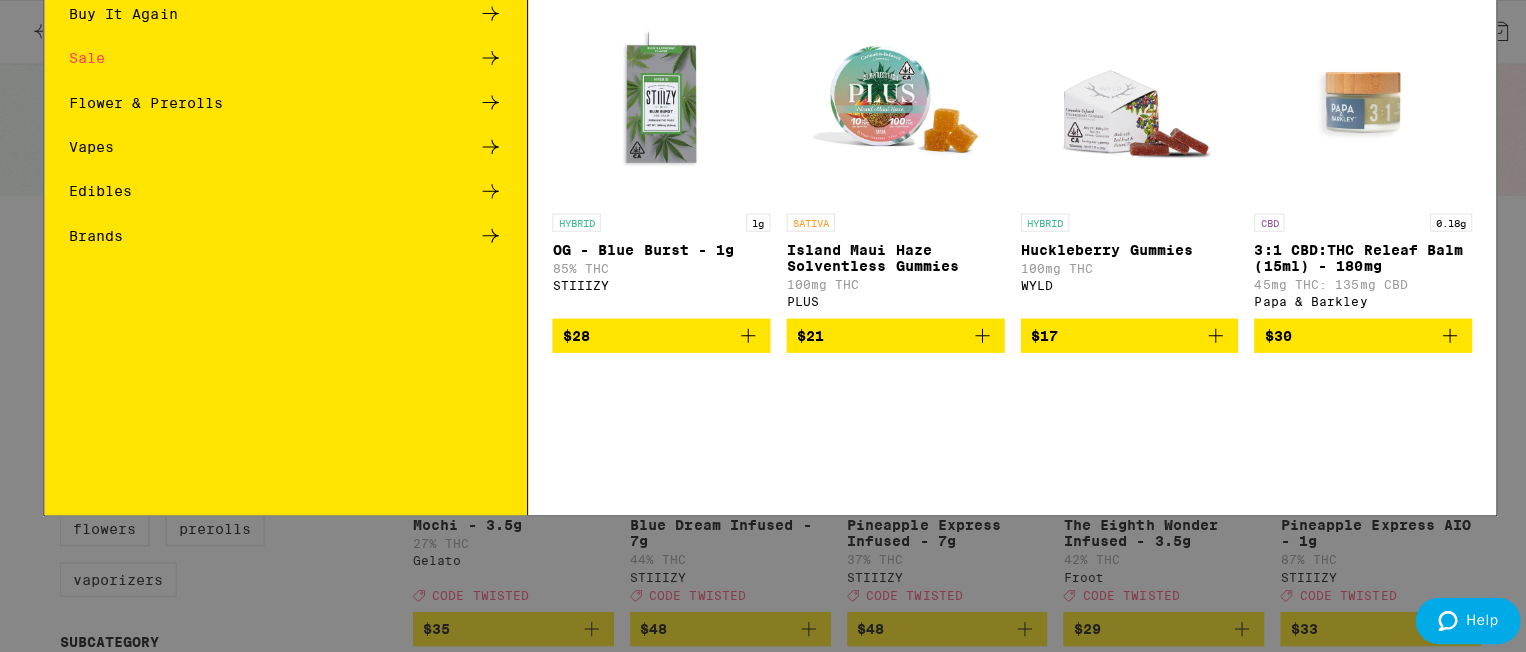 scroll, scrollTop: 0, scrollLeft: 0, axis: both 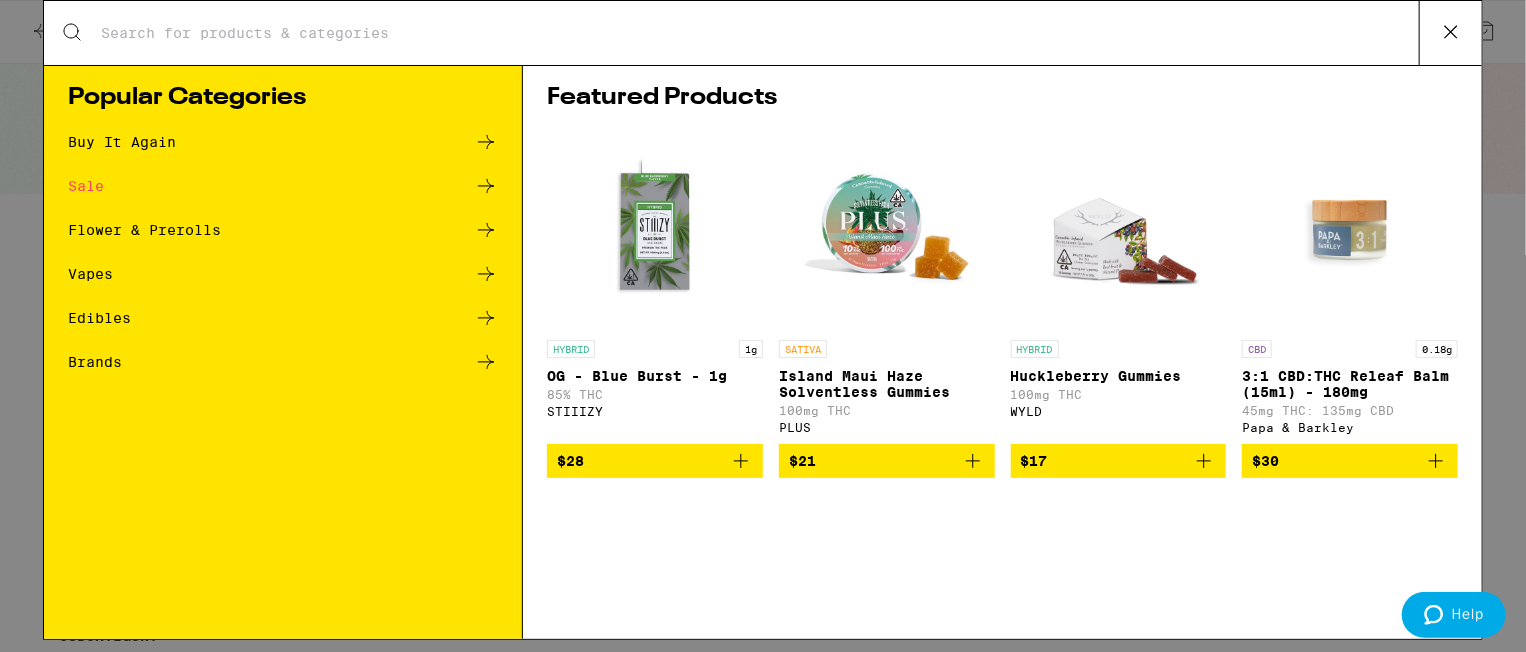 click on "Search for Products" at bounding box center (759, 33) 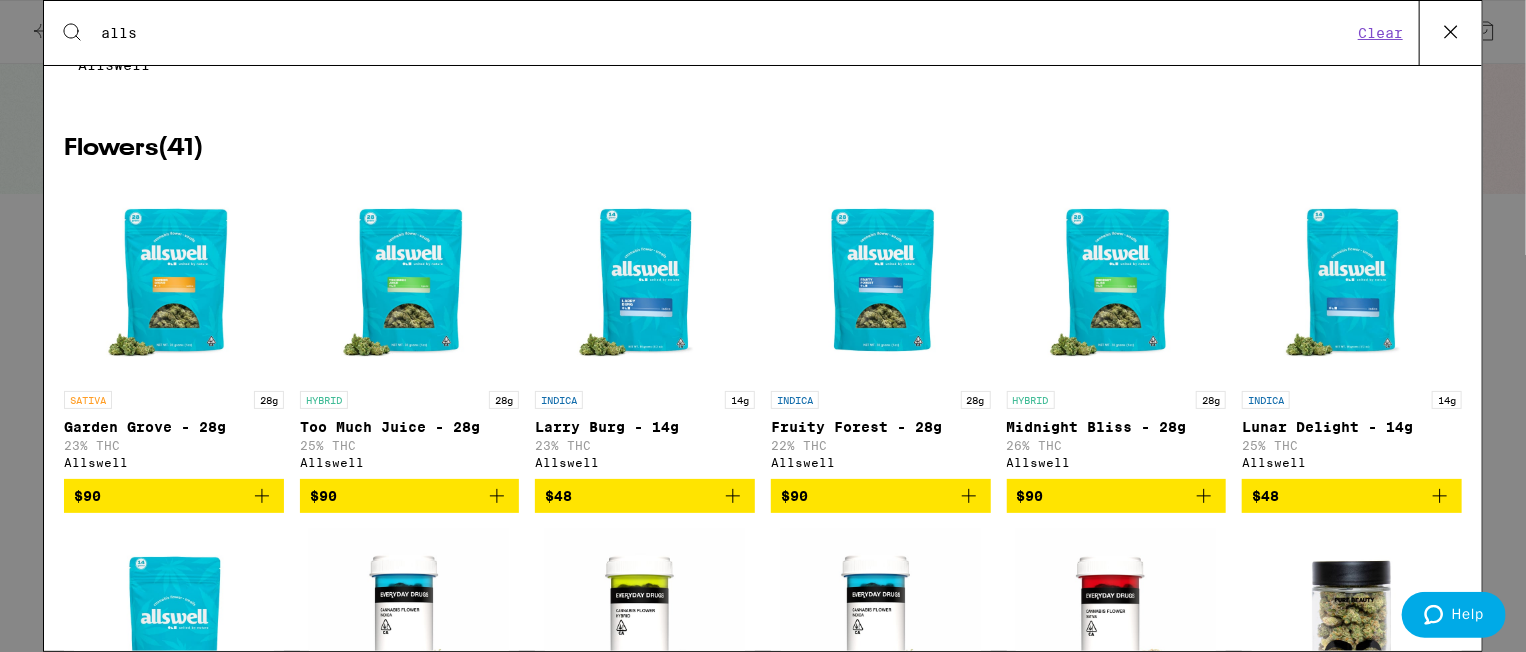 scroll, scrollTop: 200, scrollLeft: 0, axis: vertical 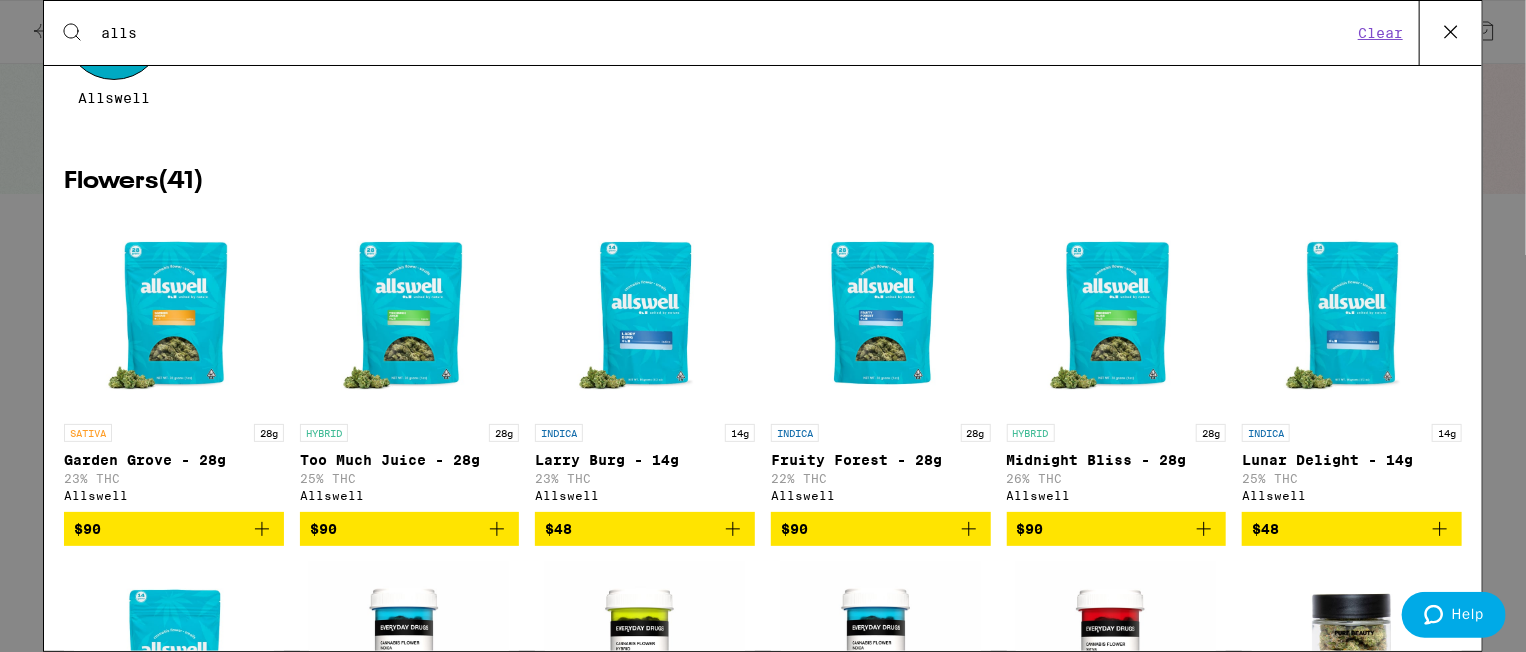 type on "alls" 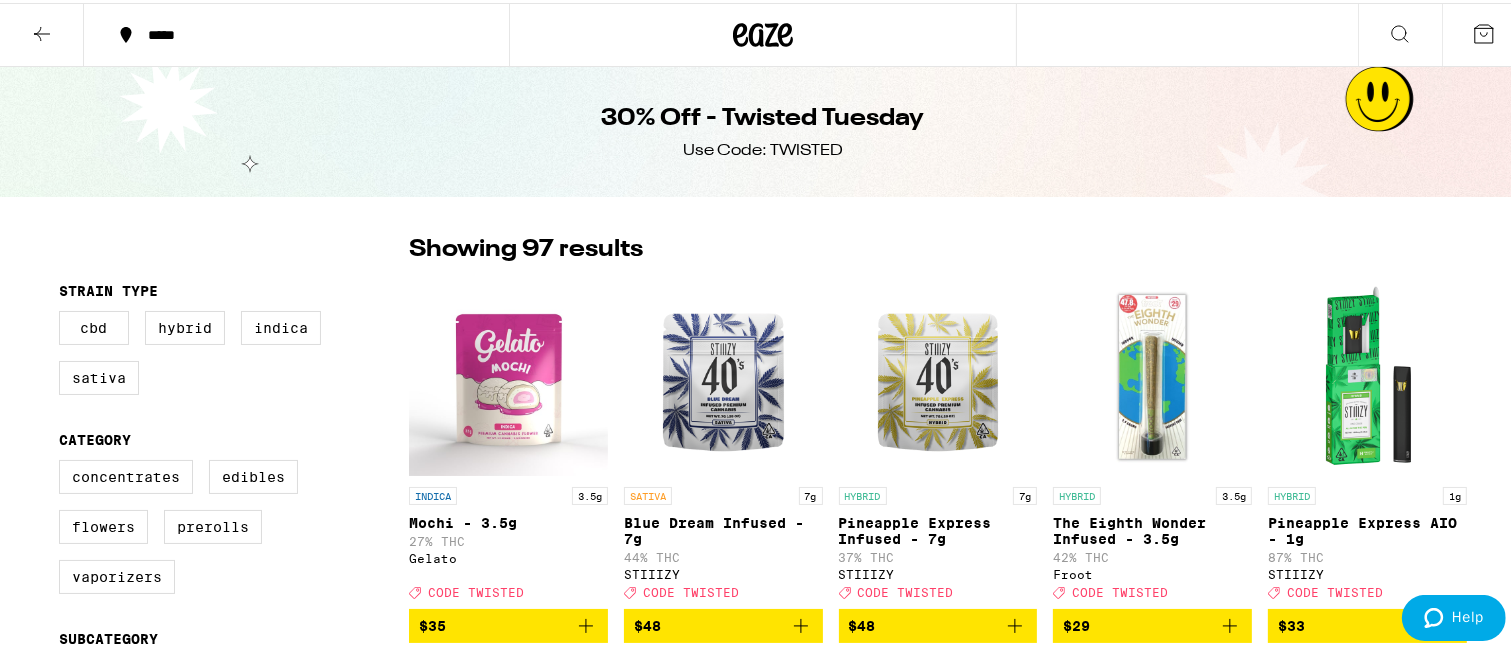 click at bounding box center (763, 32) 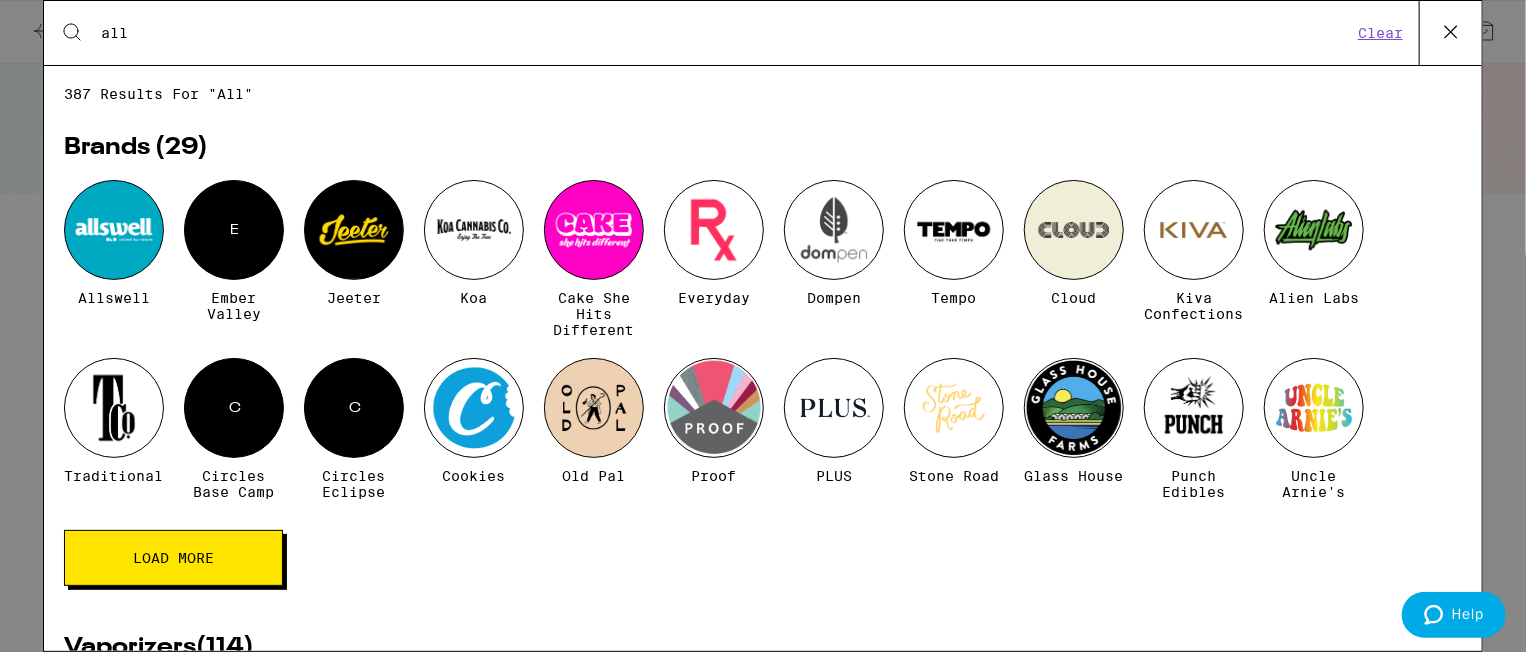 type on "alls" 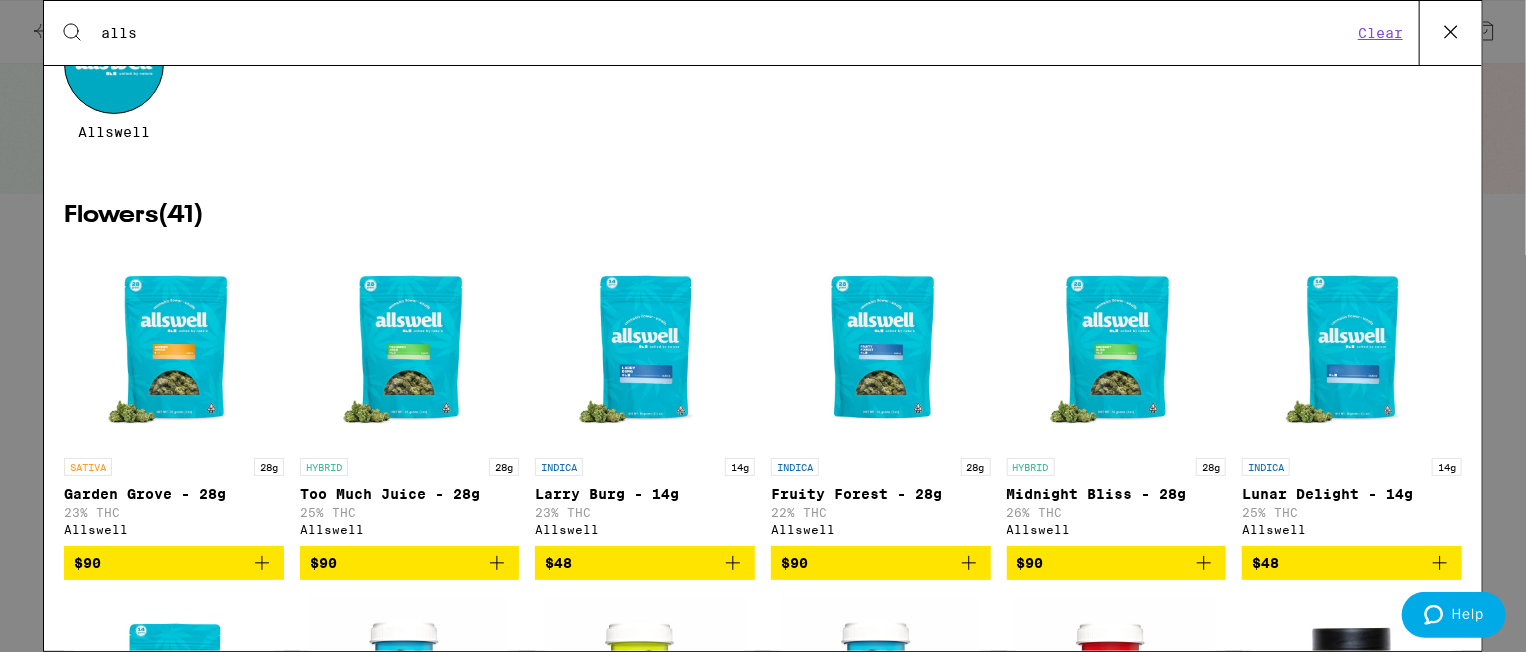 scroll, scrollTop: 200, scrollLeft: 0, axis: vertical 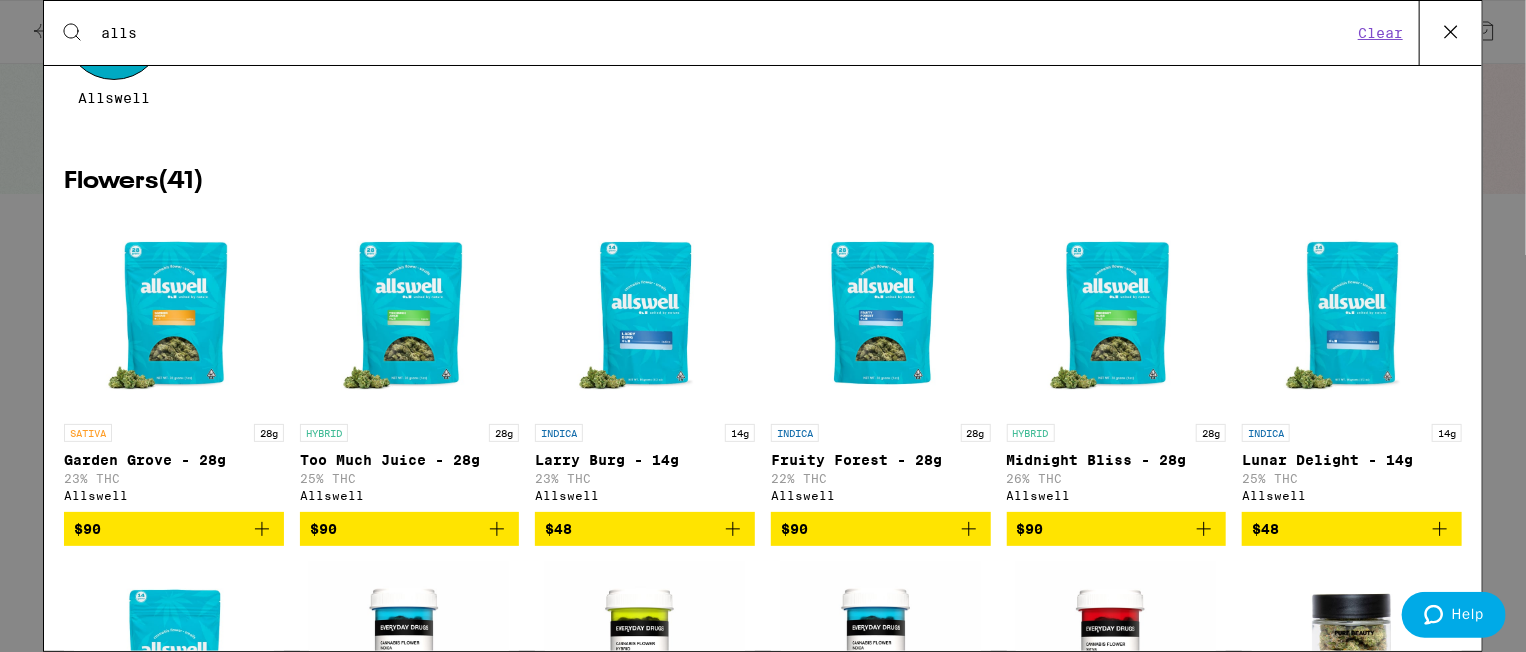 click at bounding box center [1116, 314] 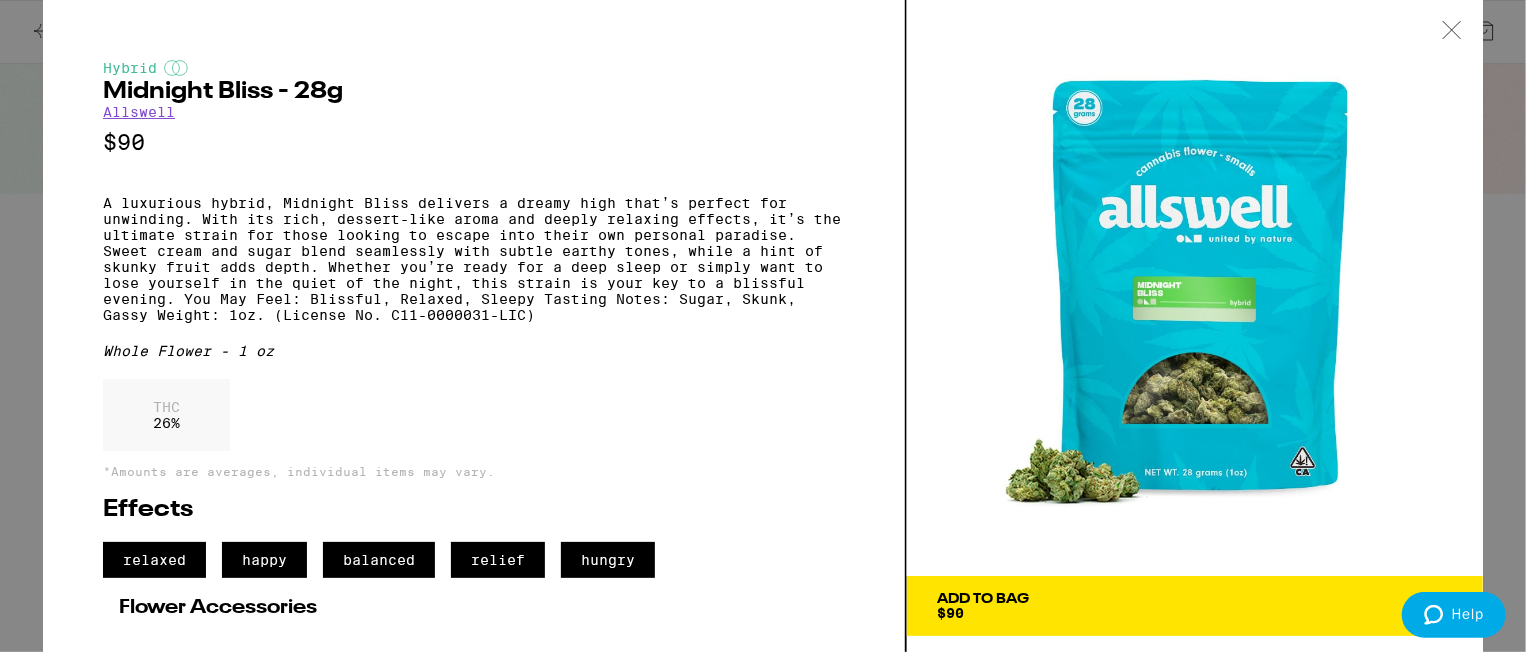 click 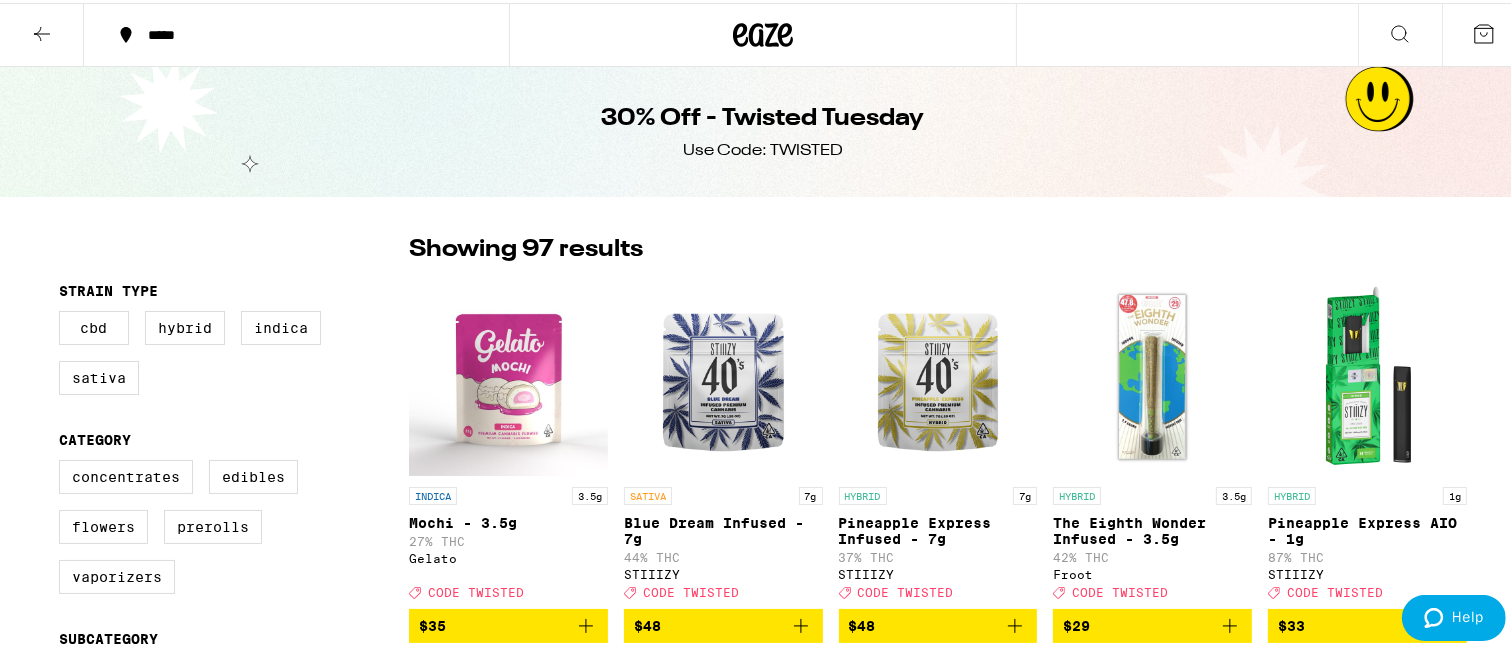 click at bounding box center [1400, 32] 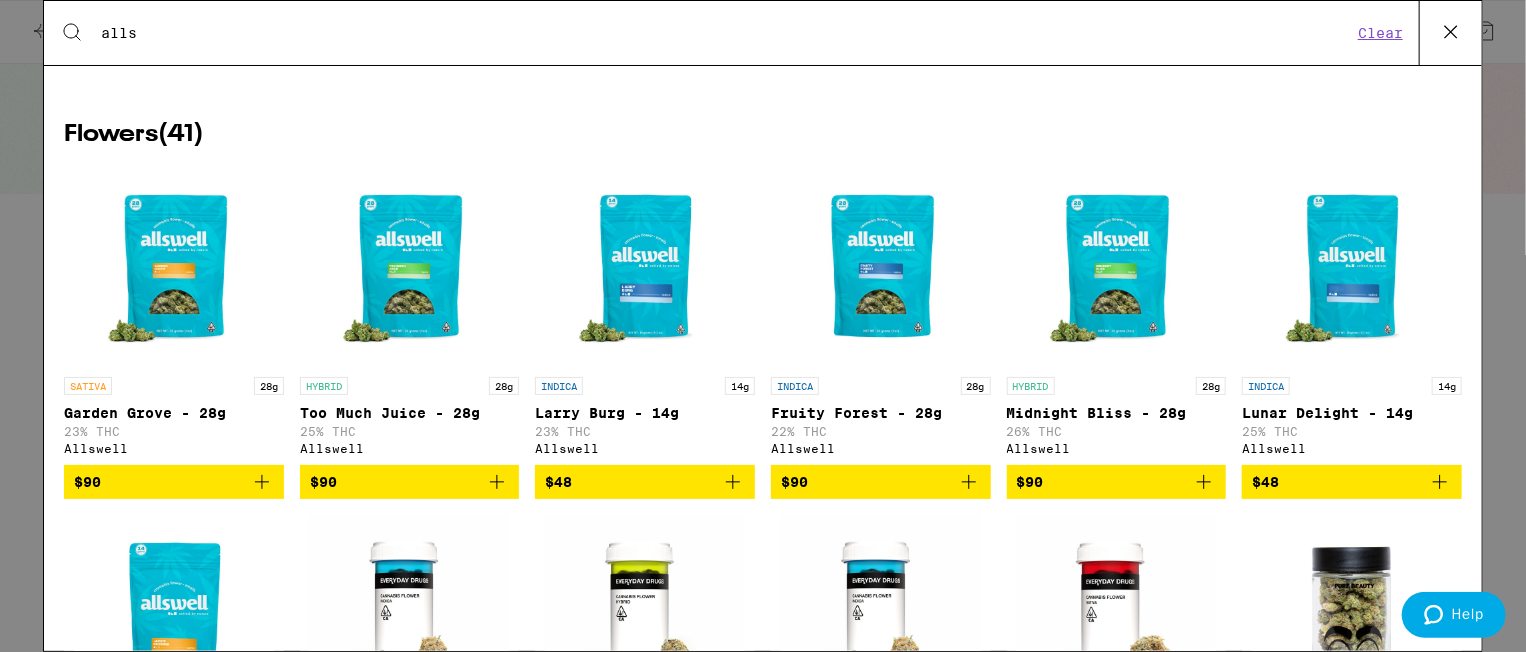 scroll, scrollTop: 281, scrollLeft: 0, axis: vertical 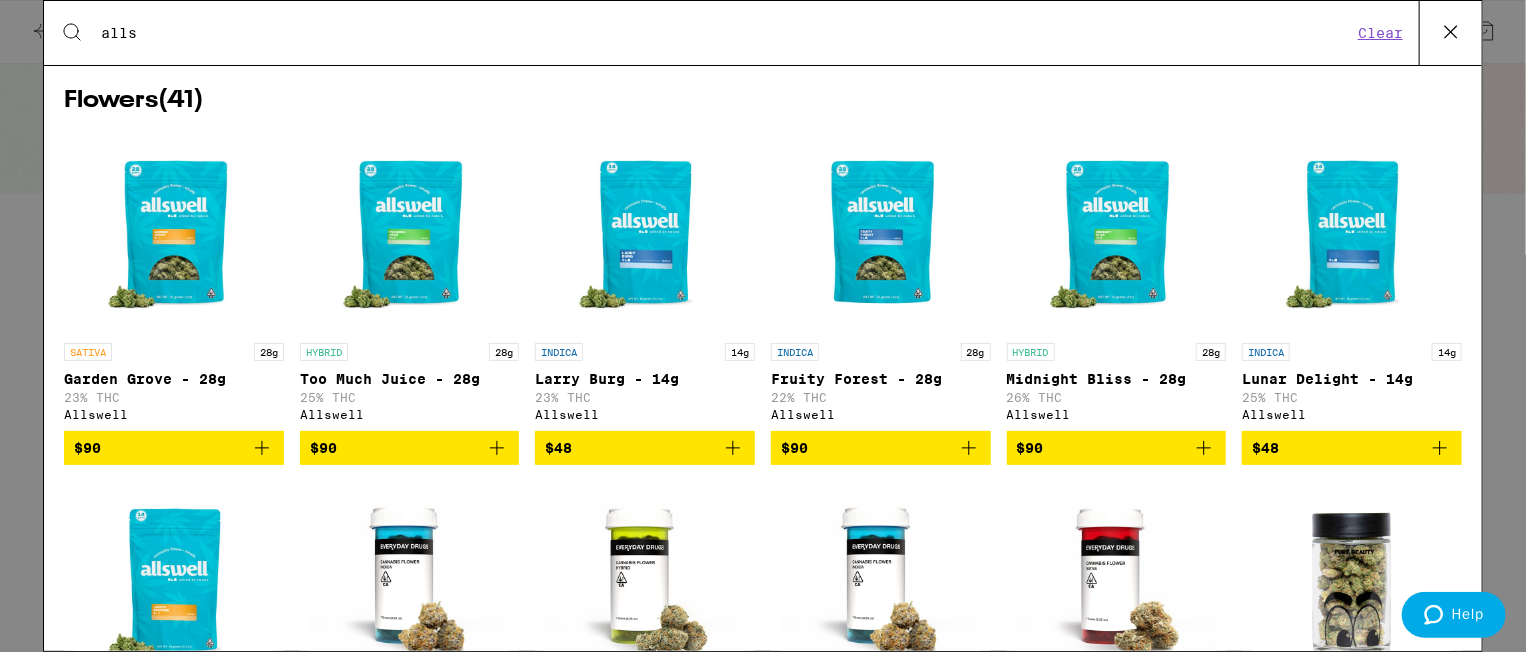 click at bounding box center (1352, 233) 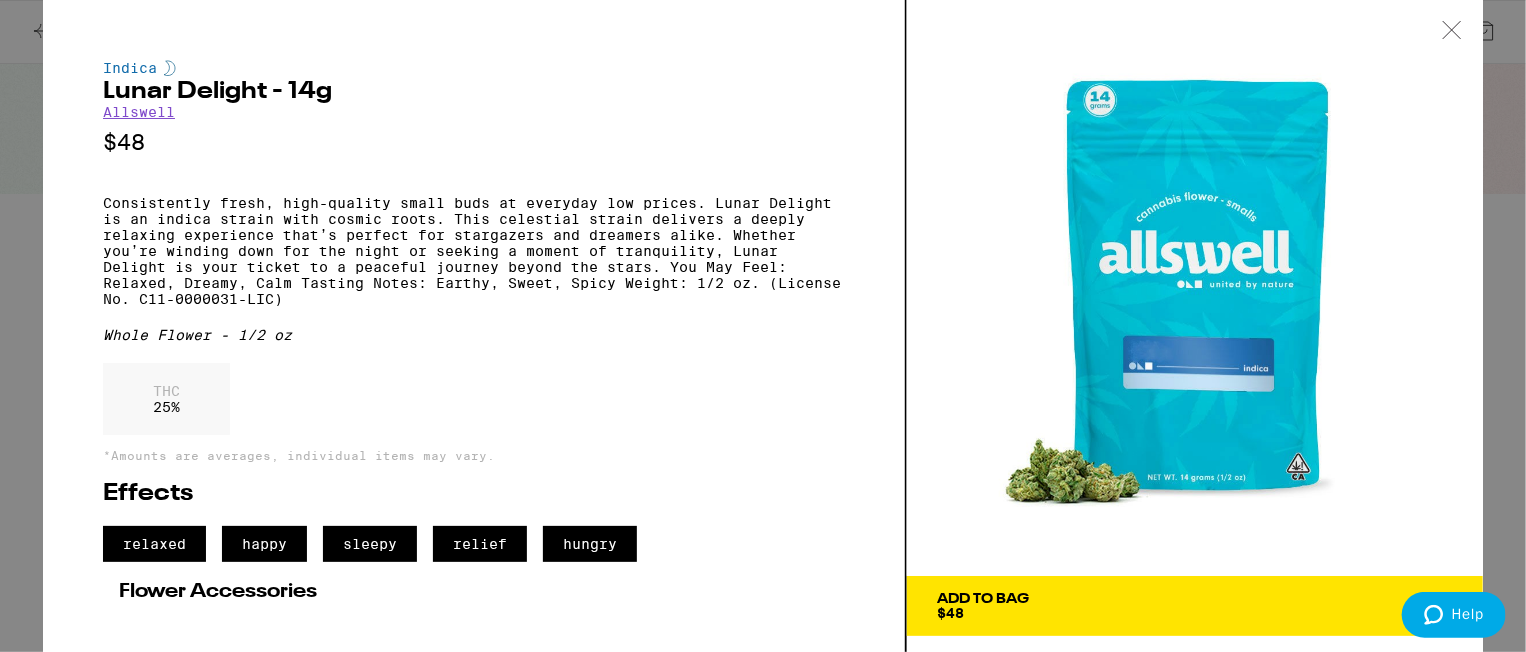 click 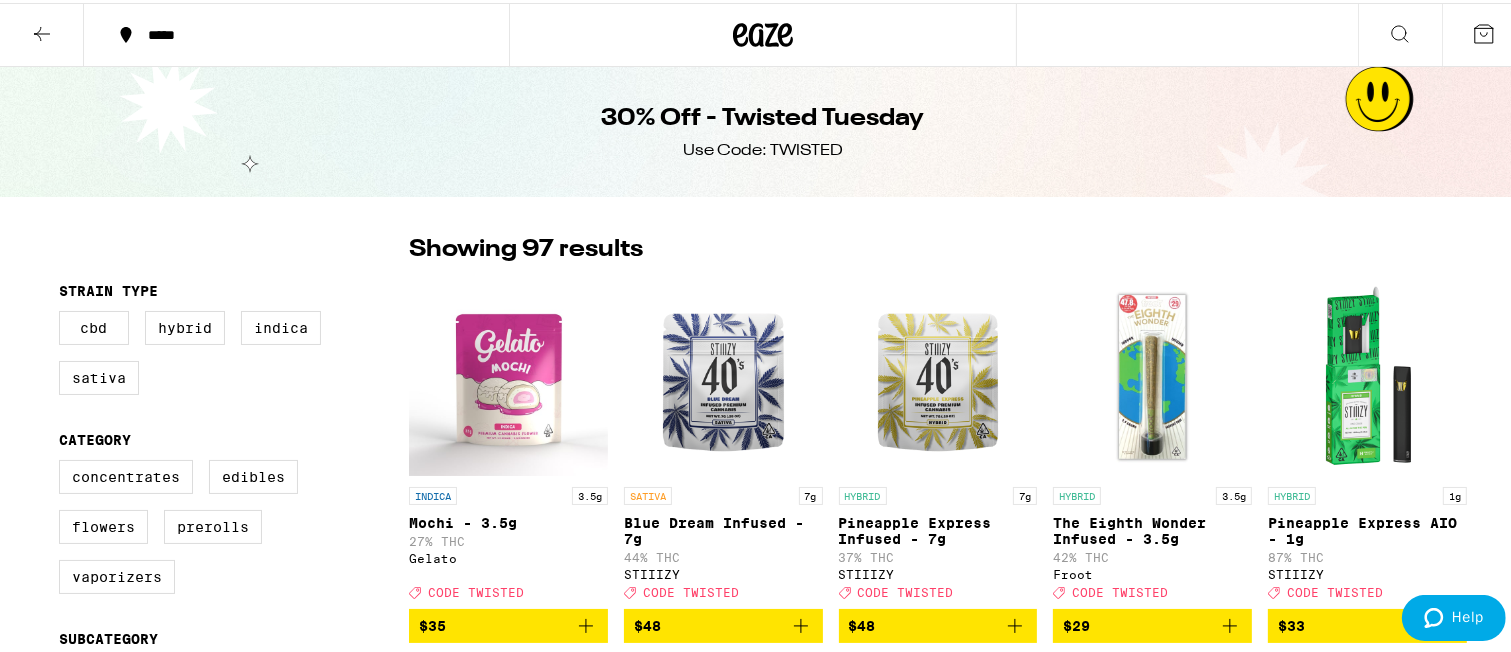 click at bounding box center (1400, 32) 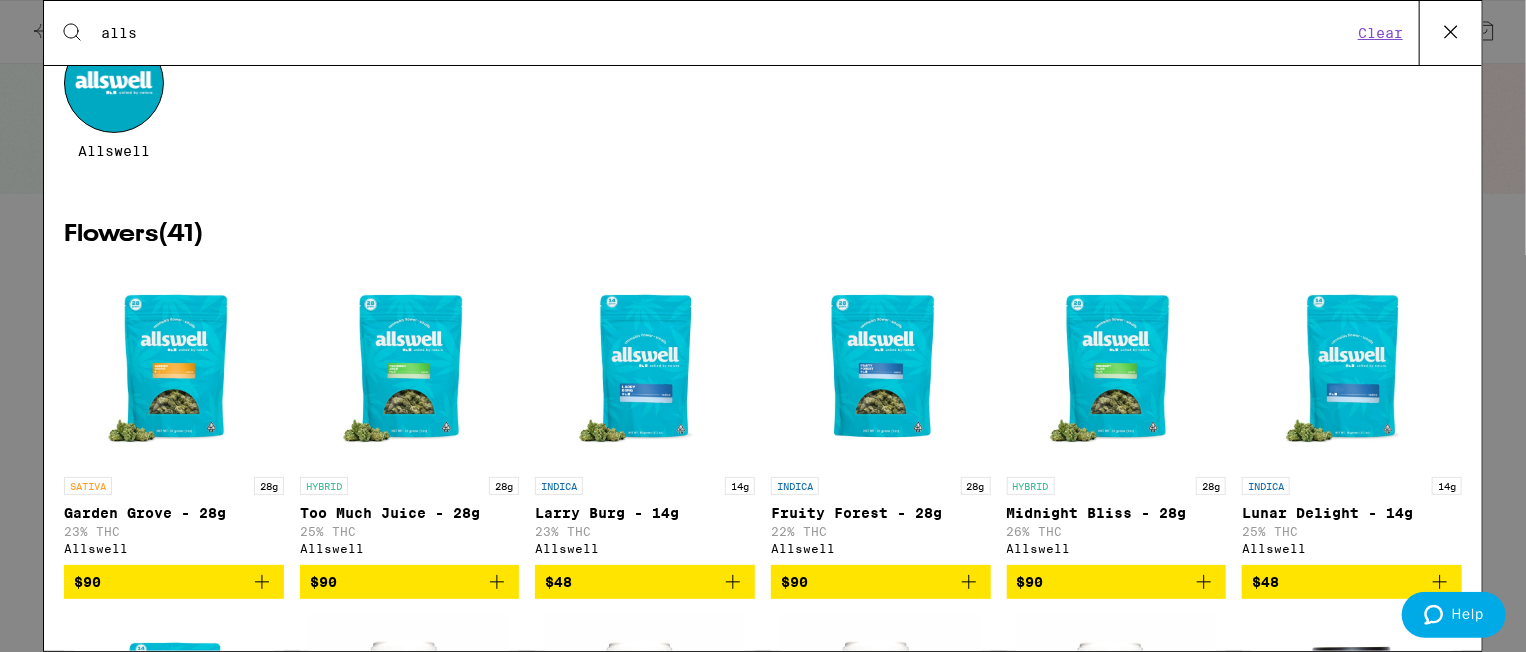 scroll, scrollTop: 200, scrollLeft: 0, axis: vertical 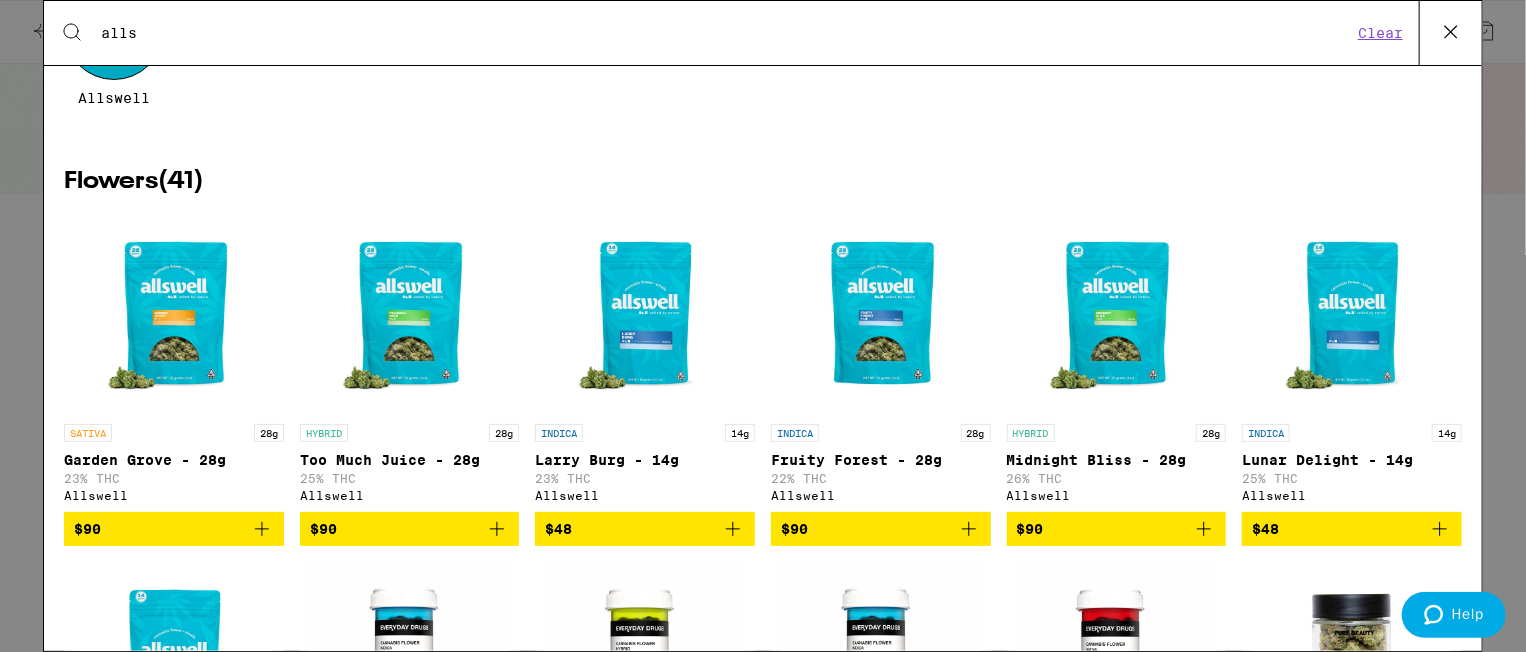 click 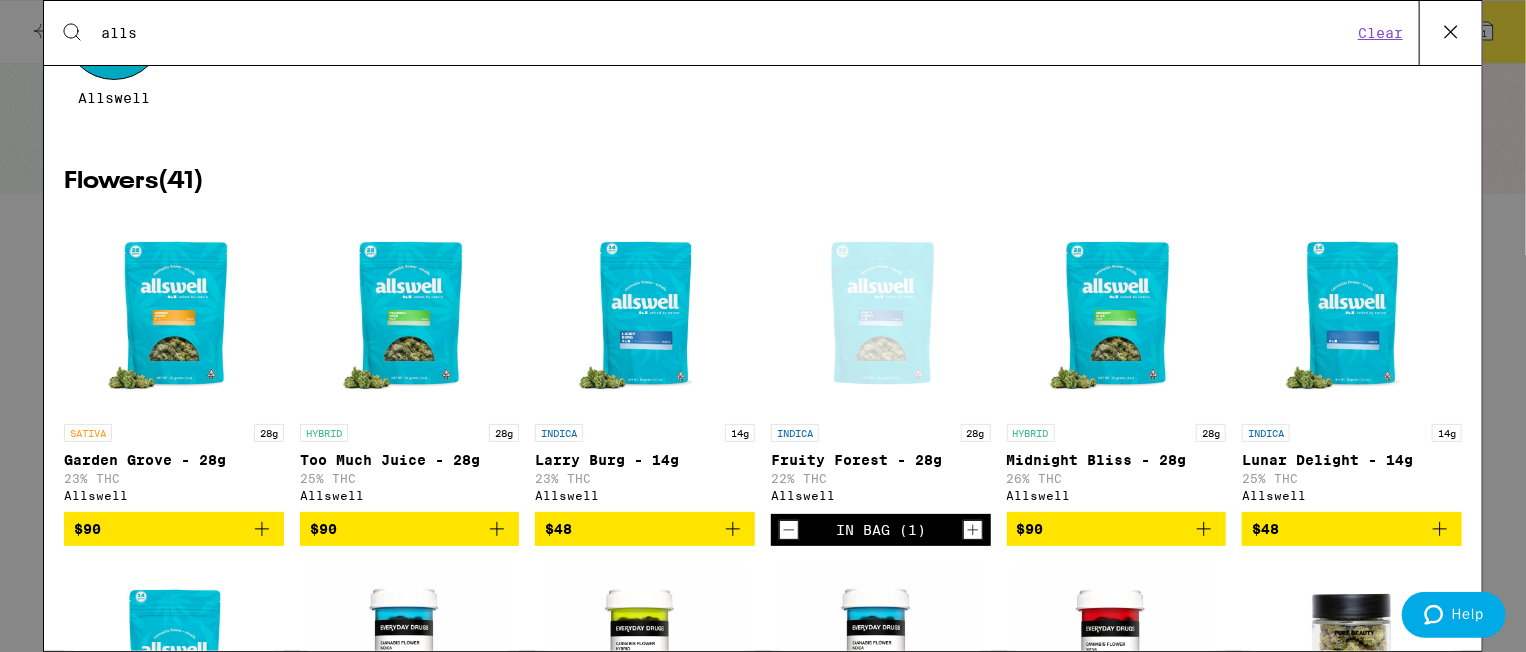 click 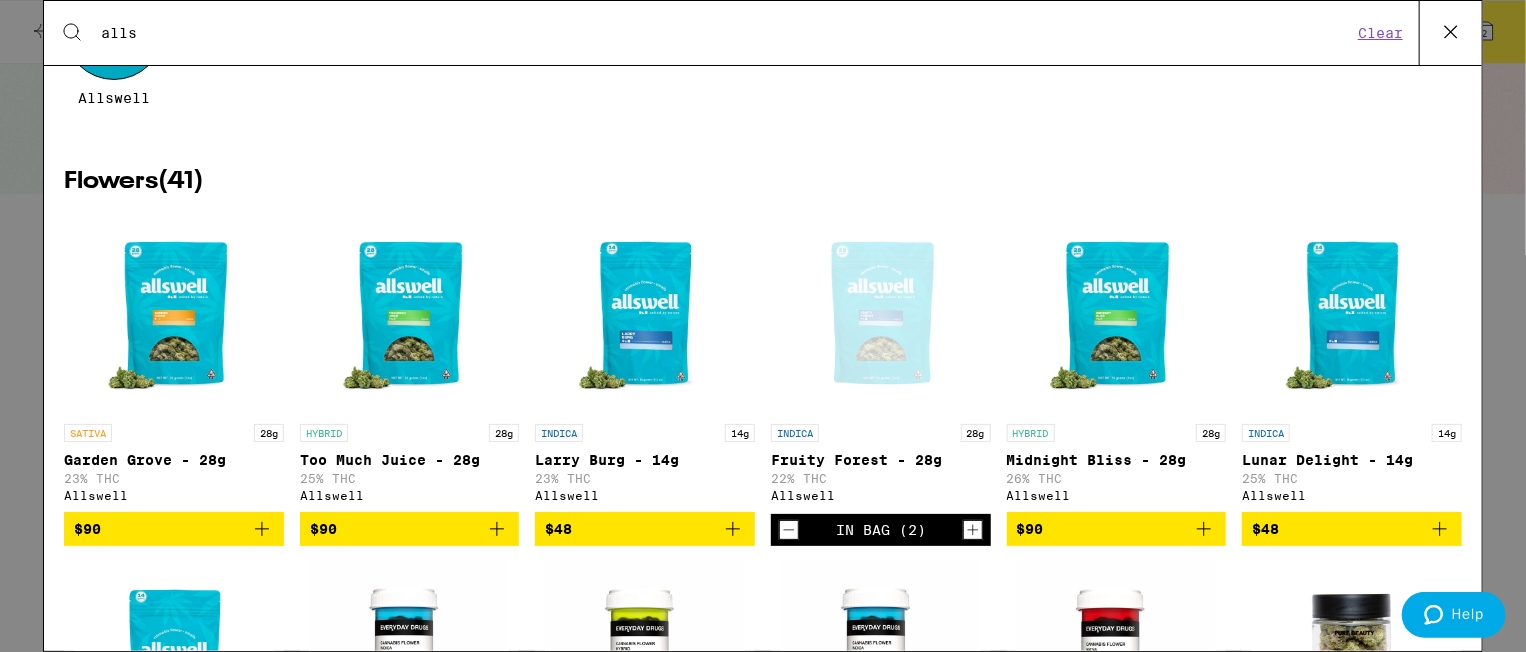 click 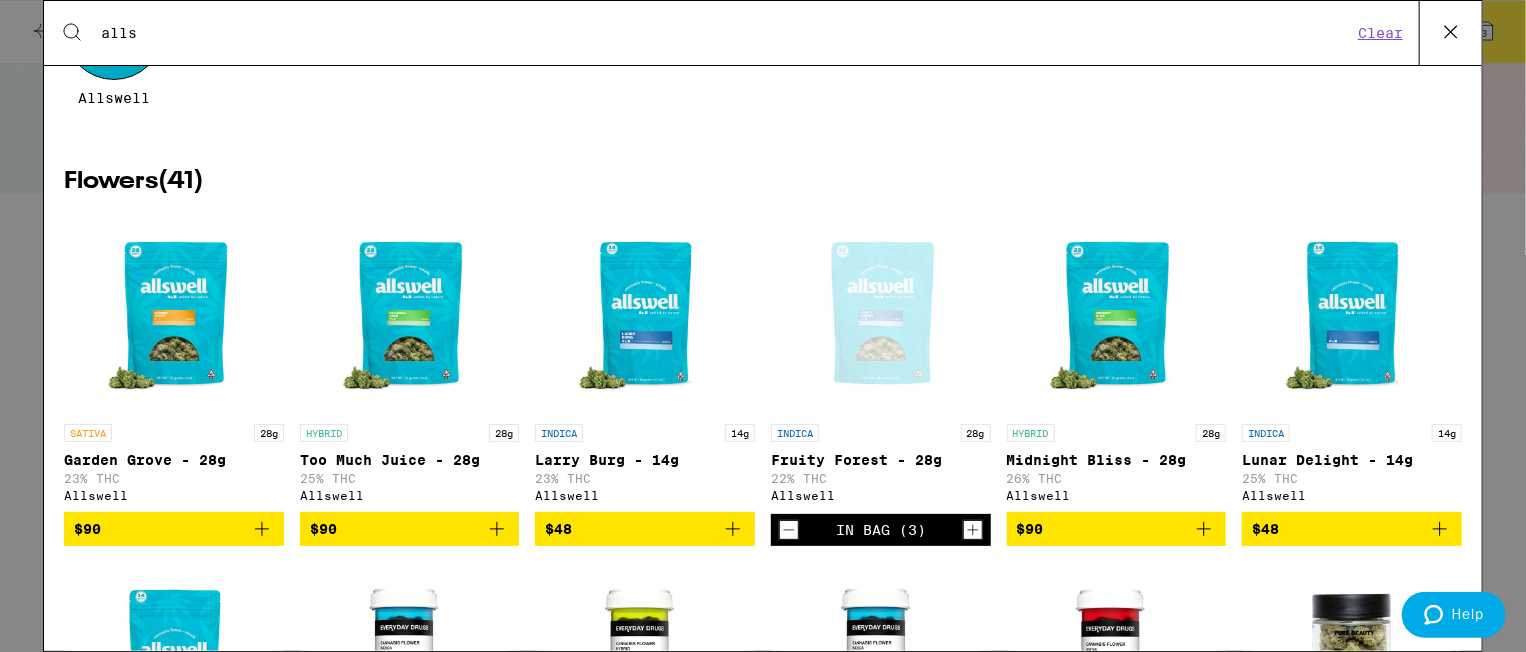 click 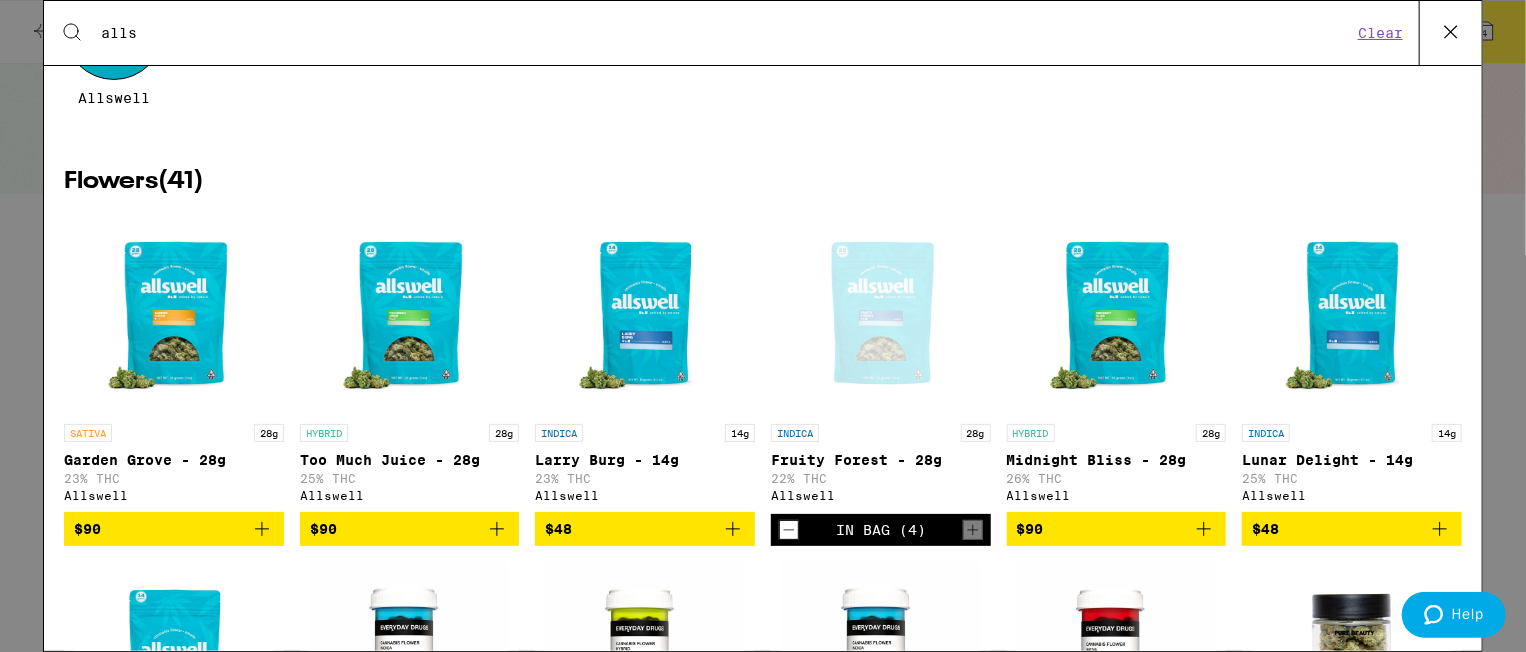 click 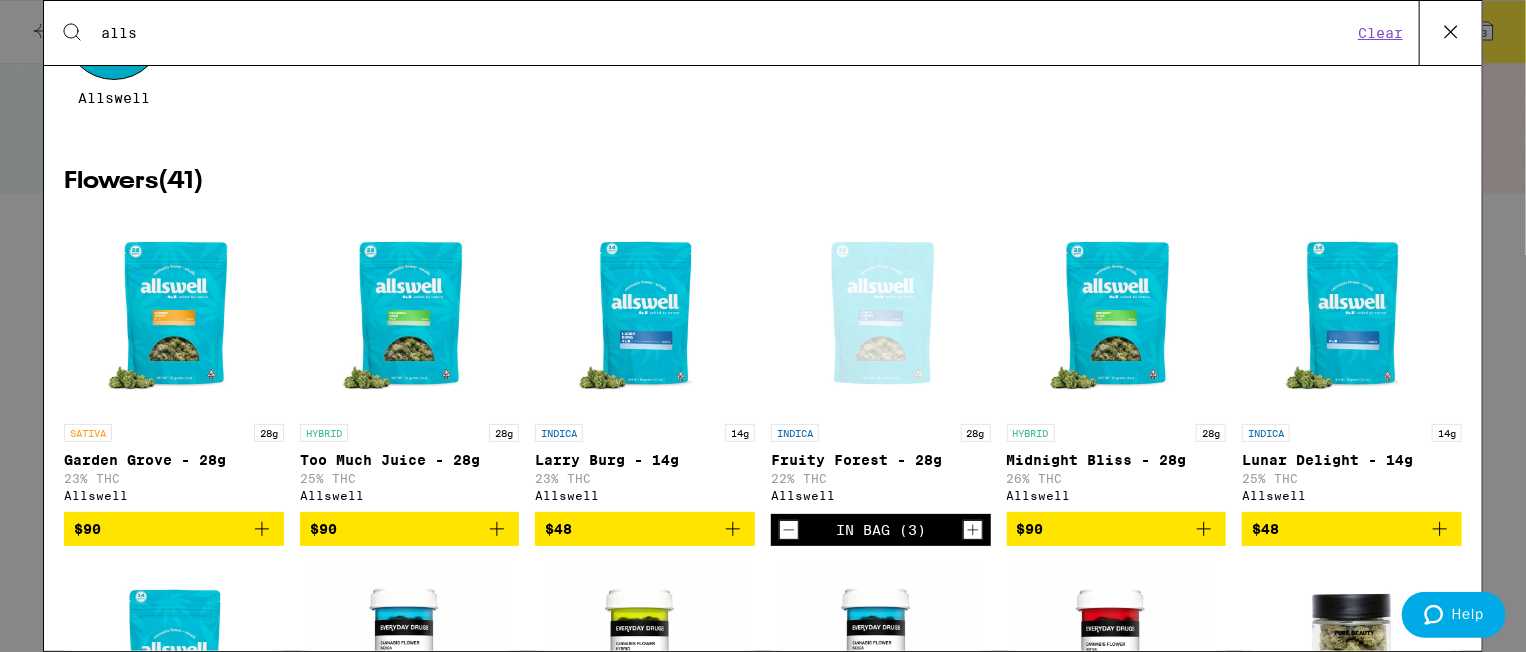 click 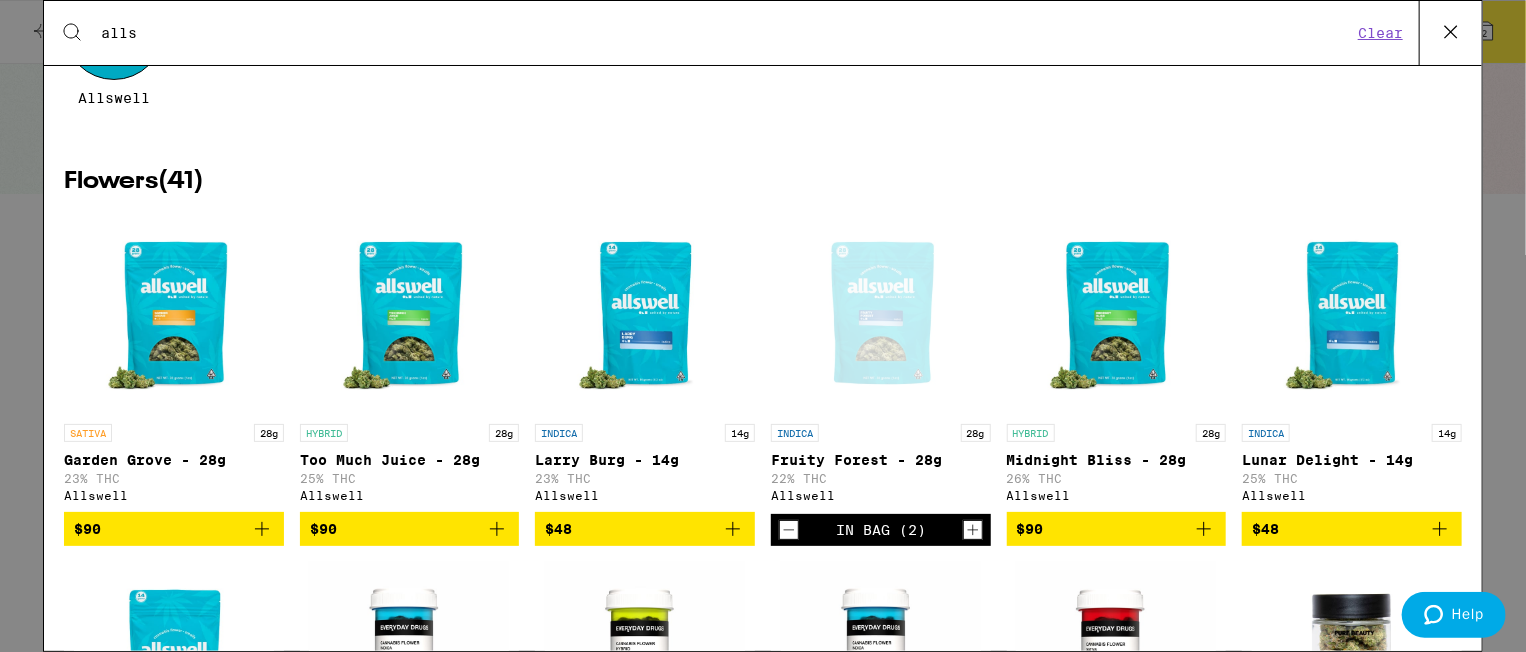 click 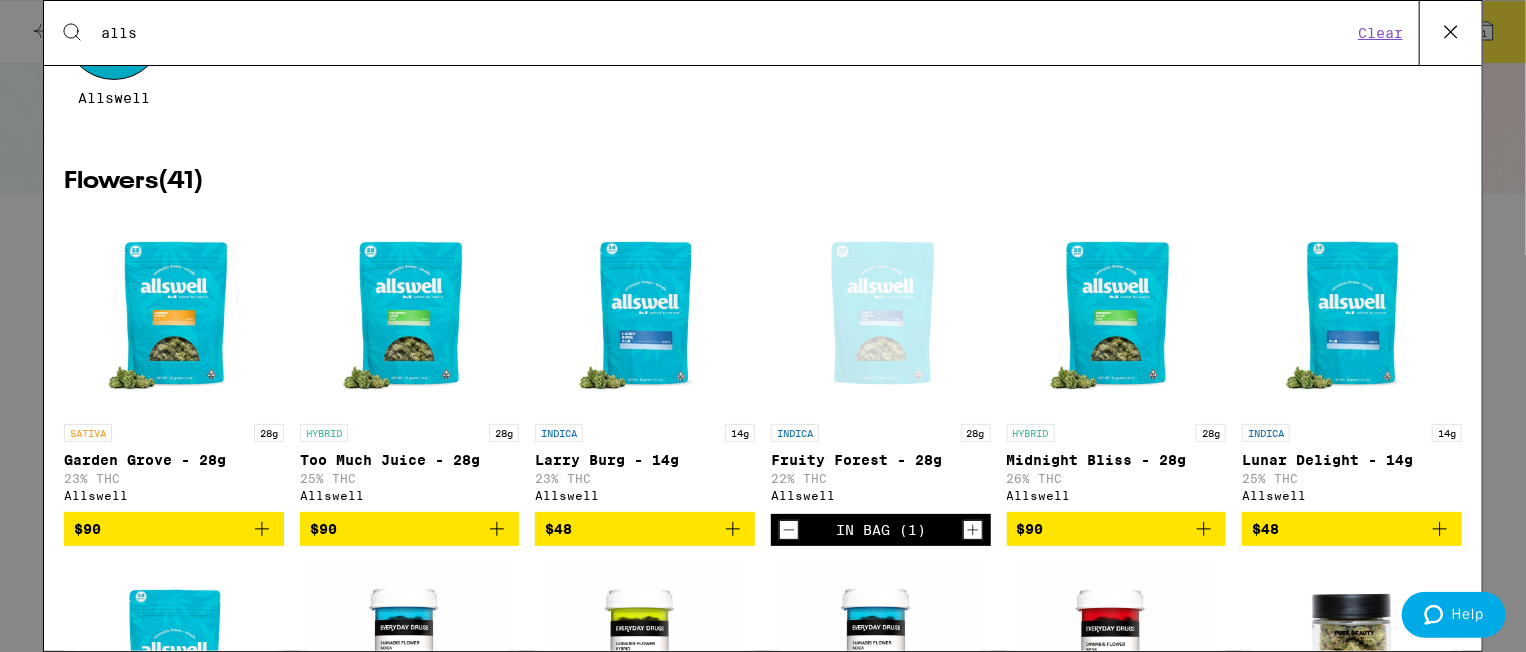 click 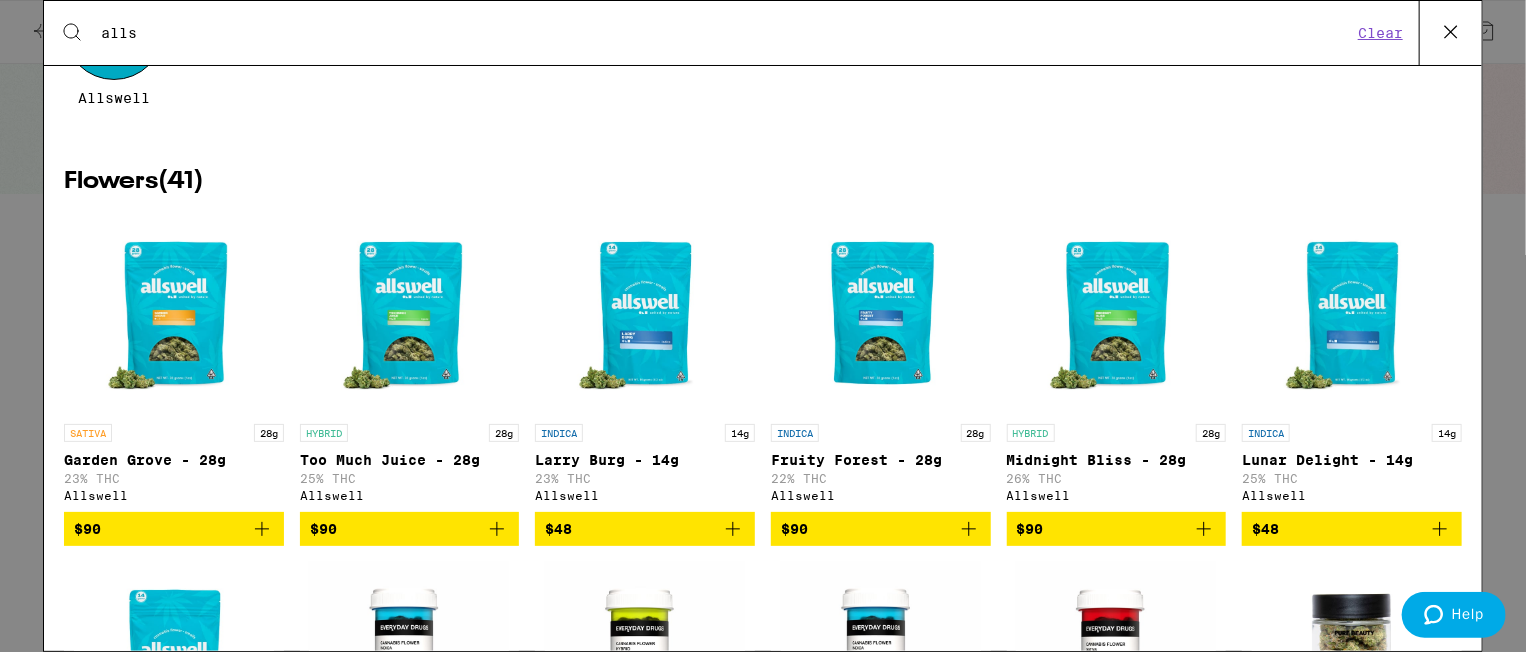 click 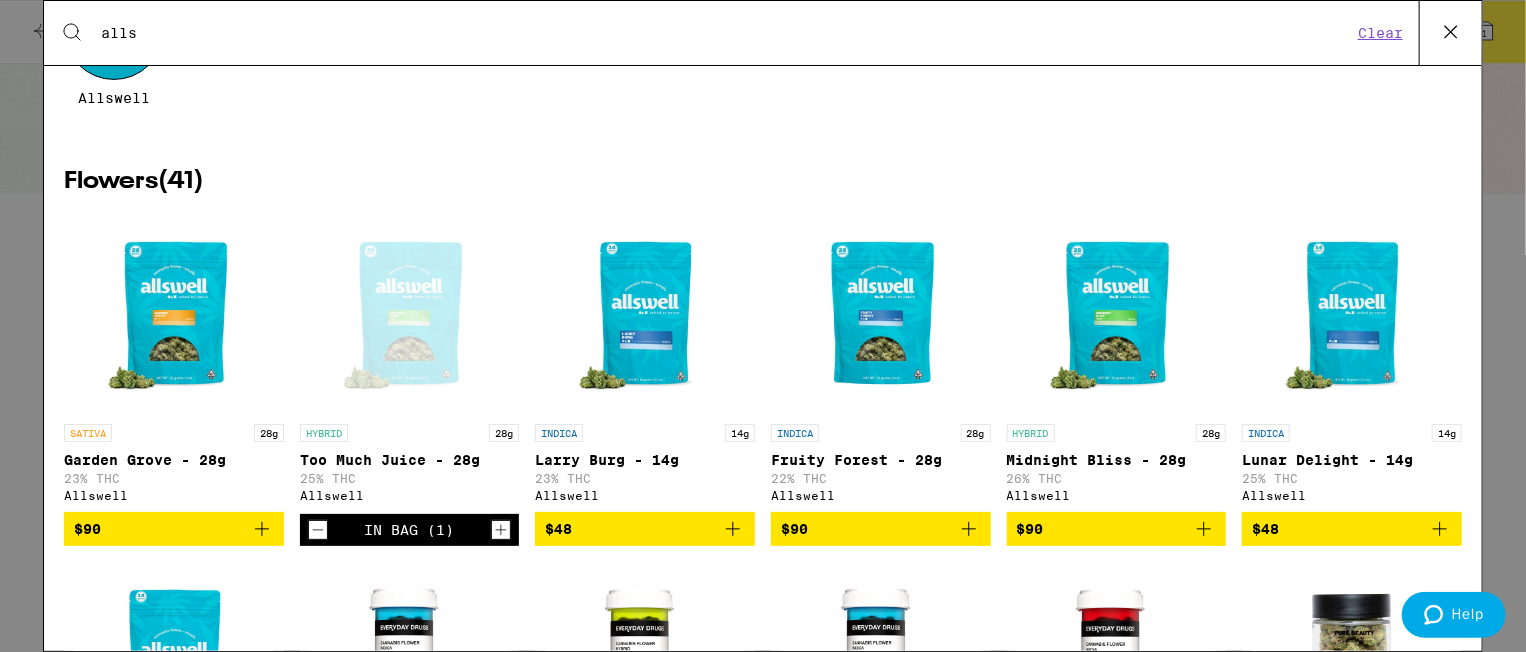 click 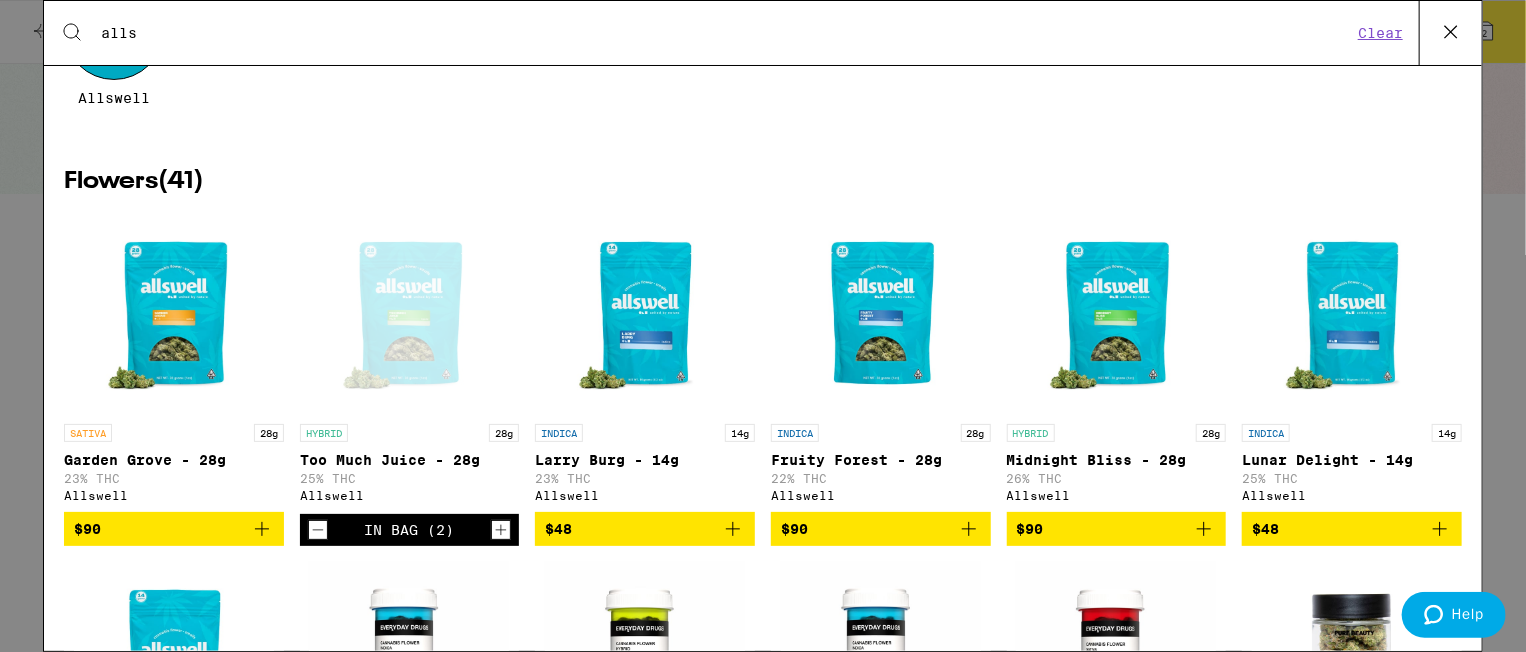 click 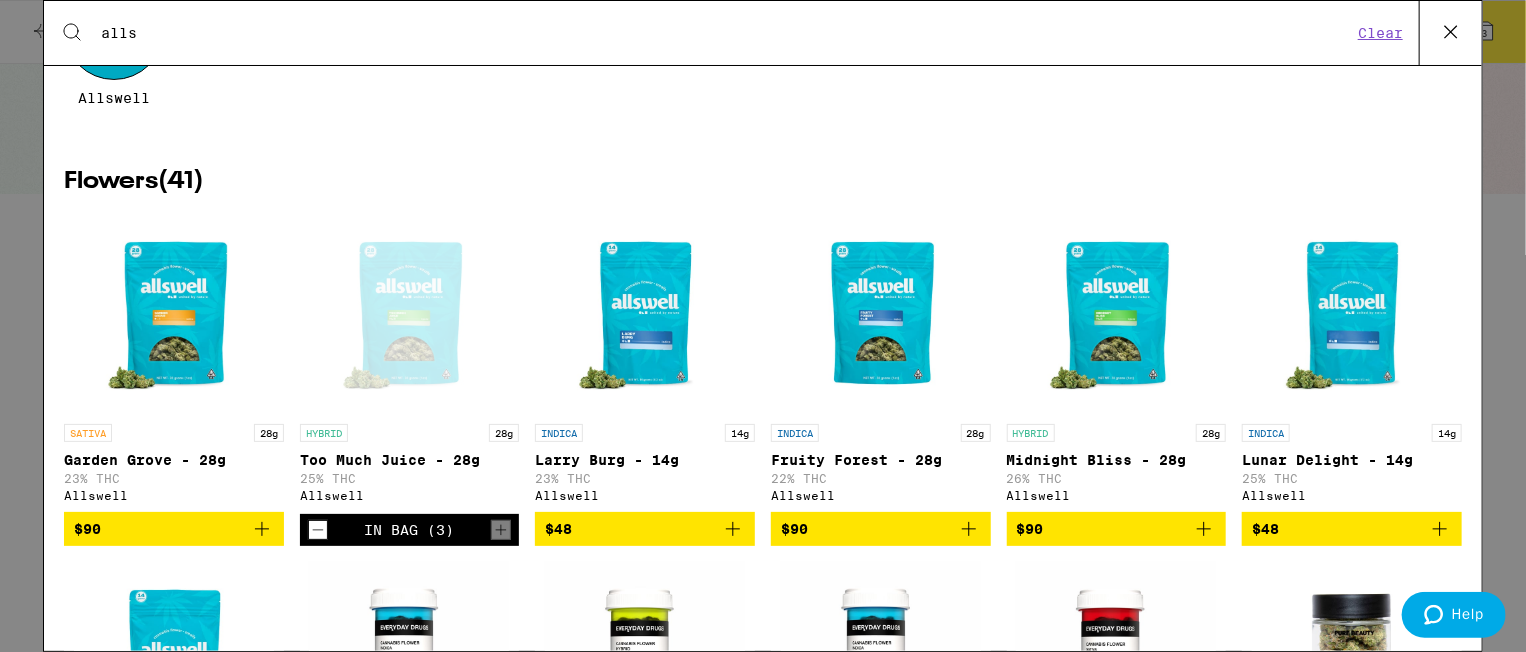 click 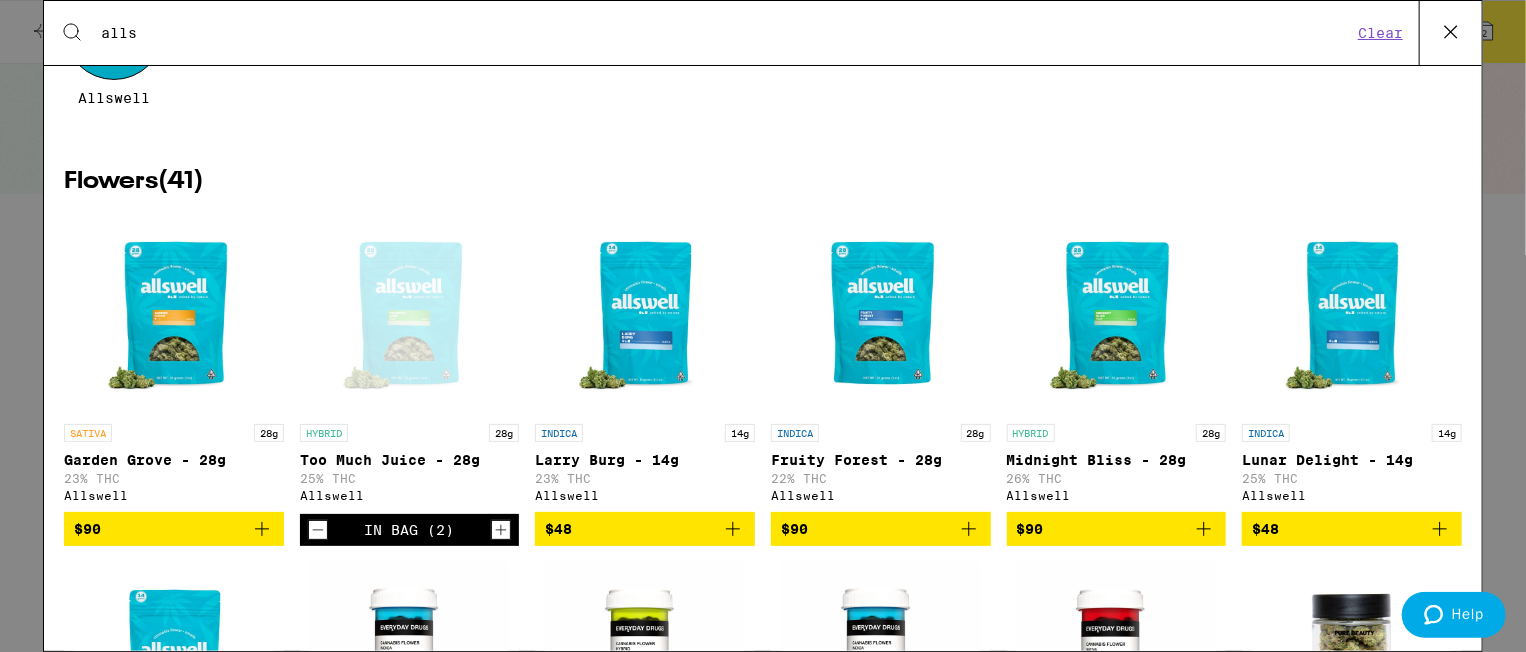 click 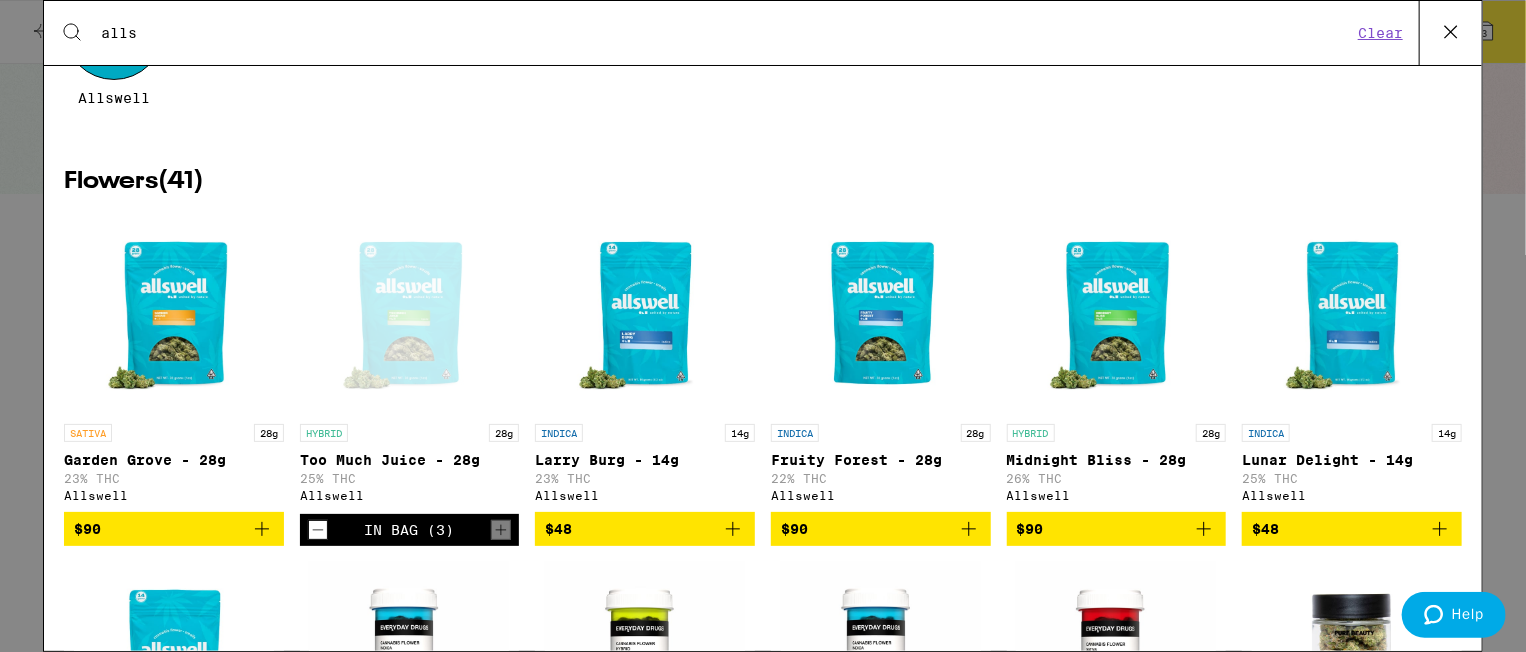 click 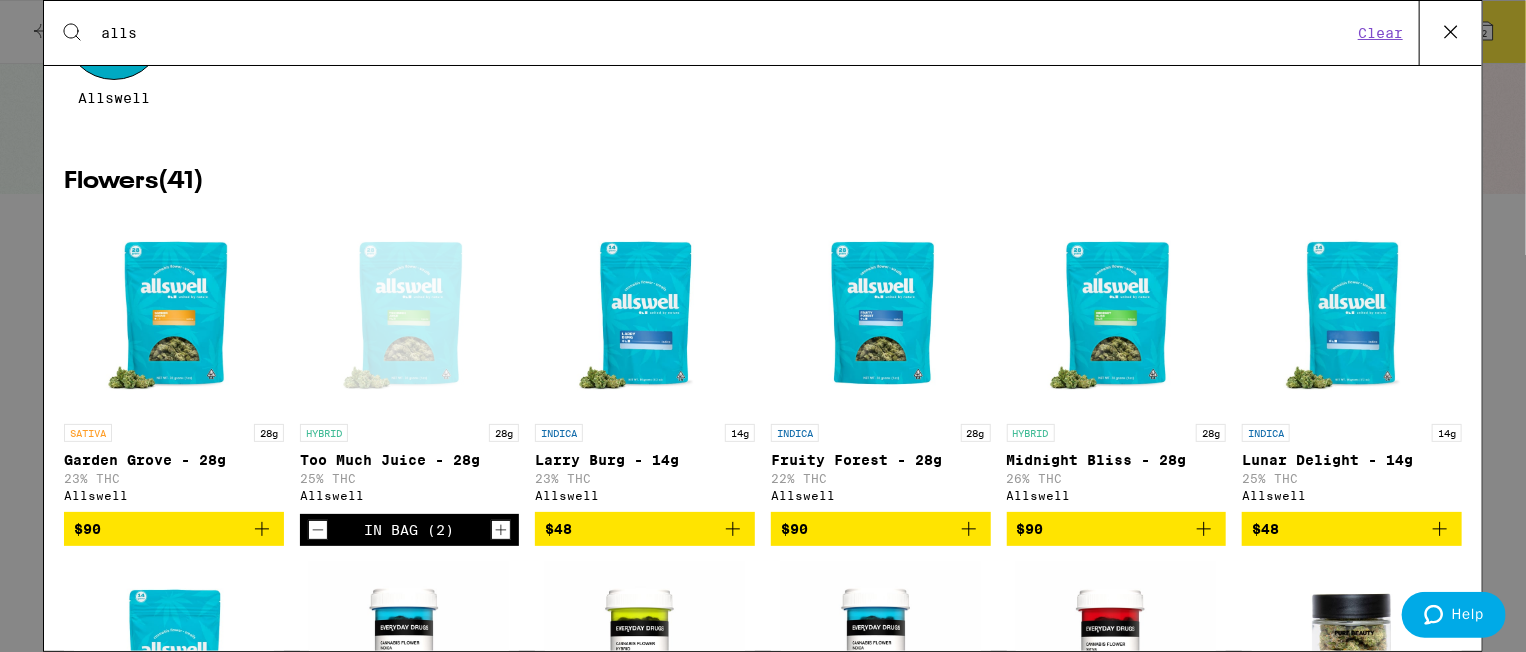 click 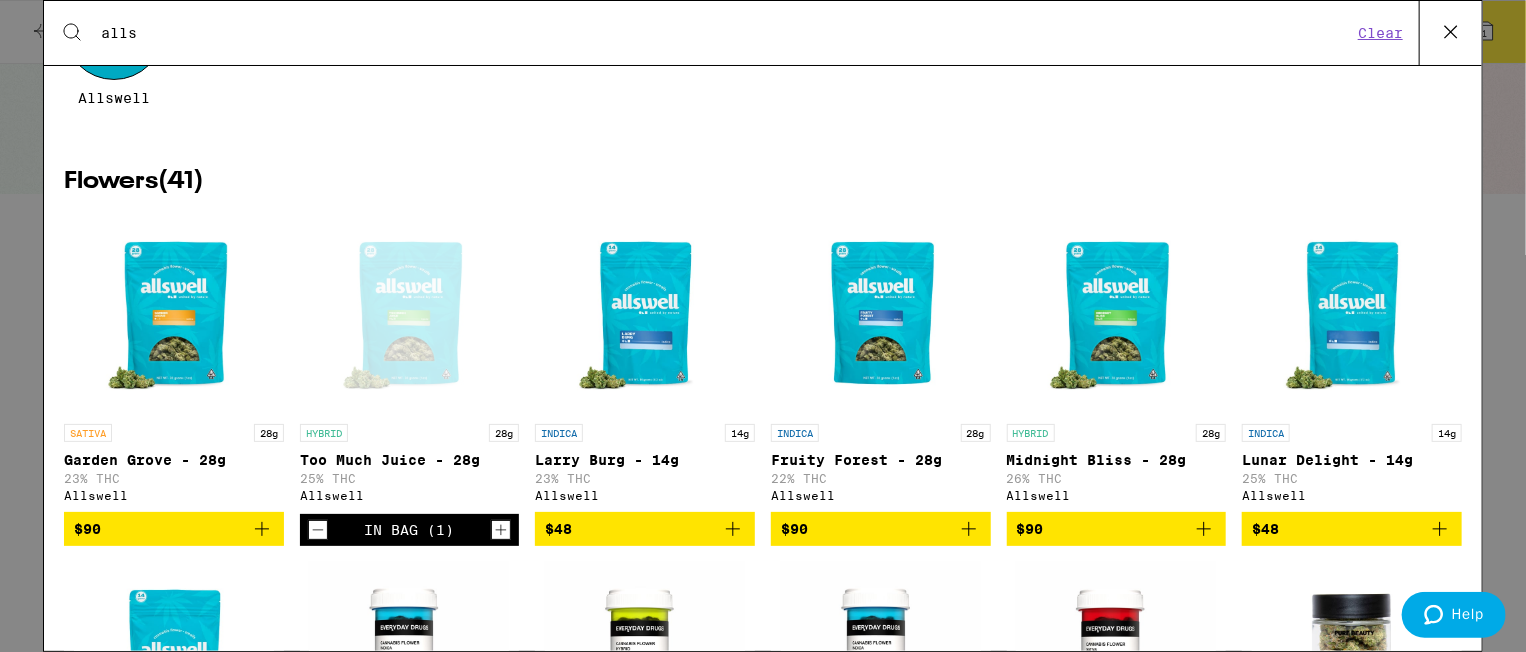 click 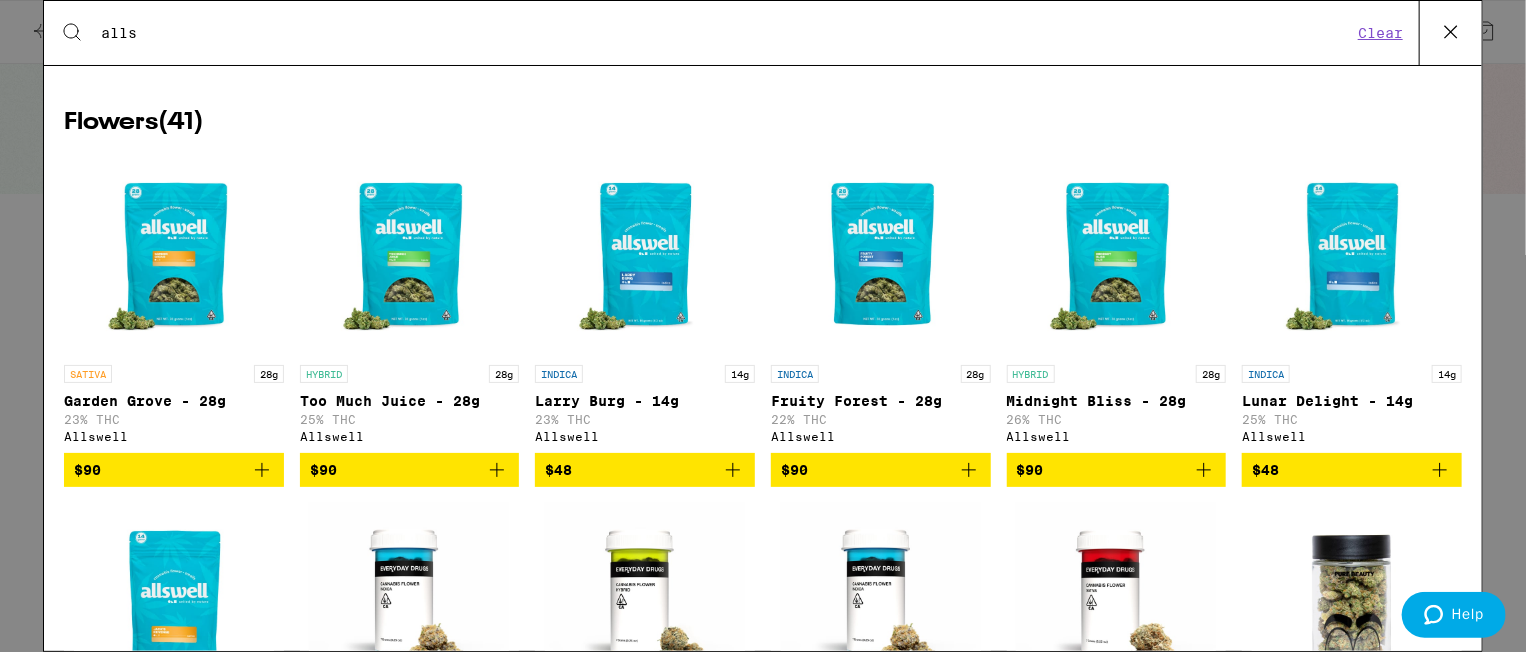 scroll, scrollTop: 200, scrollLeft: 0, axis: vertical 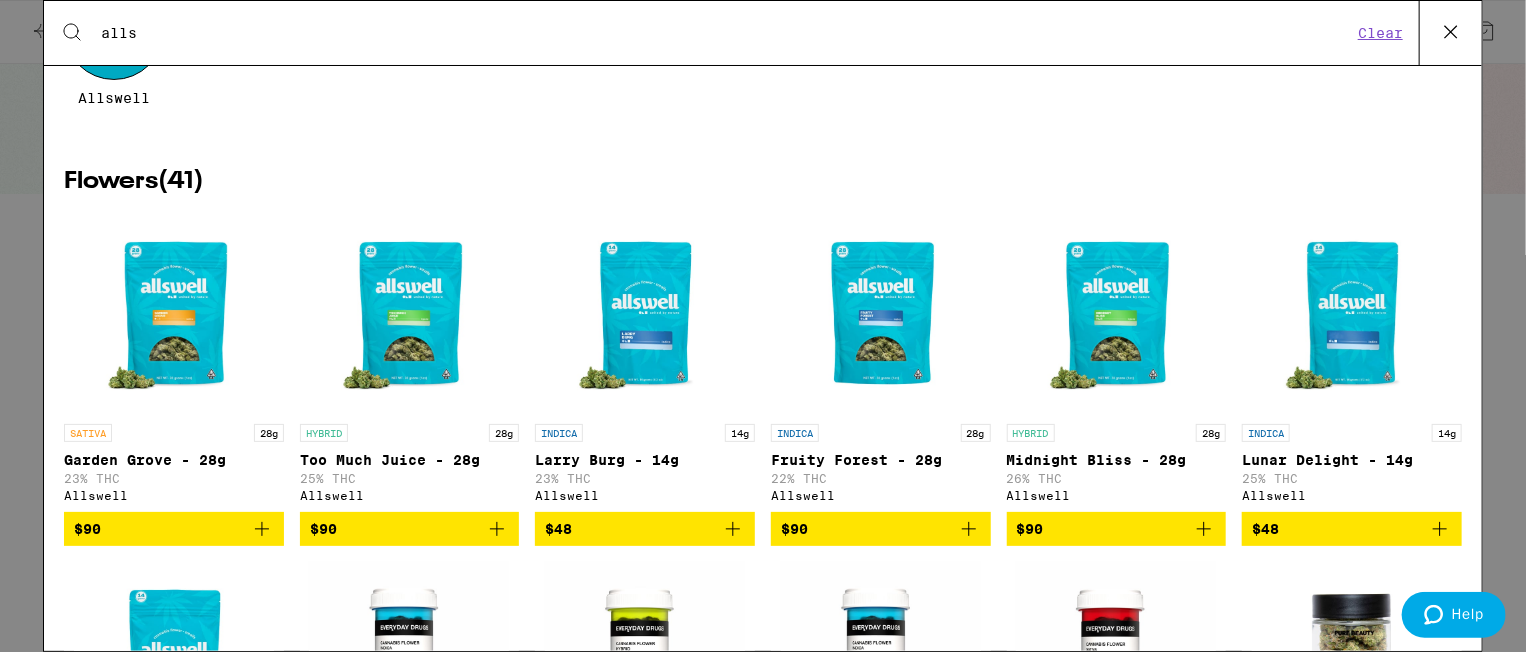 click 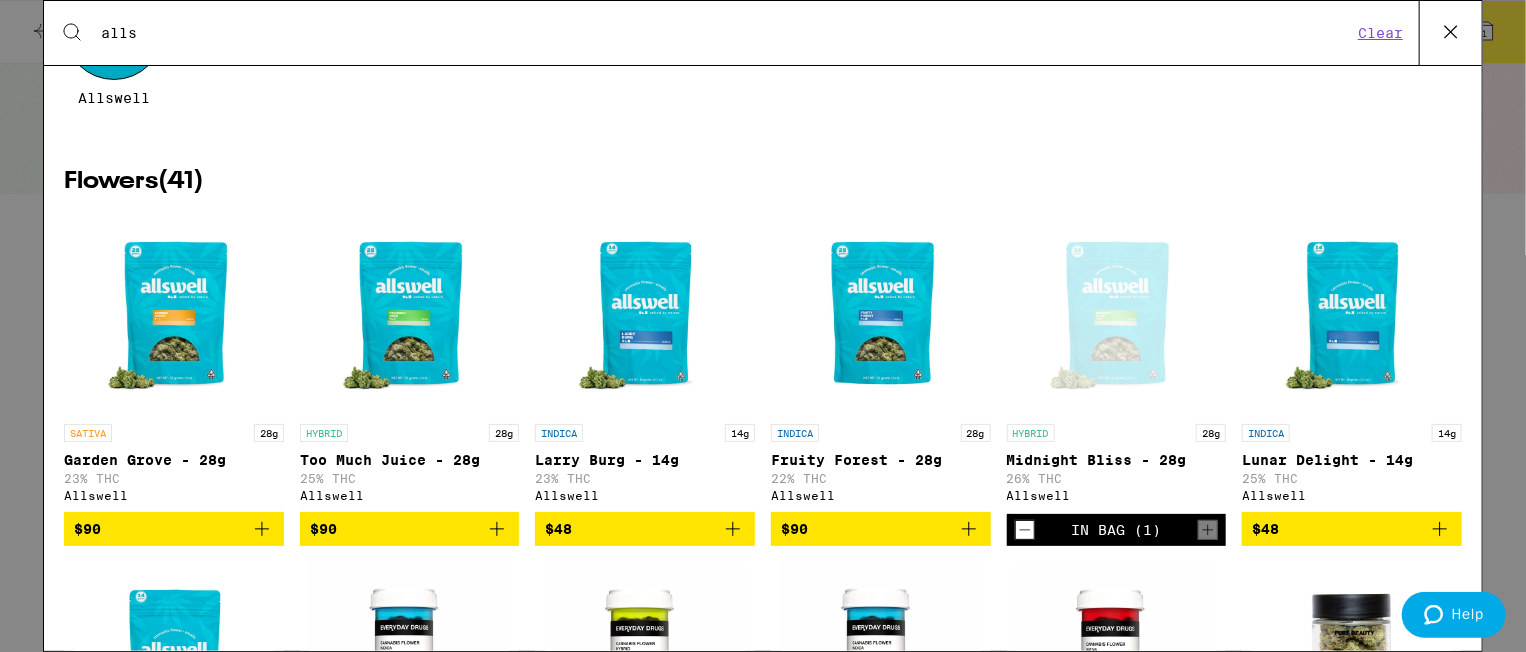 click 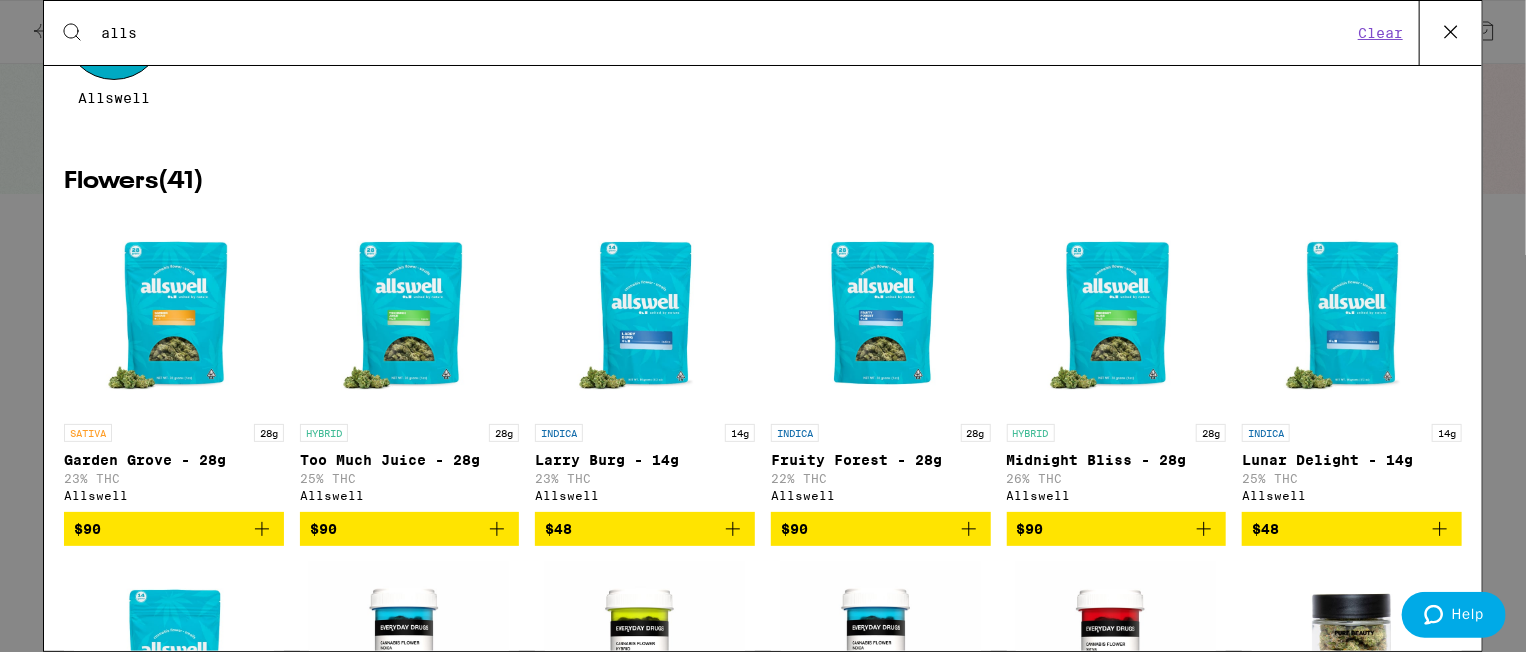 click 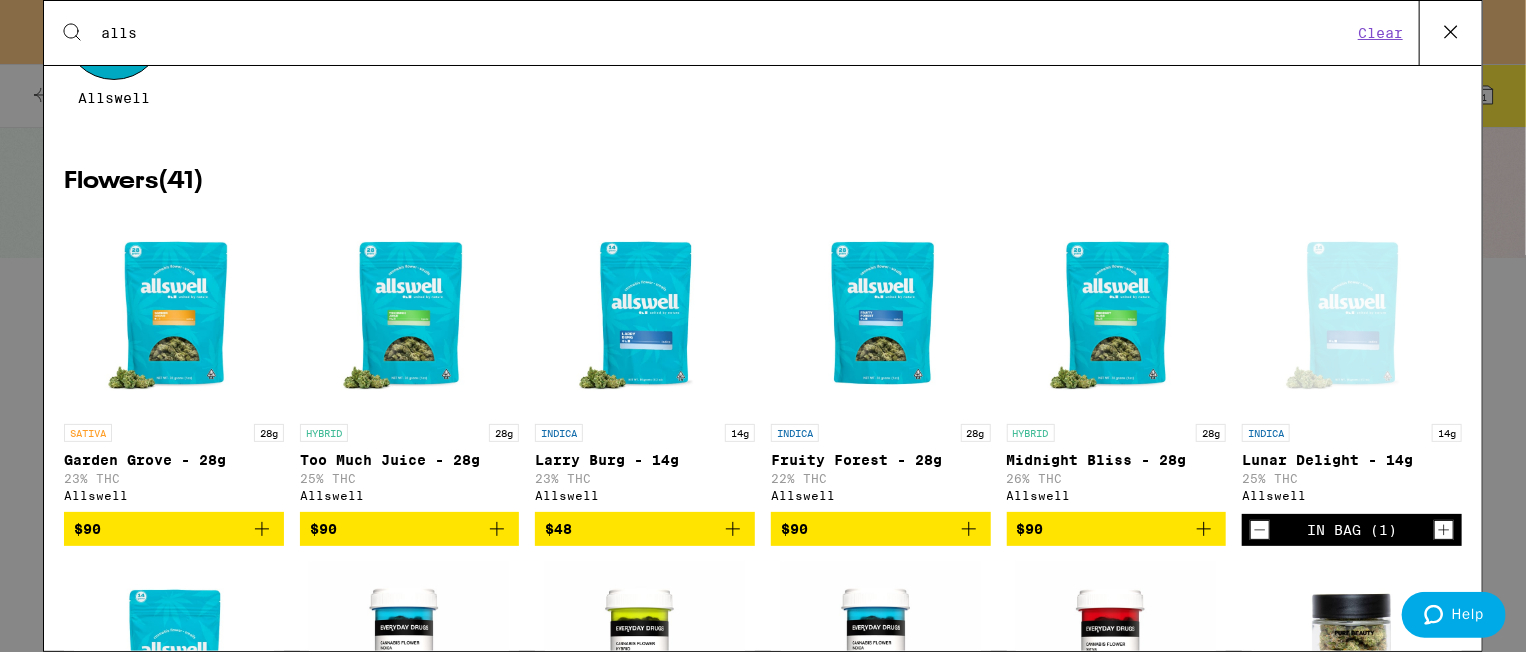 click 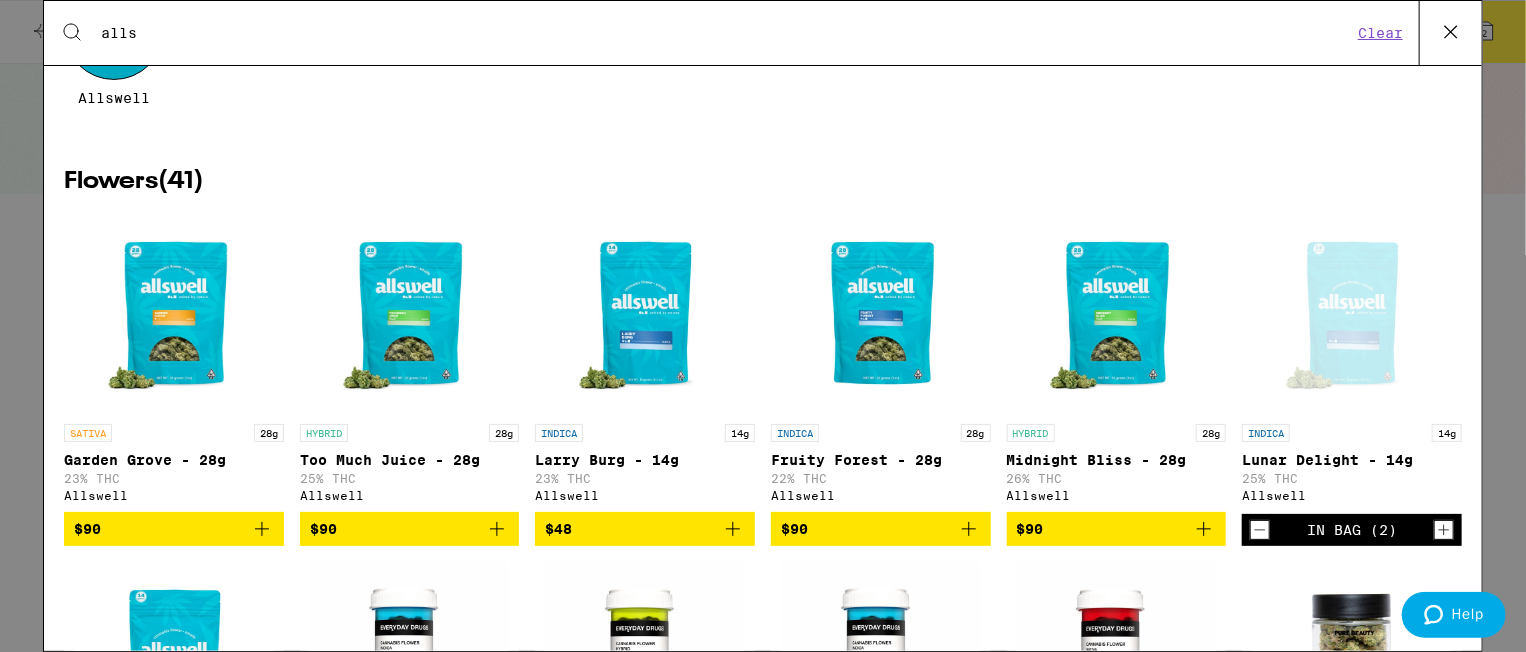 click 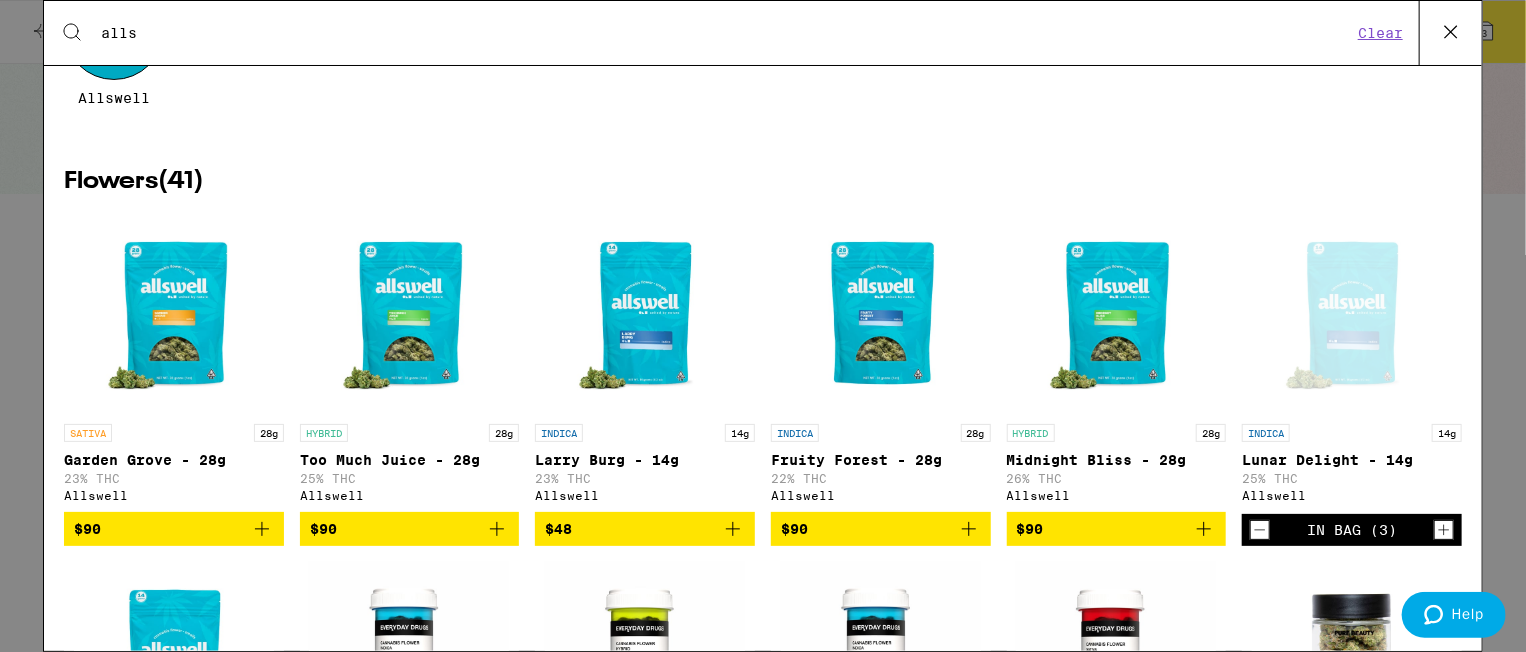 click 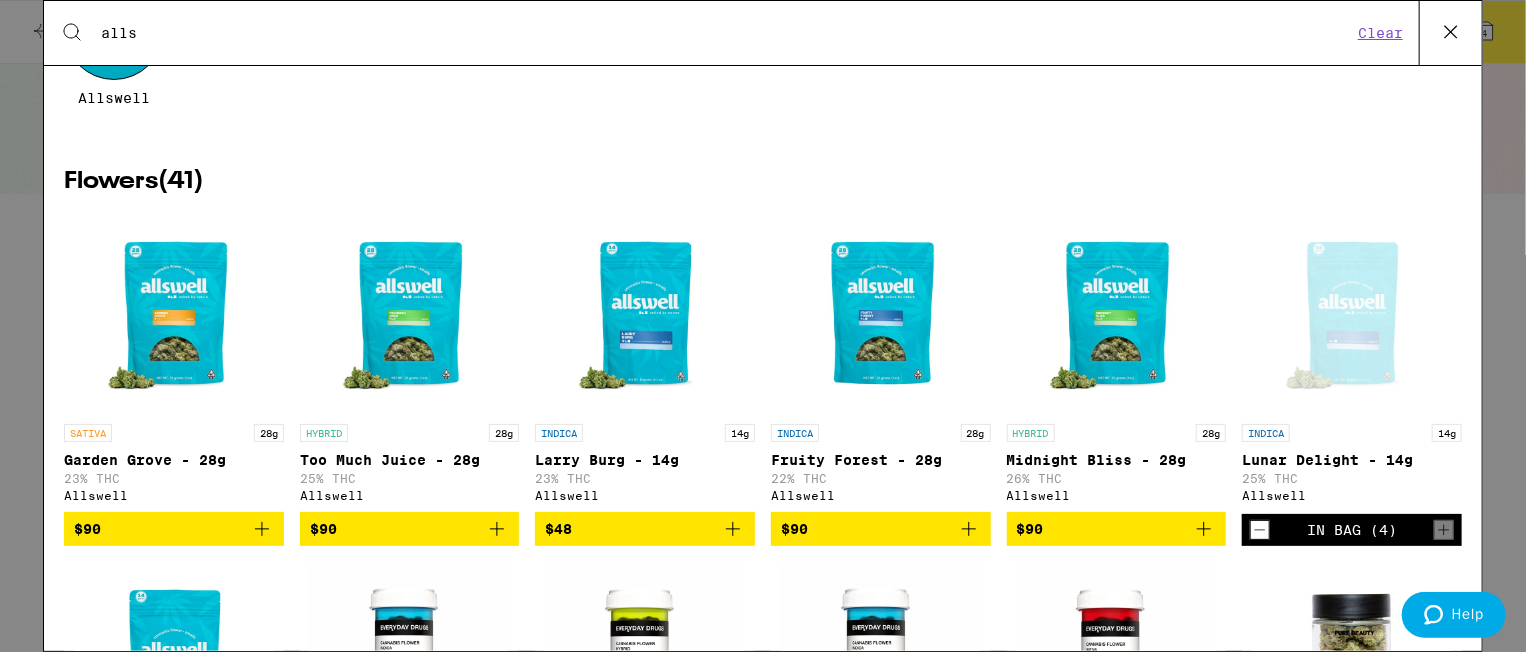 click on "In Bag (4)" at bounding box center (1352, 530) 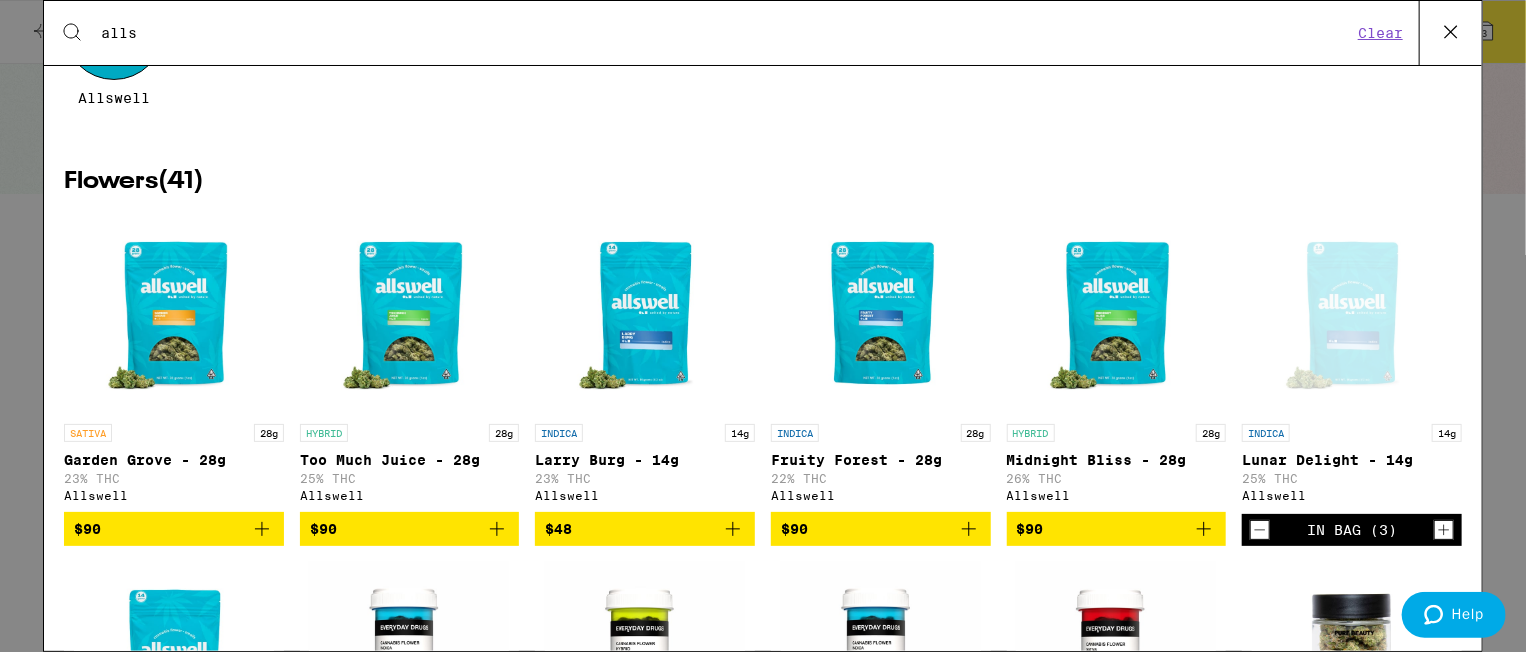 click 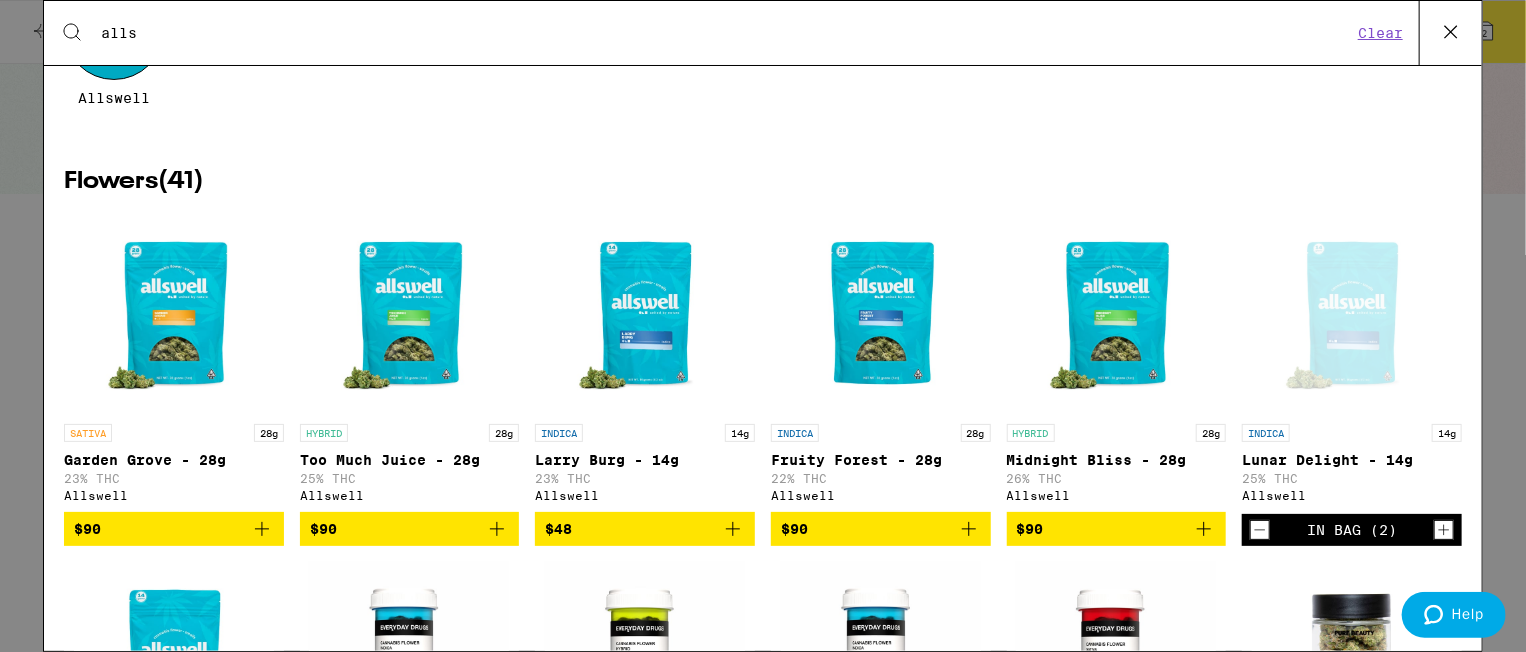 click 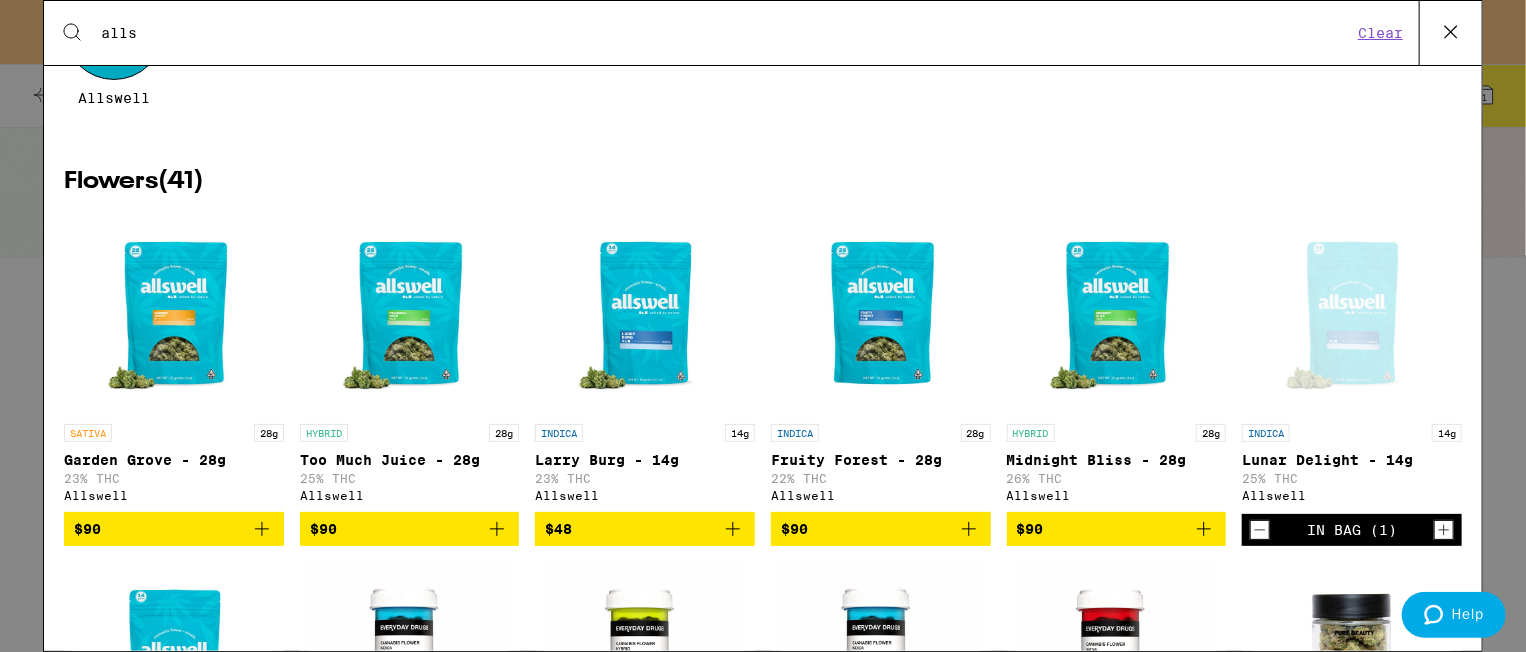 click 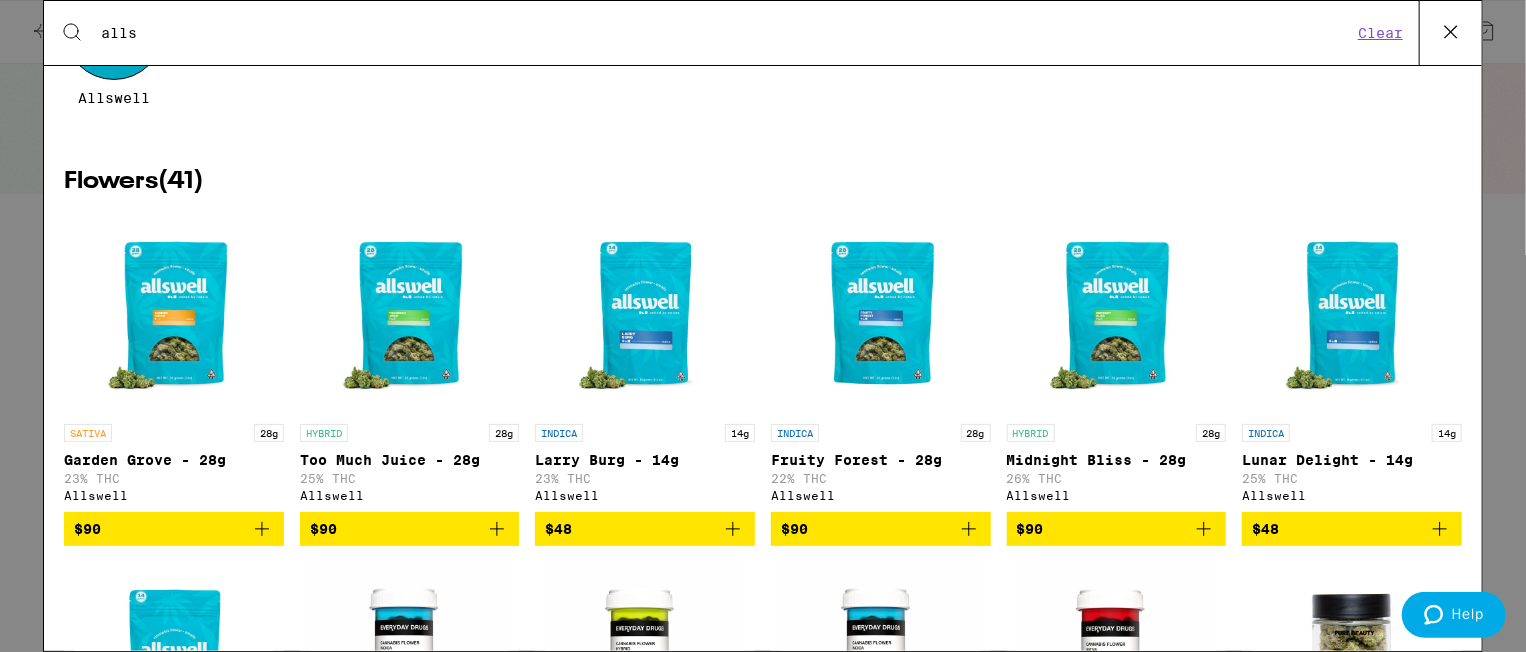 click on "$90" at bounding box center [174, 529] 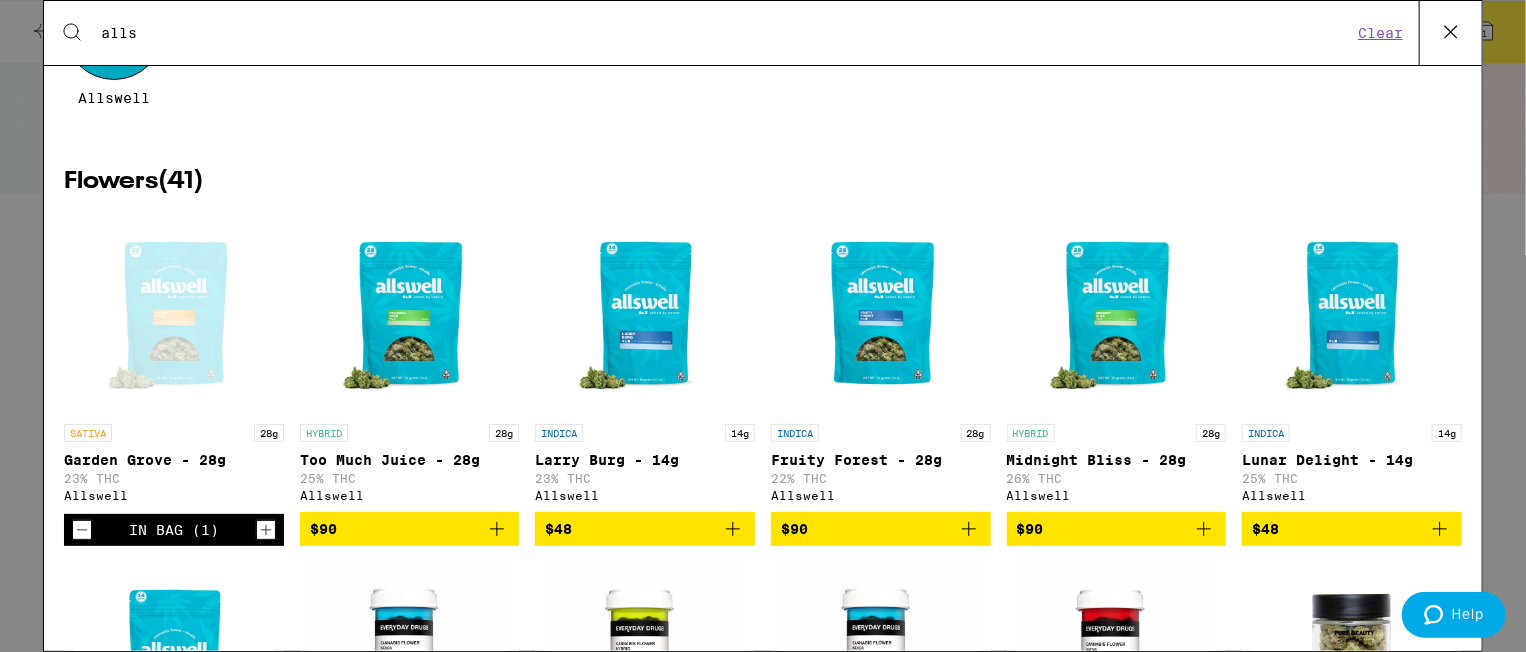 click 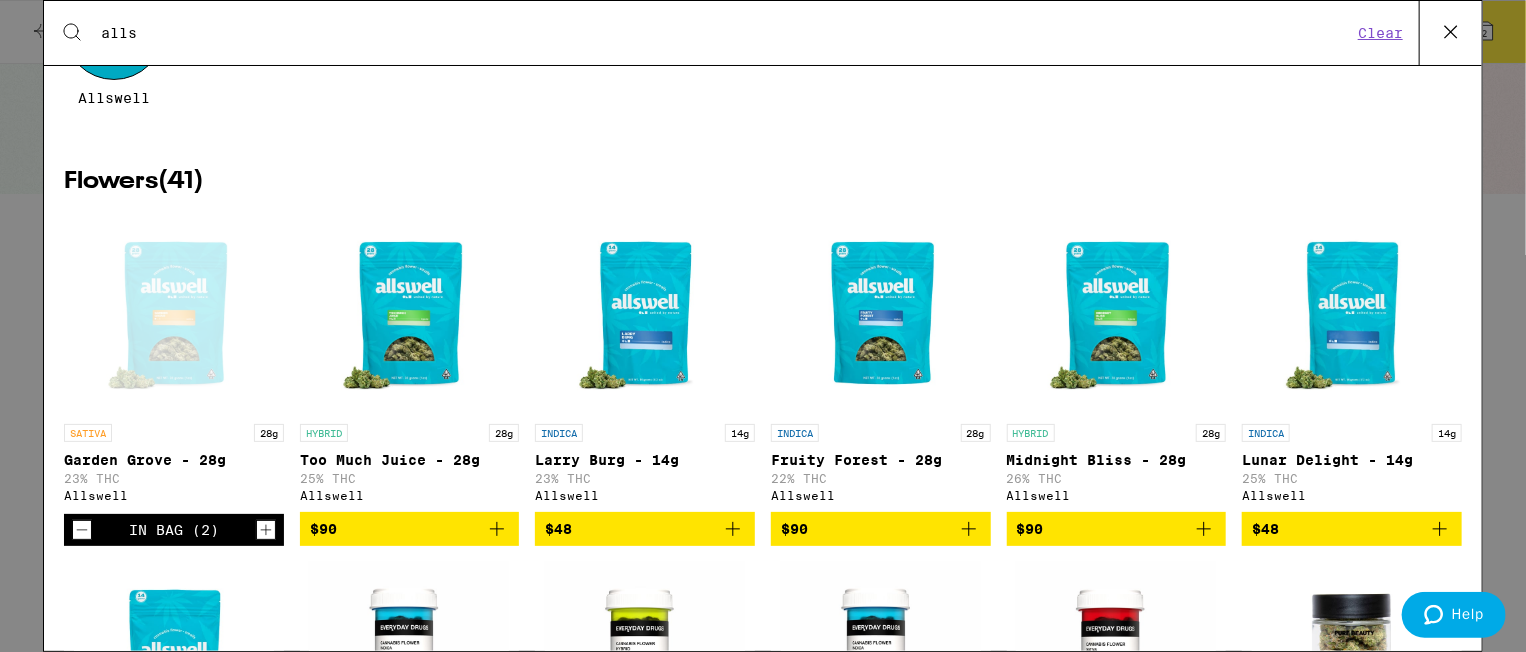 click 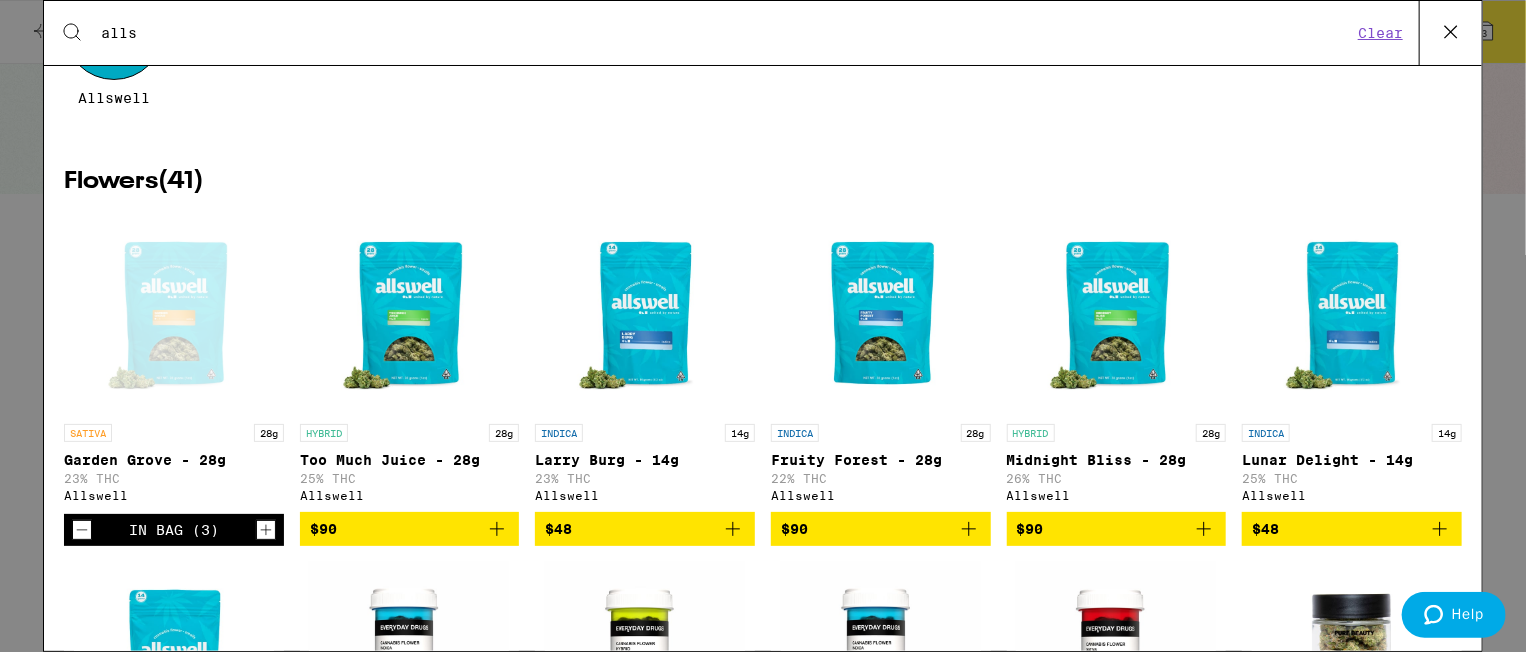 click 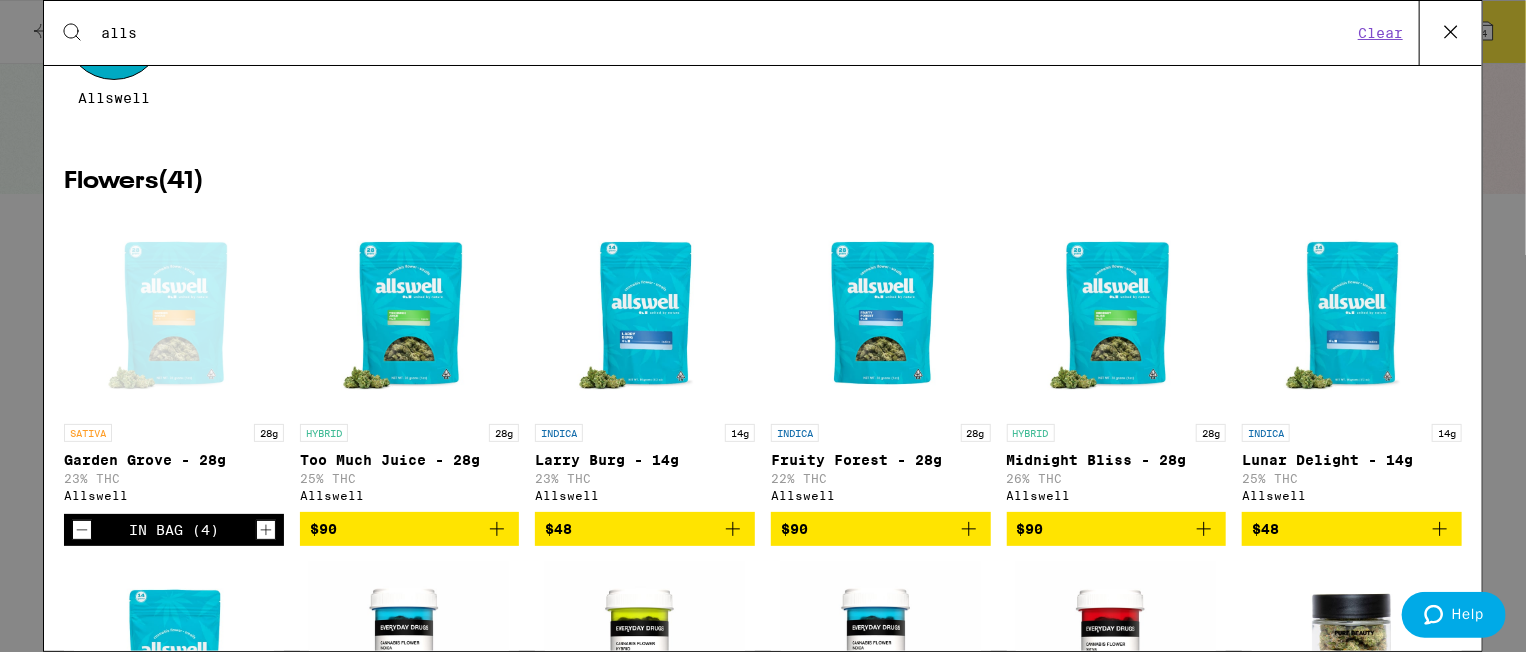 click 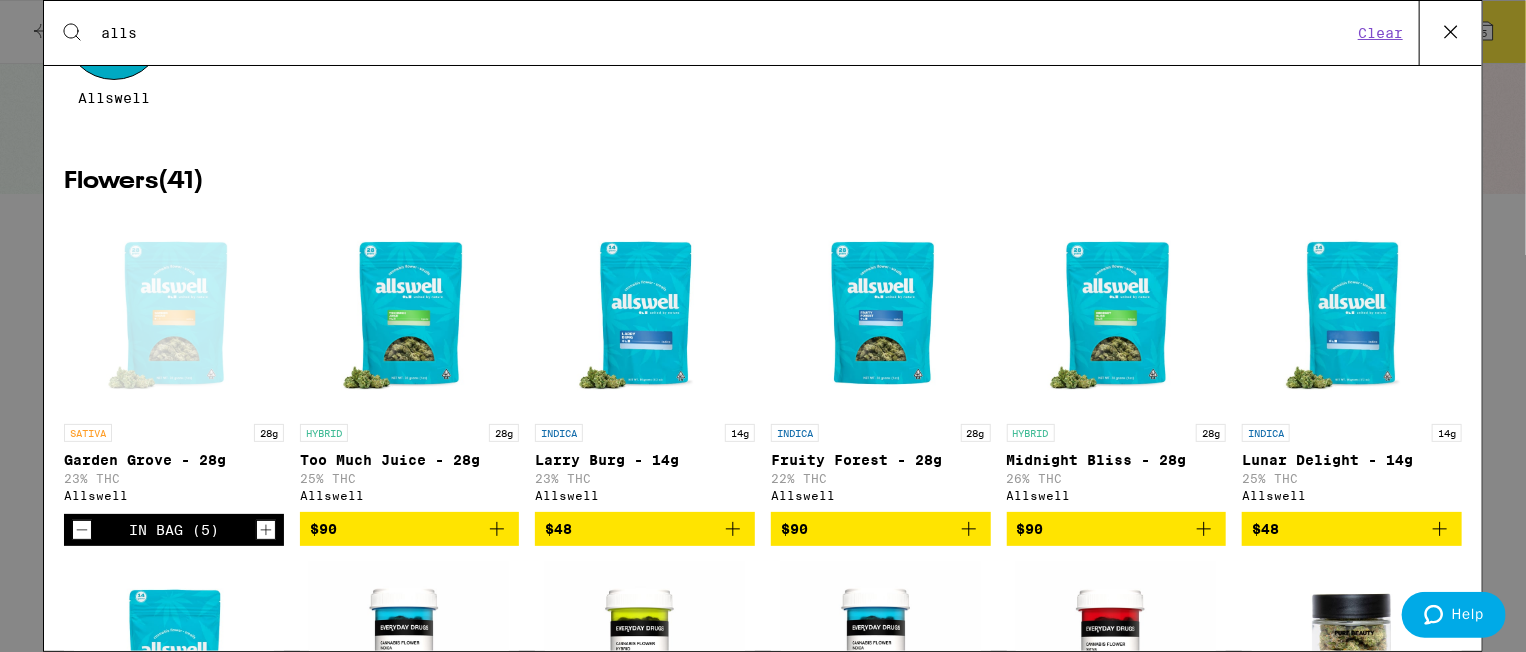 click 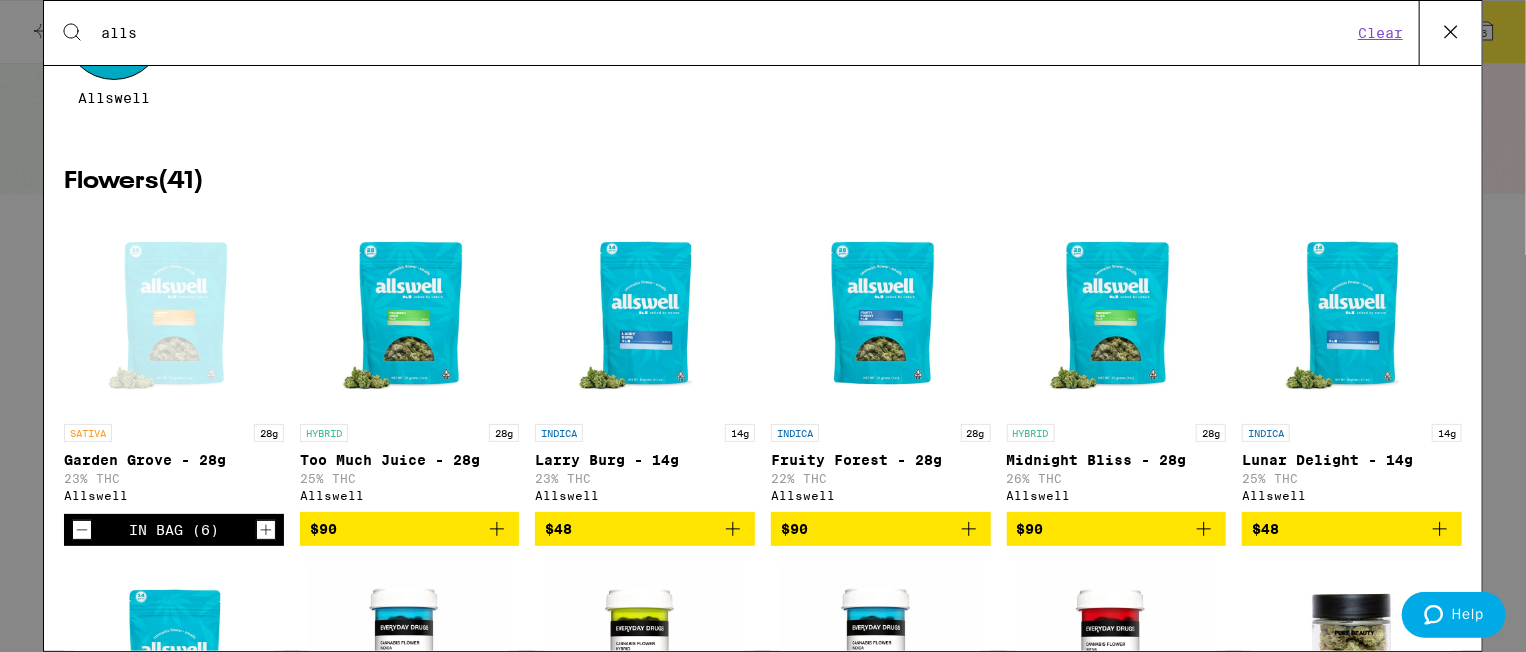 click 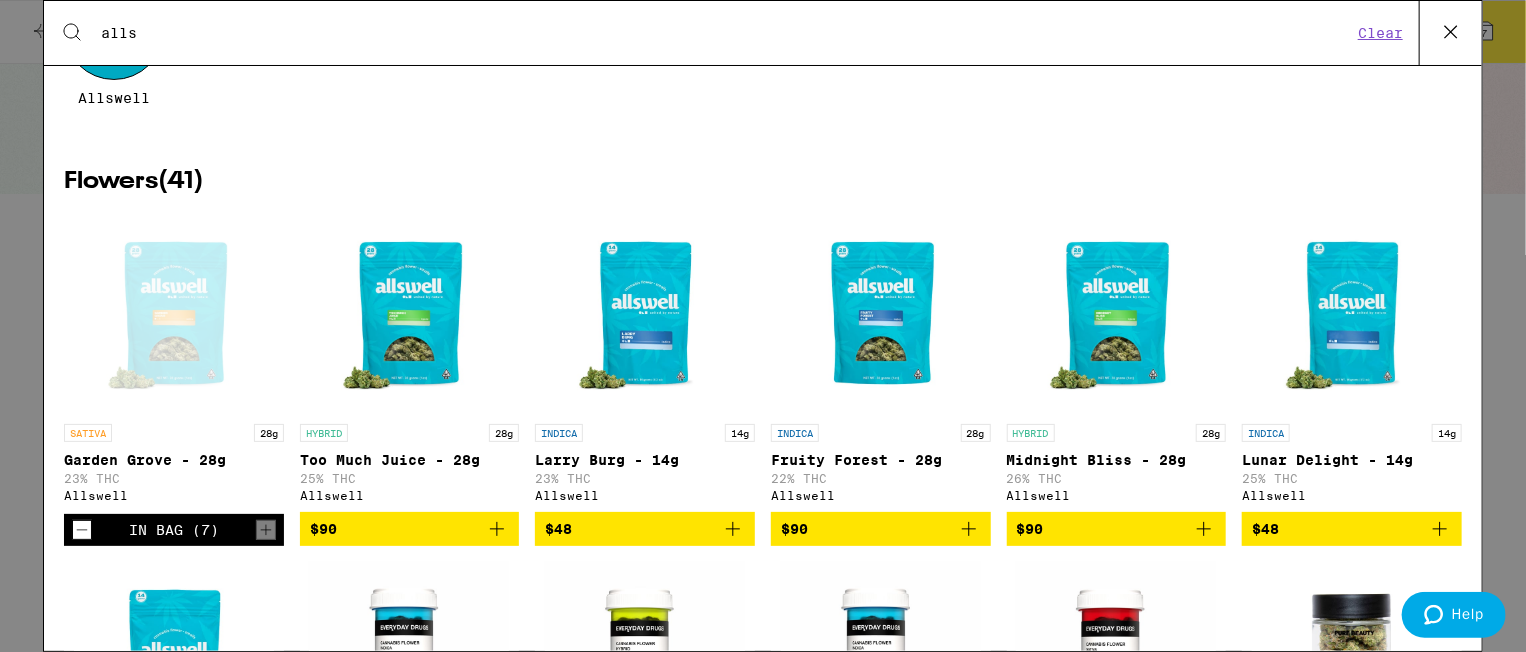 click 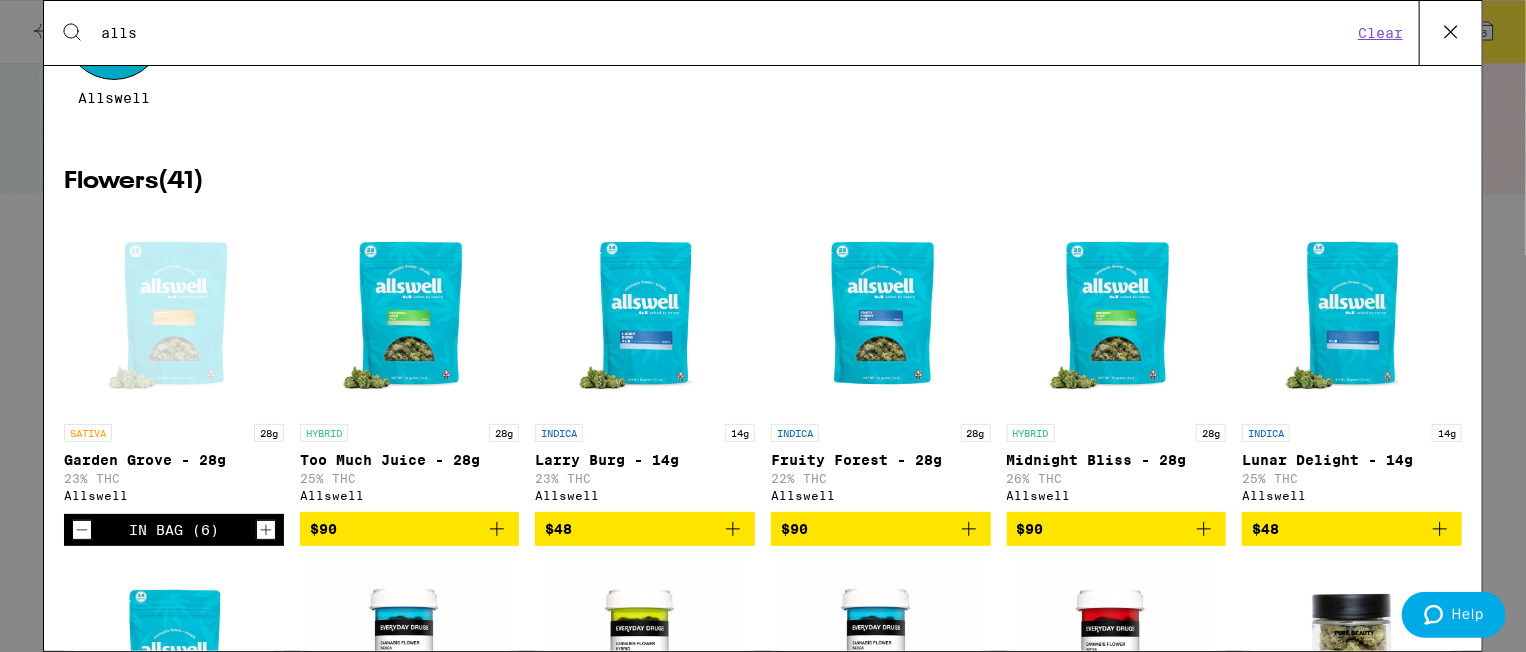 click 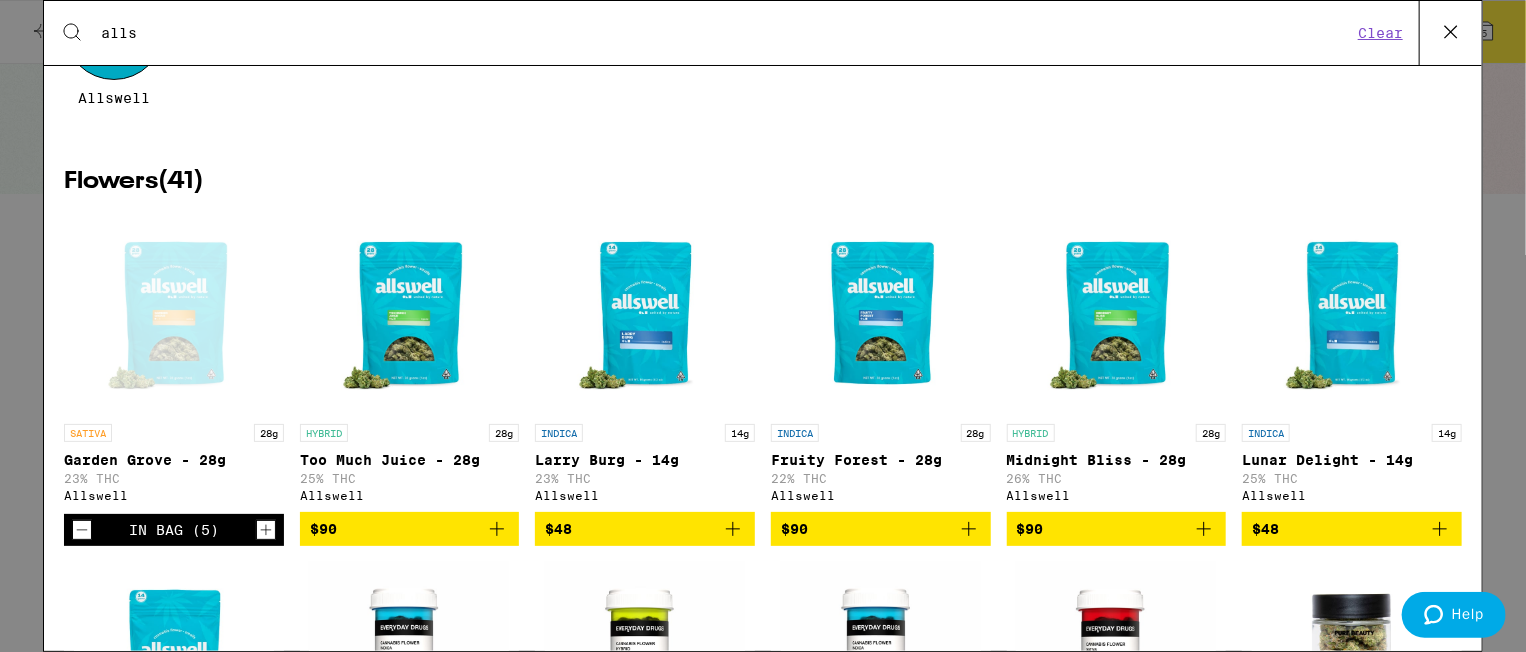 click 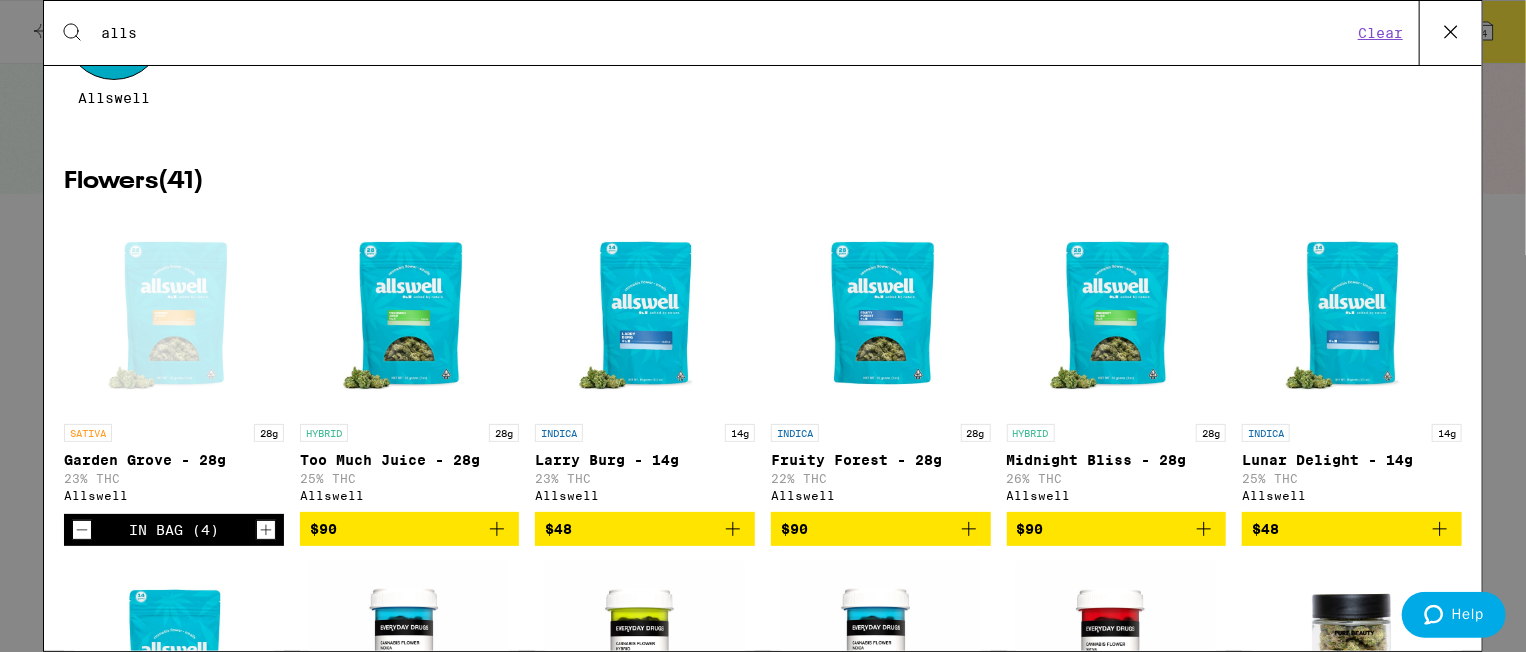 click 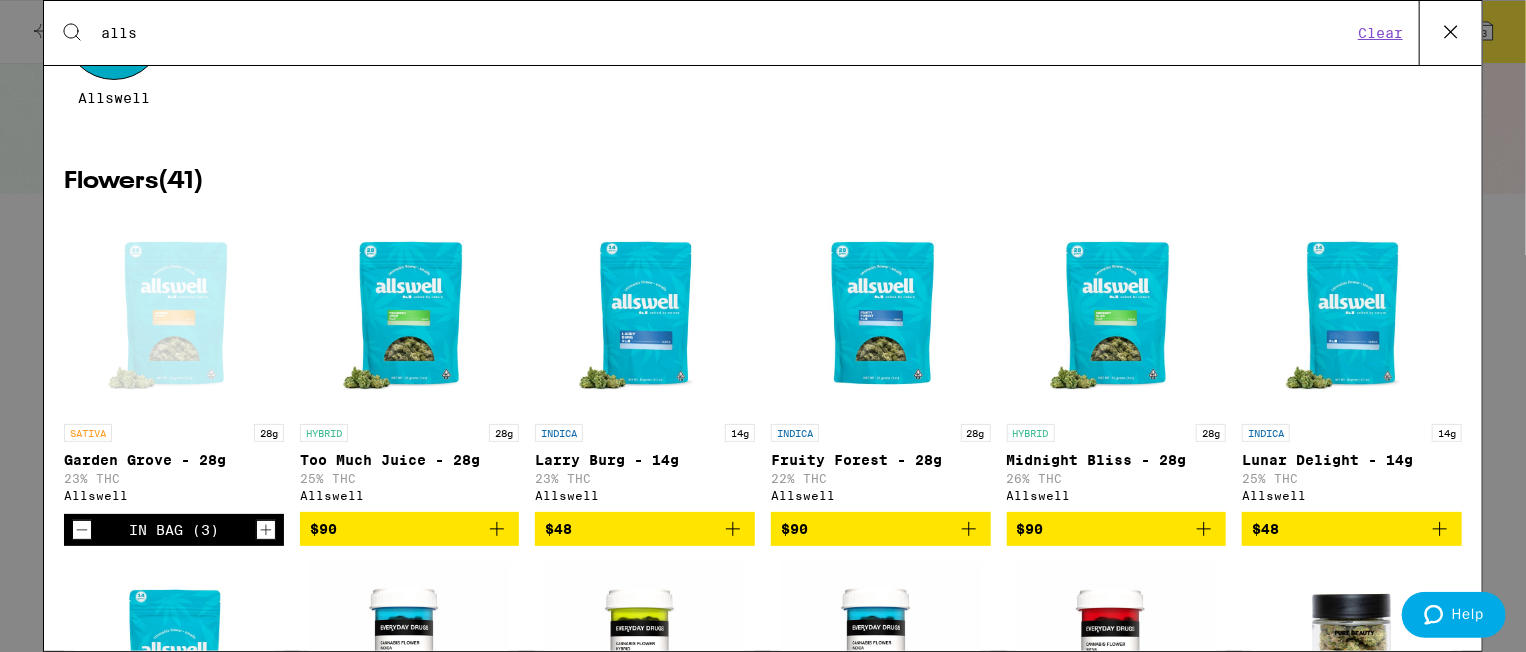 click 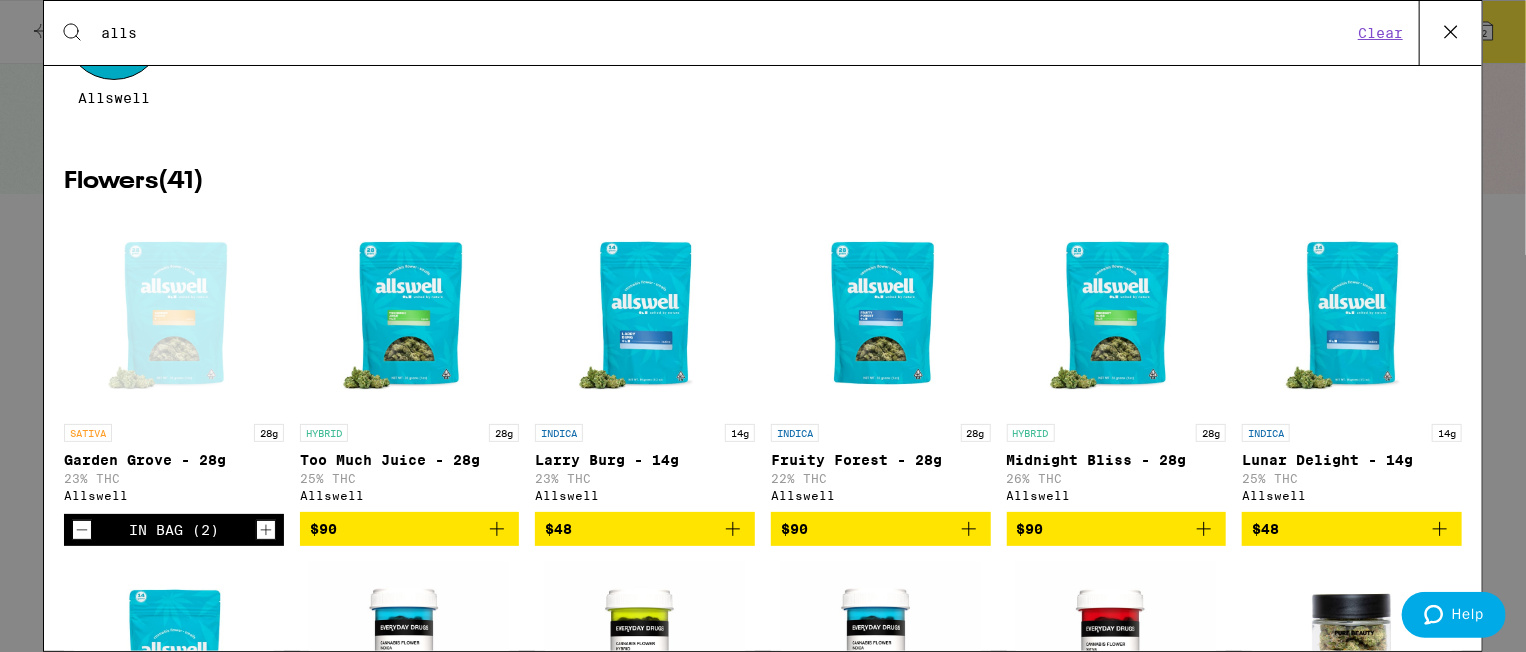 click 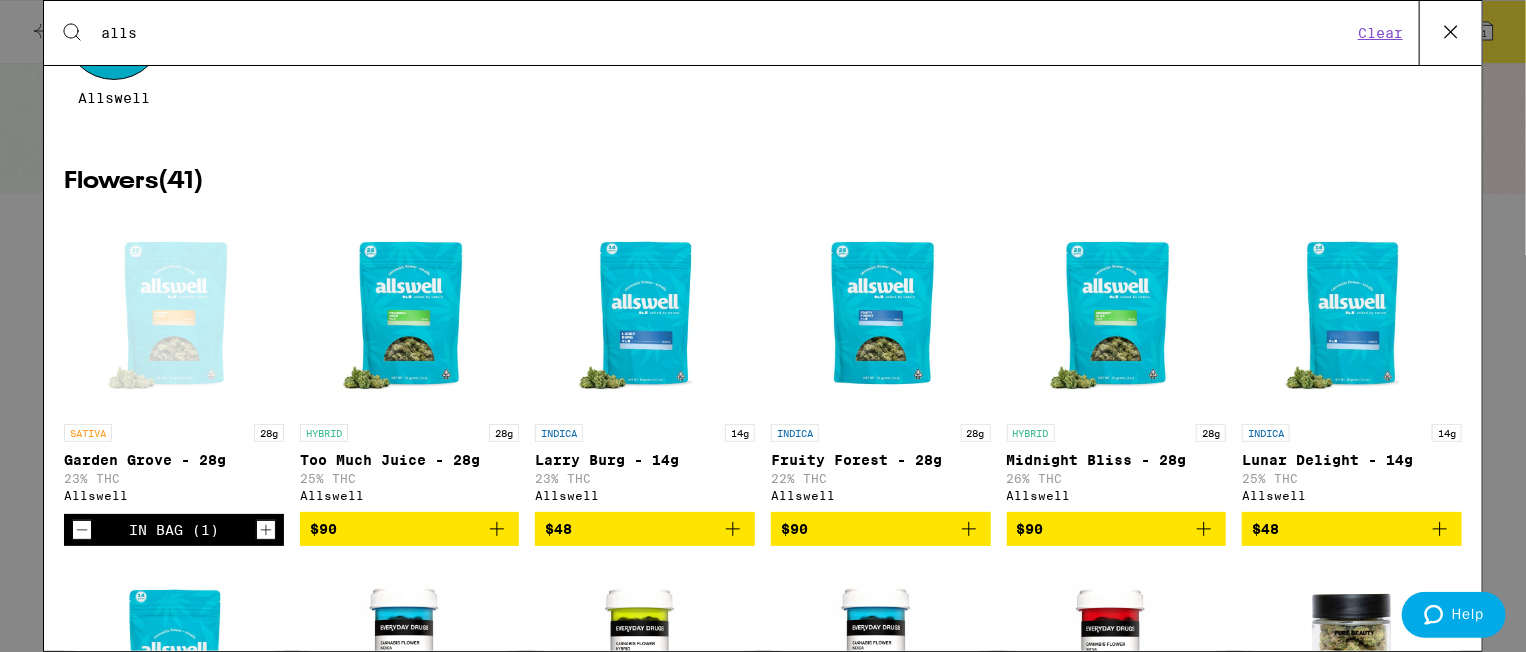 click 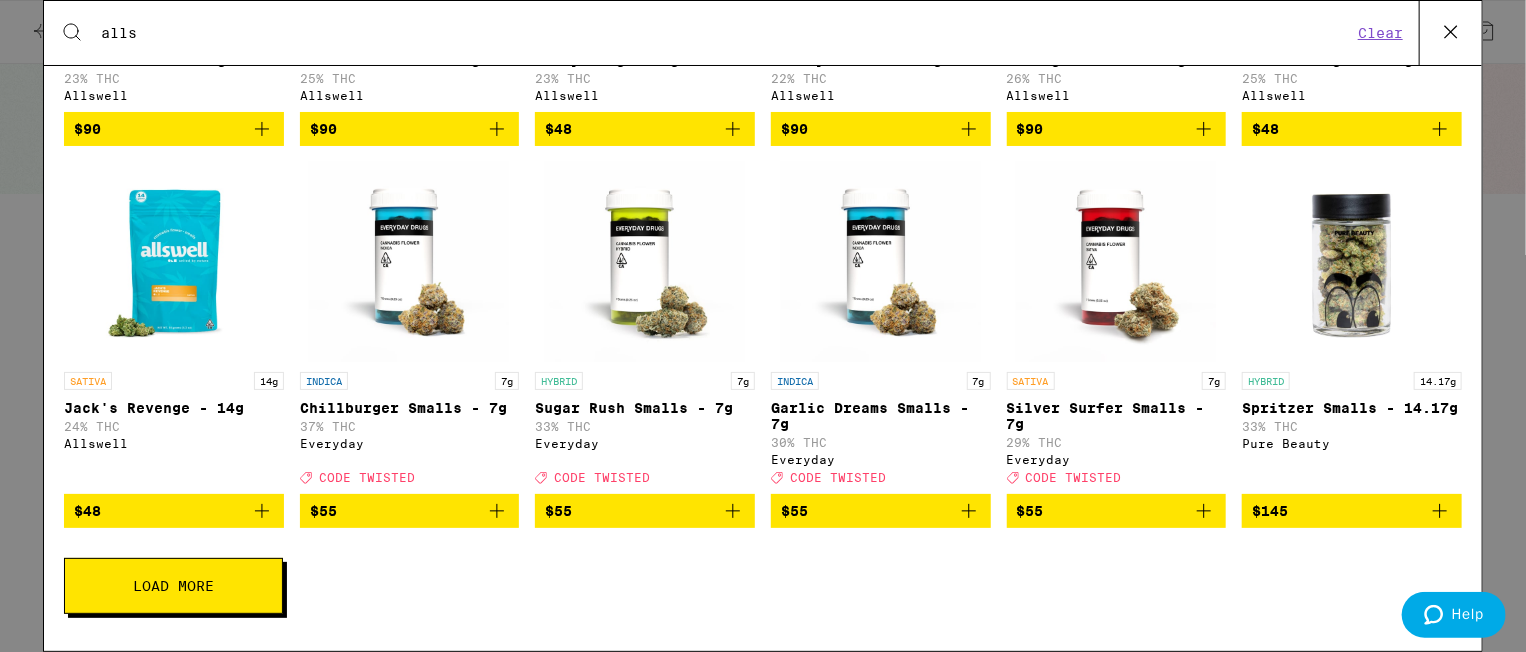 scroll, scrollTop: 200, scrollLeft: 0, axis: vertical 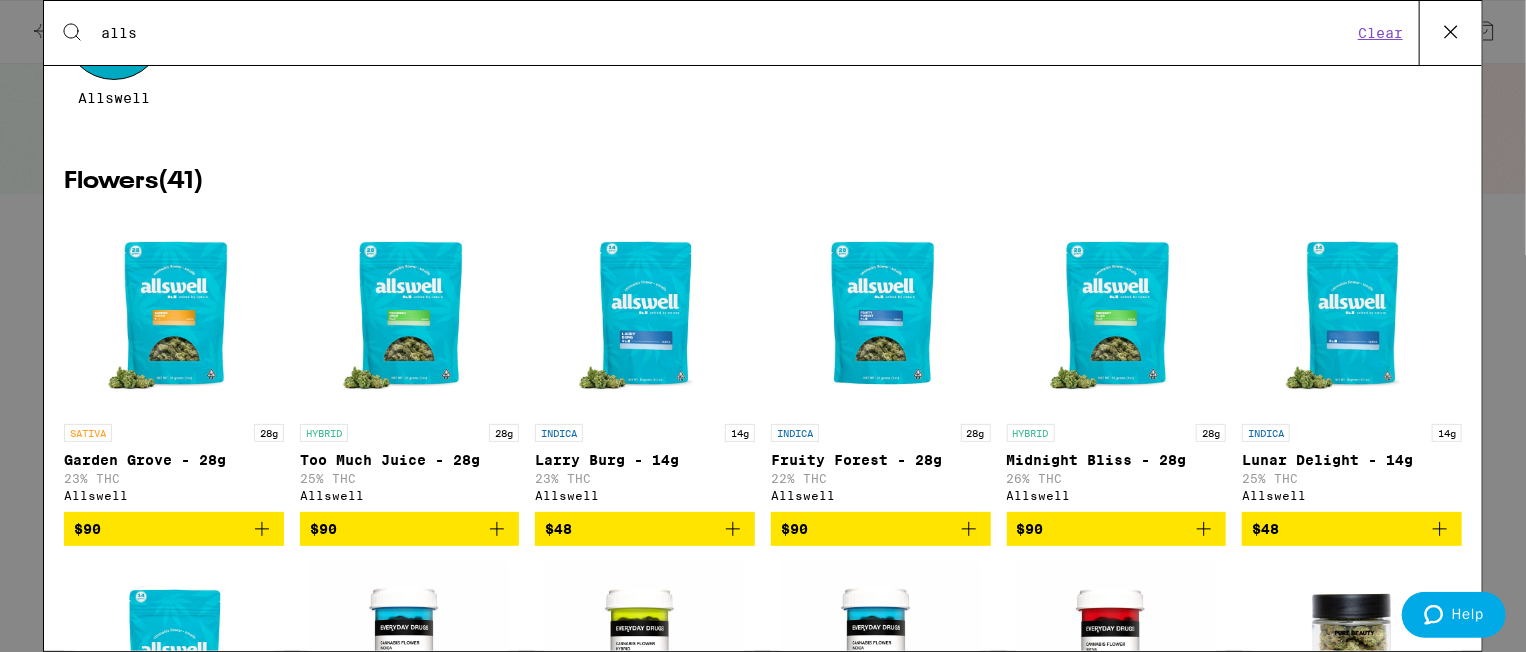 click at bounding box center [174, 314] 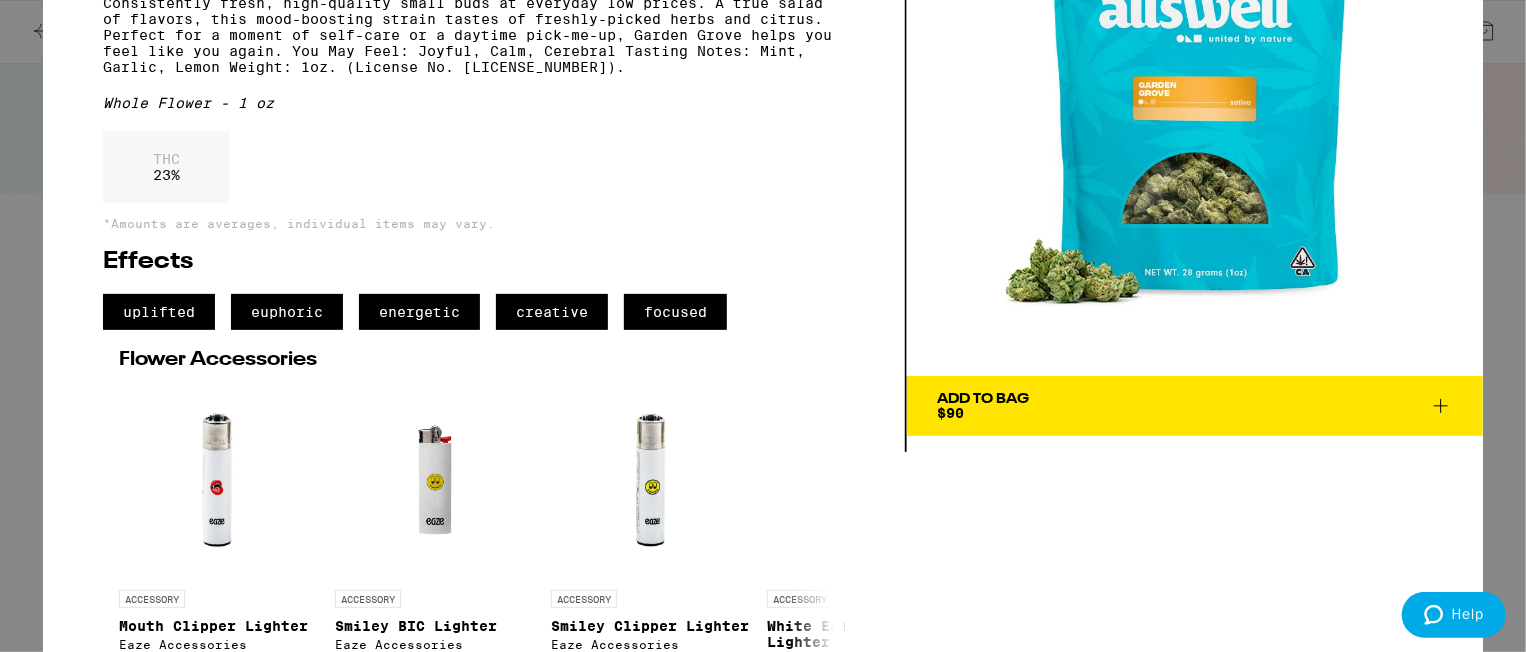scroll, scrollTop: 0, scrollLeft: 0, axis: both 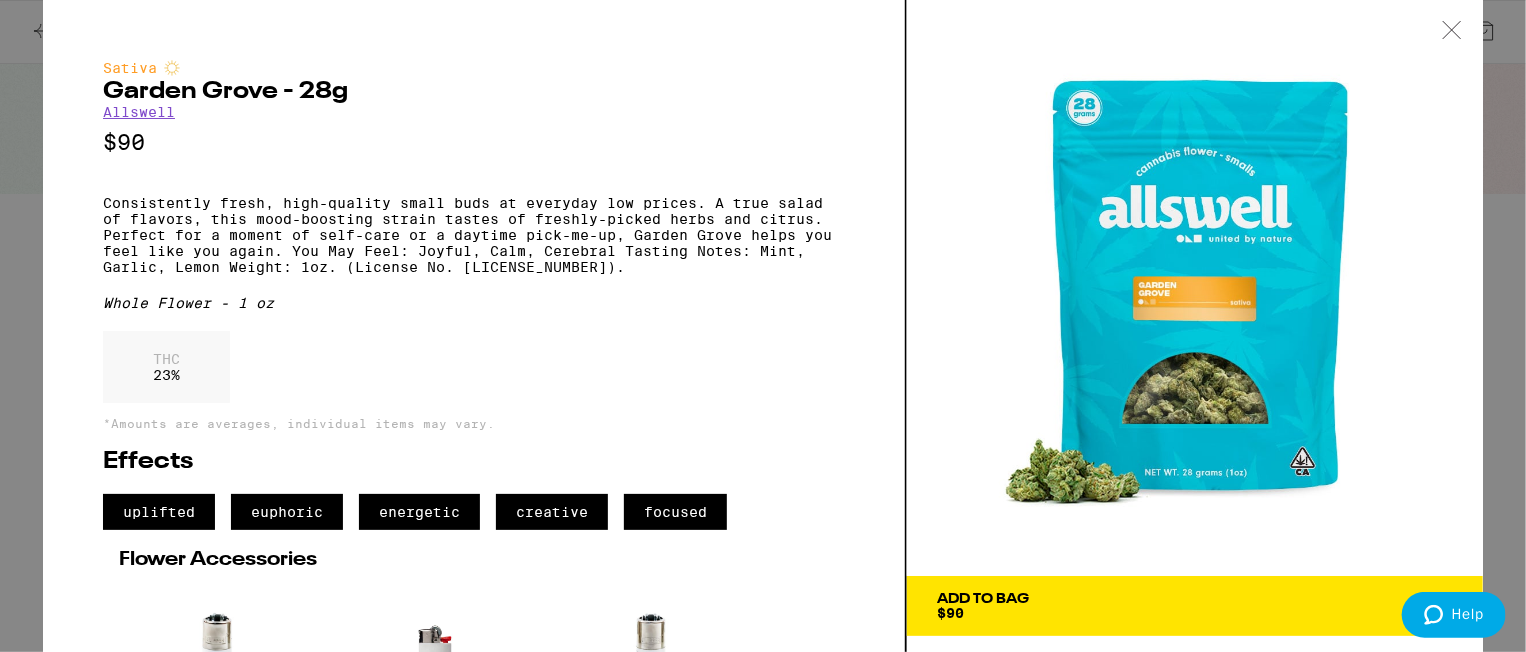 click 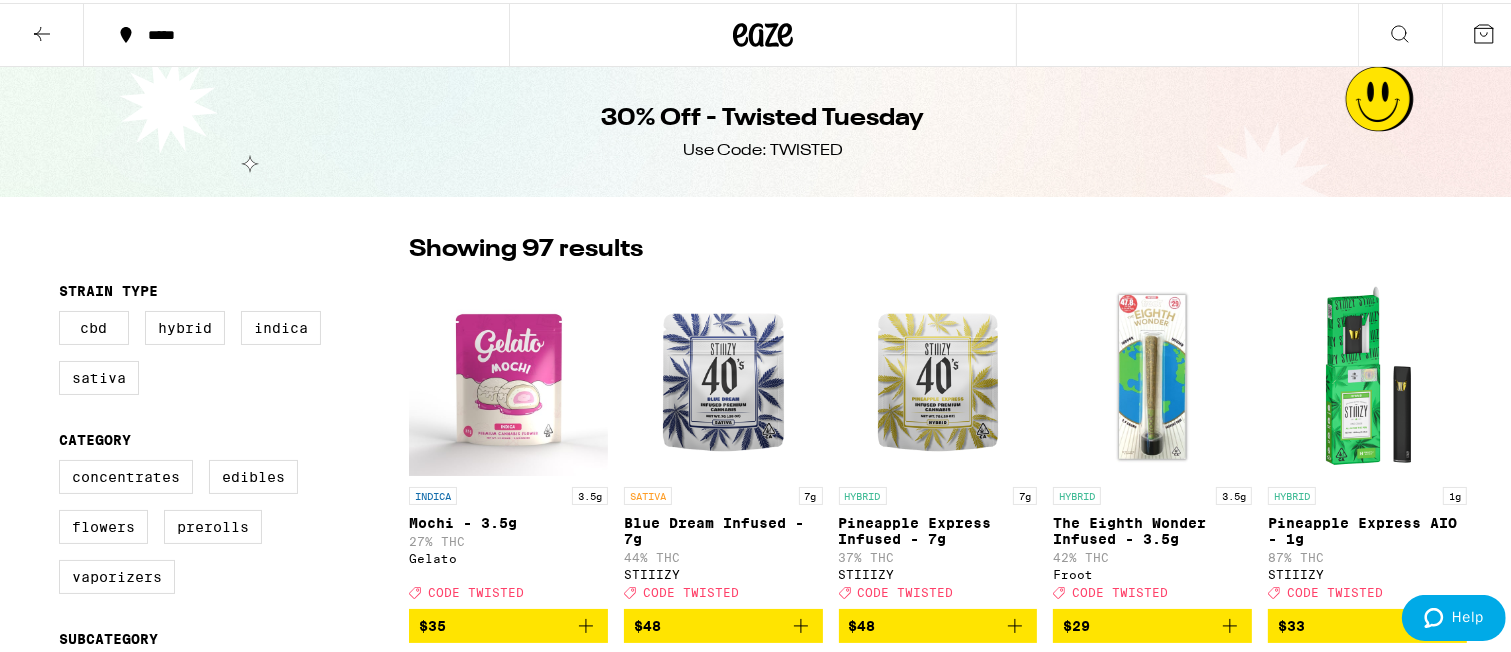 click 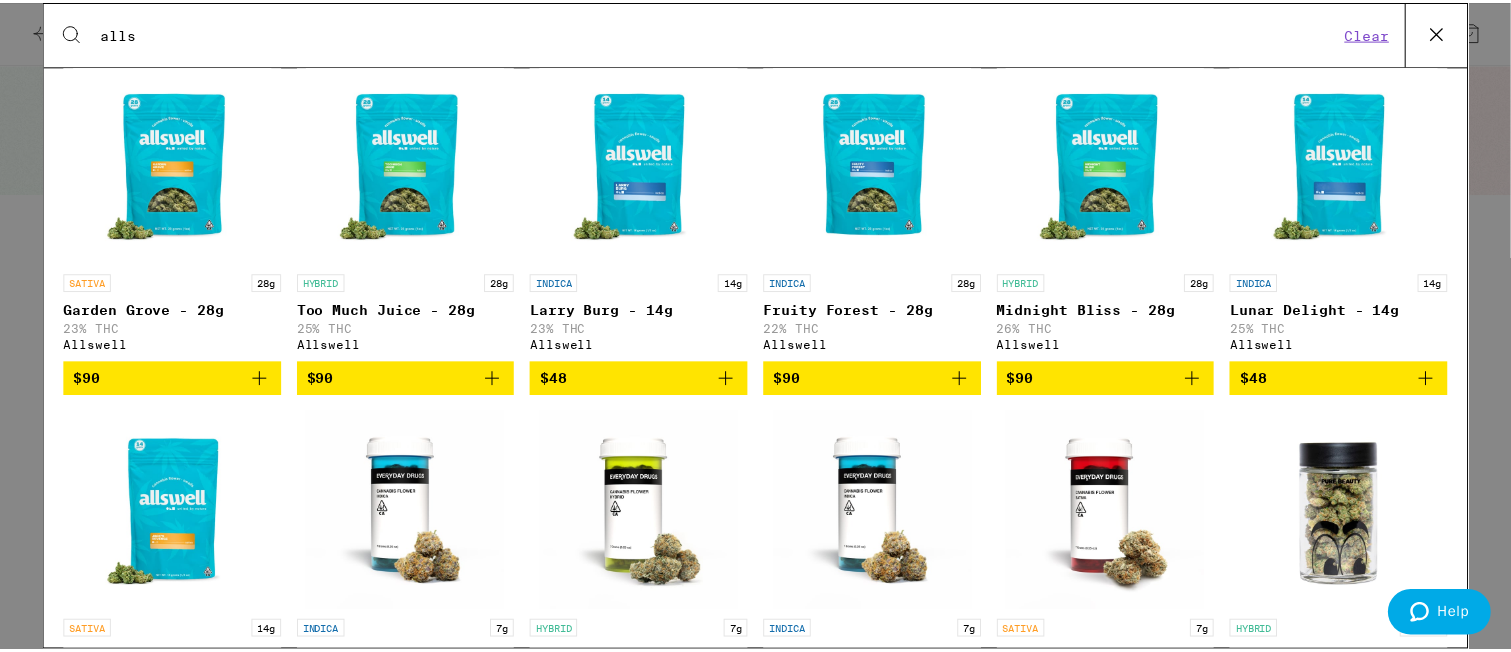 scroll, scrollTop: 200, scrollLeft: 0, axis: vertical 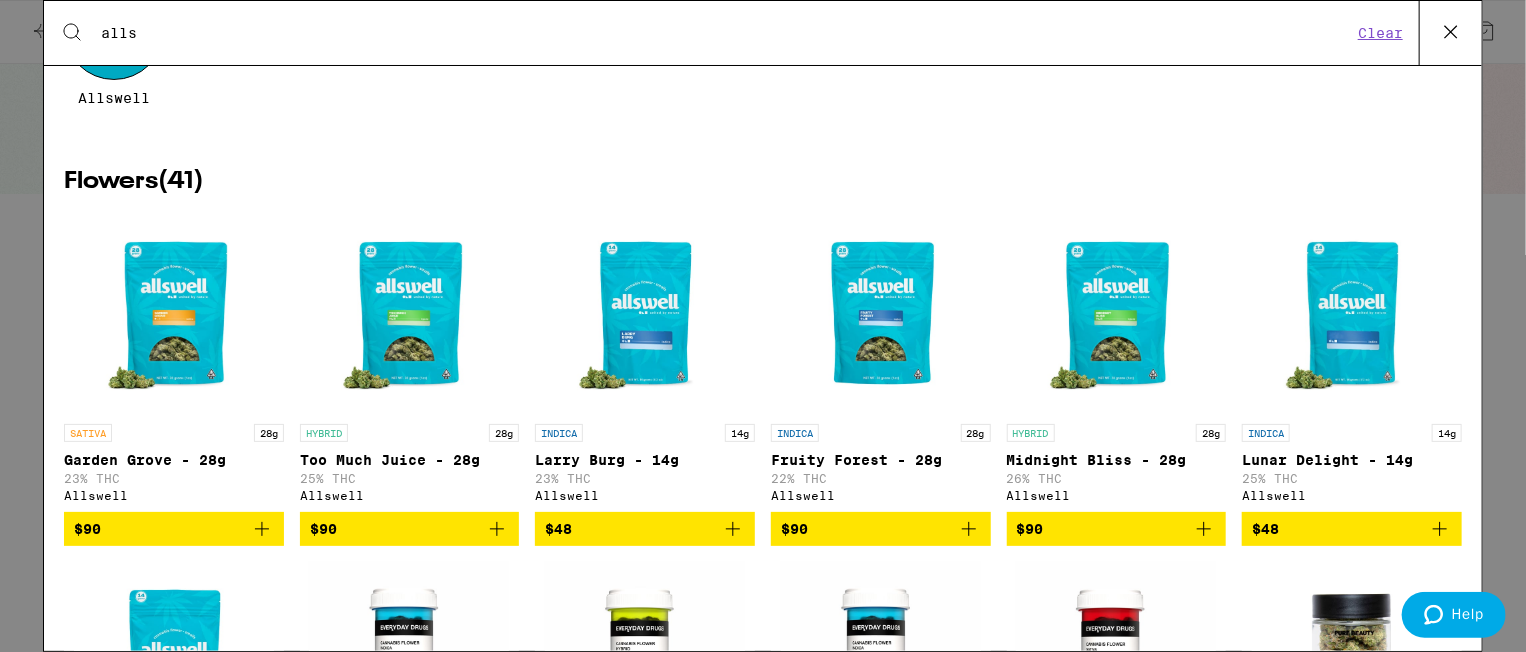 click at bounding box center (1116, 314) 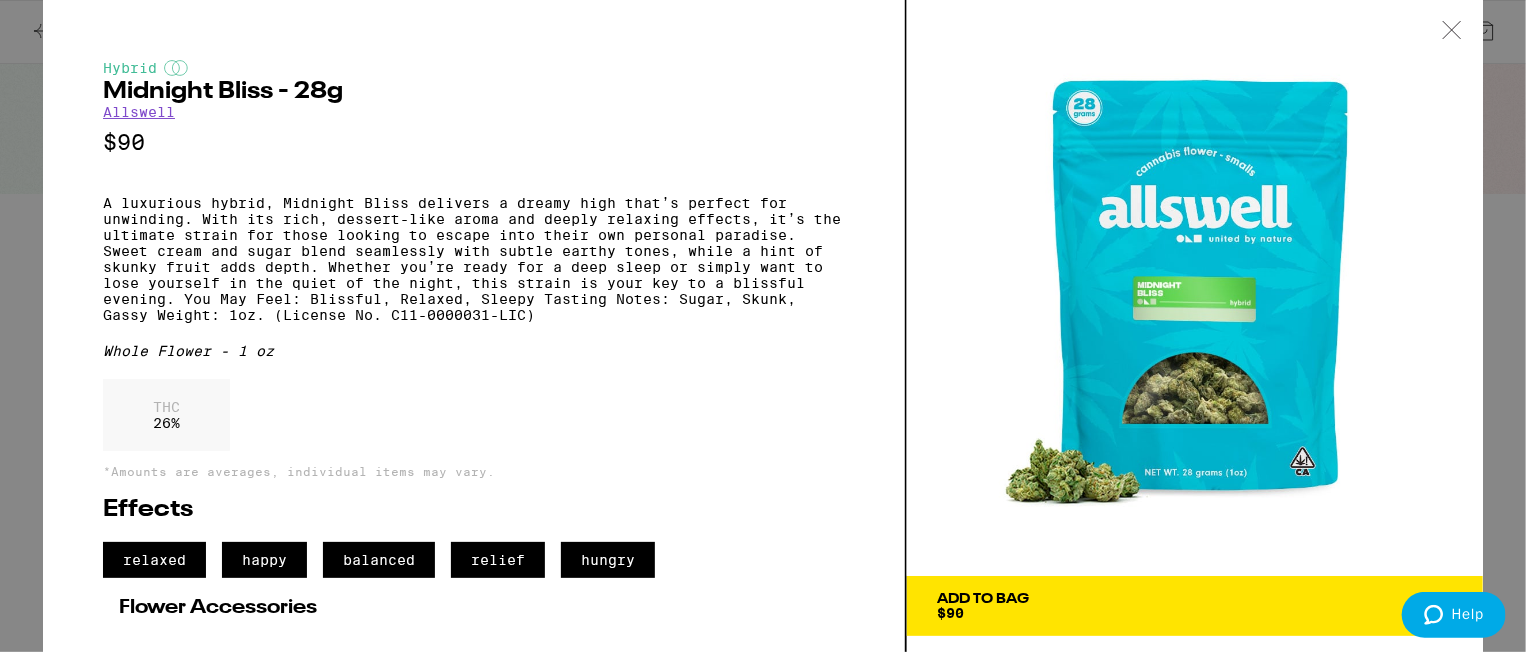 click 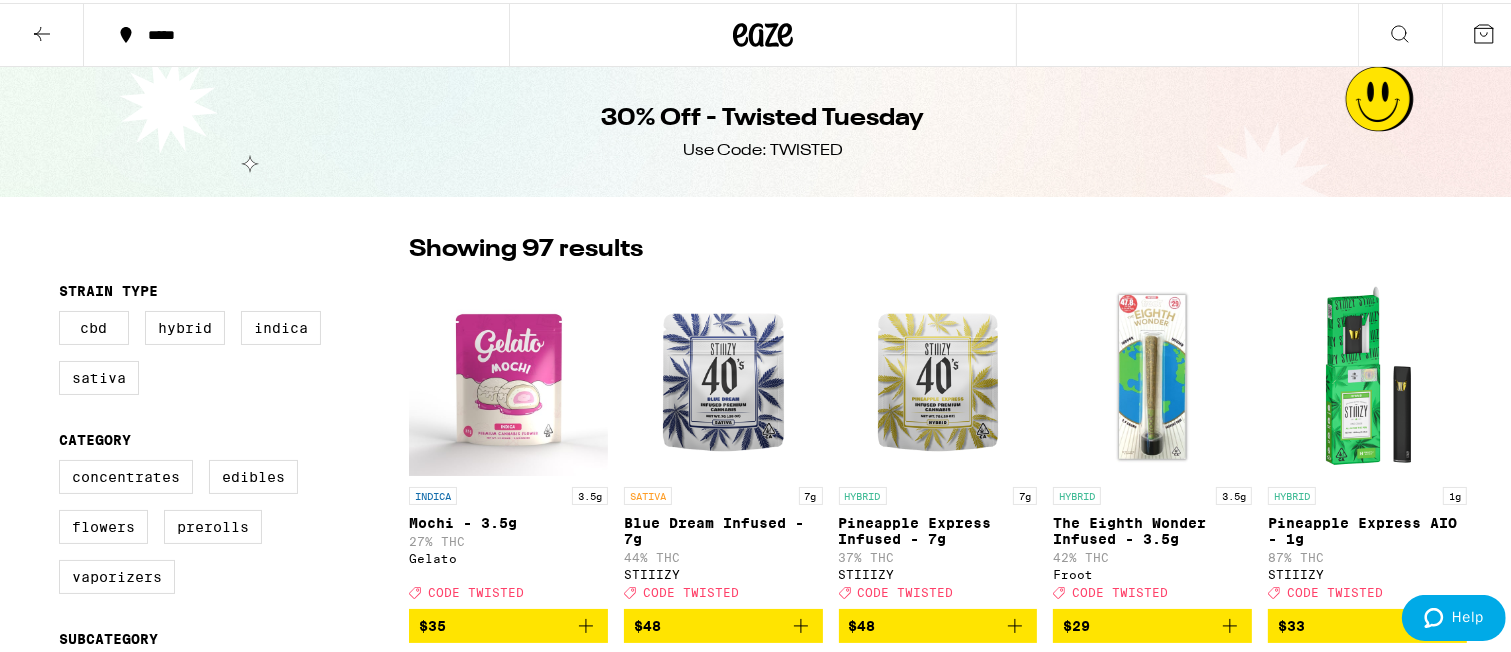 click 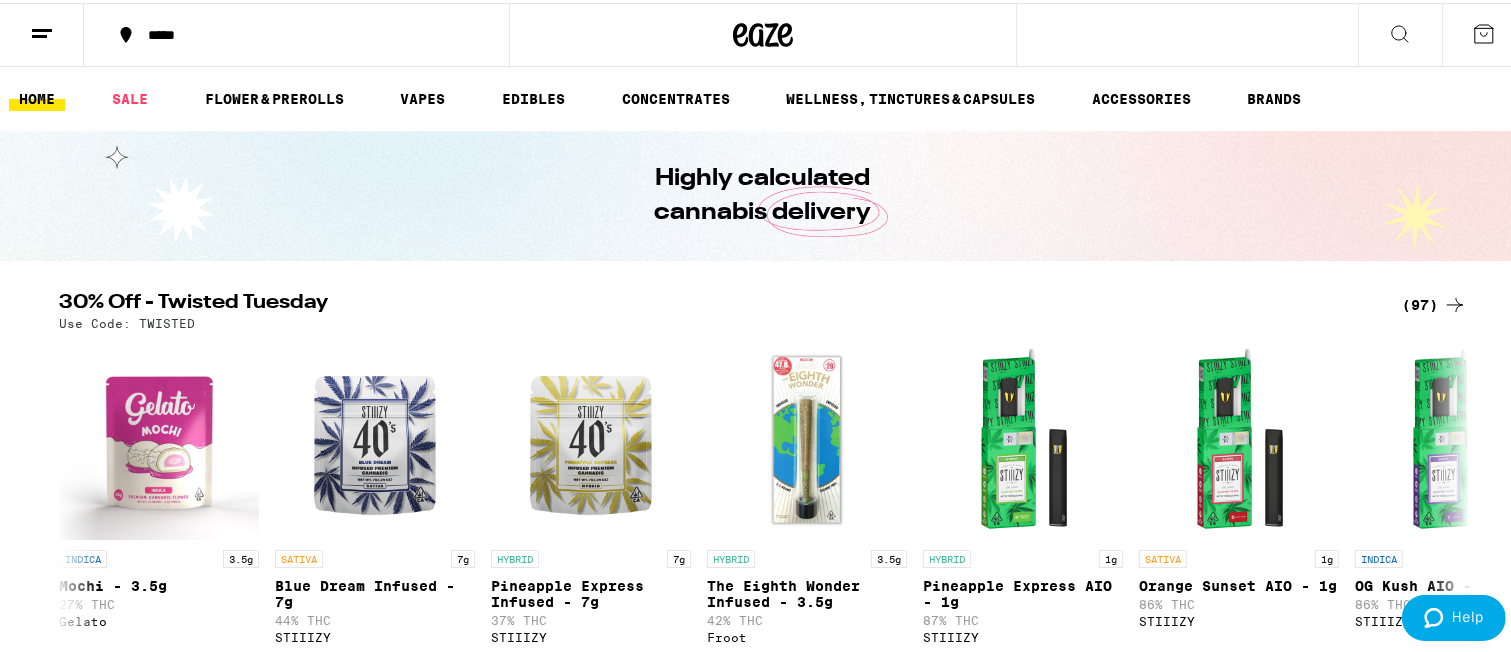 click 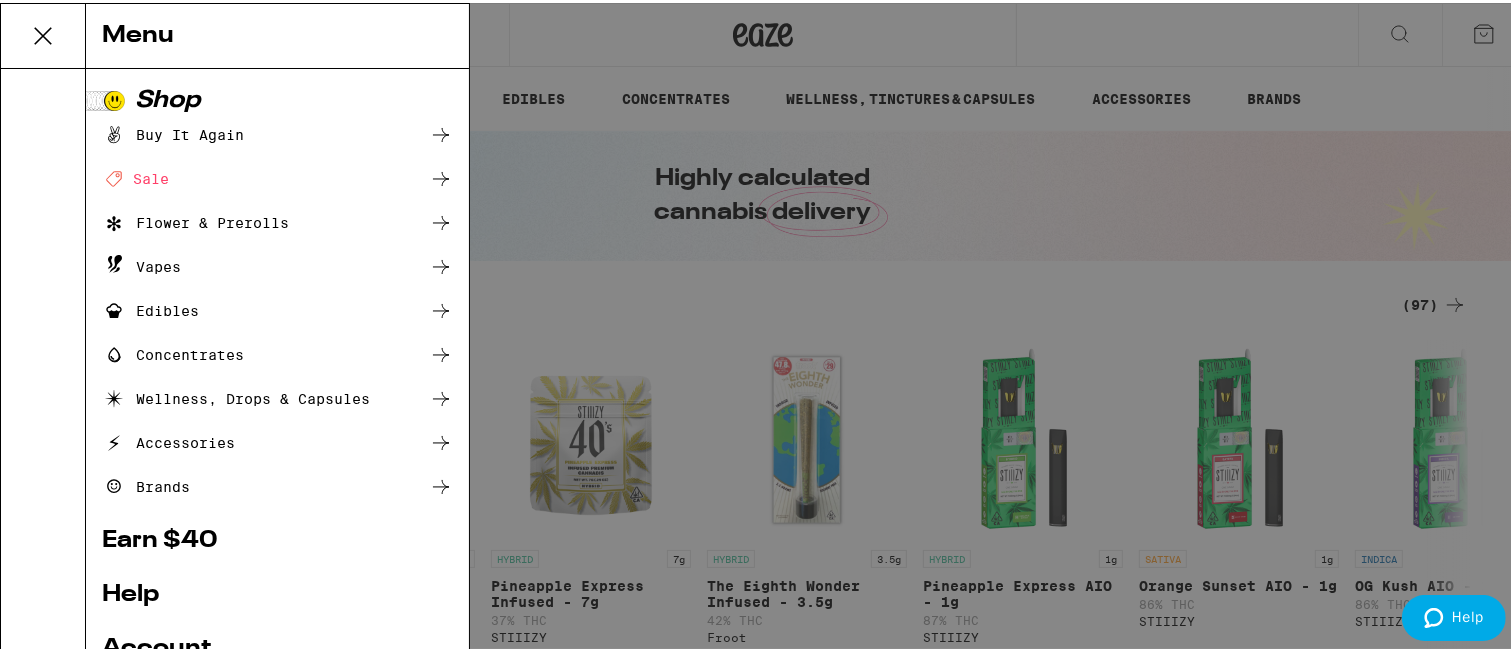 scroll, scrollTop: 0, scrollLeft: 0, axis: both 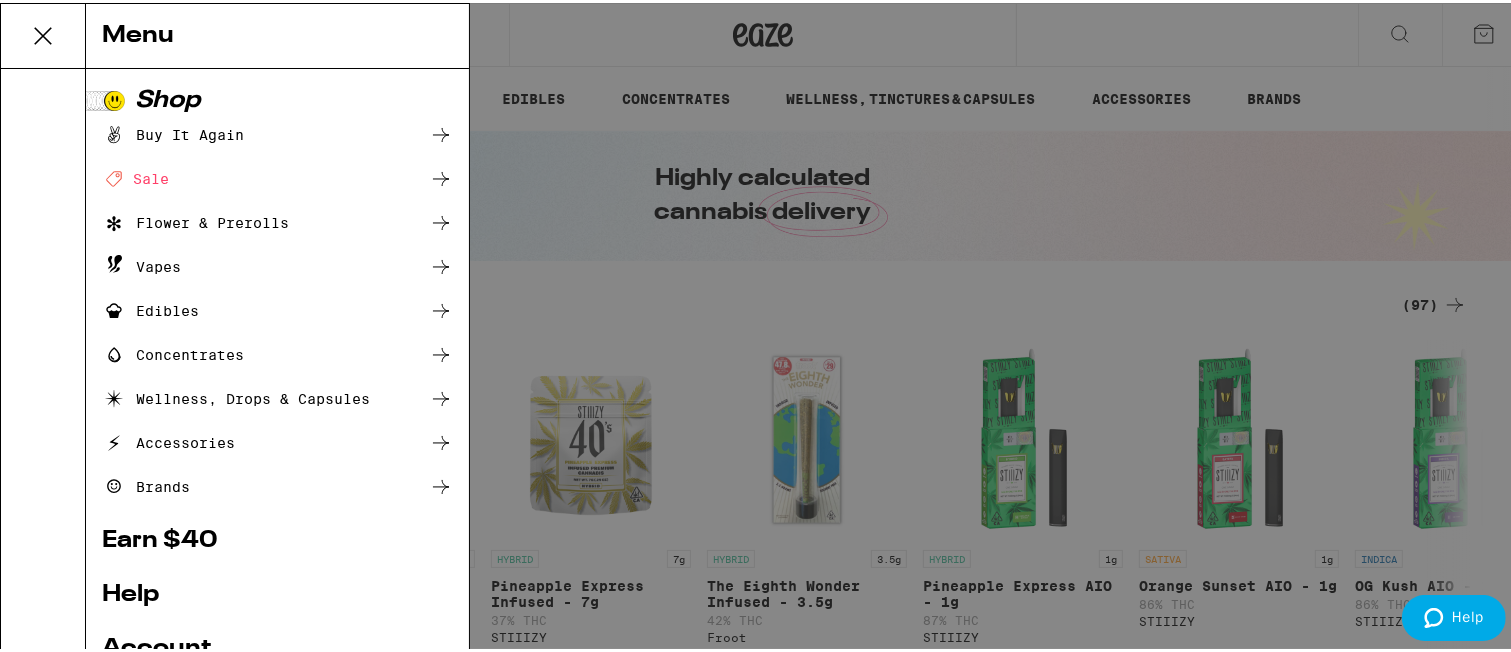 click 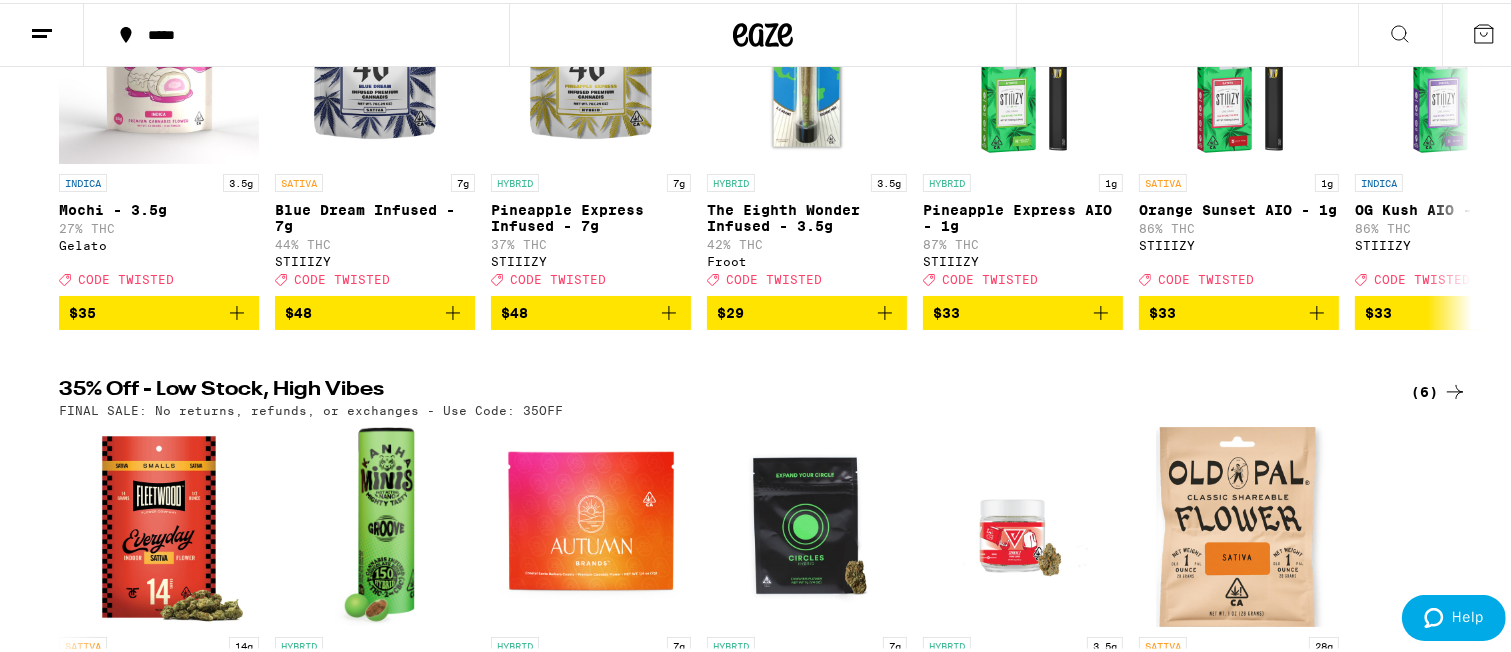 scroll, scrollTop: 600, scrollLeft: 0, axis: vertical 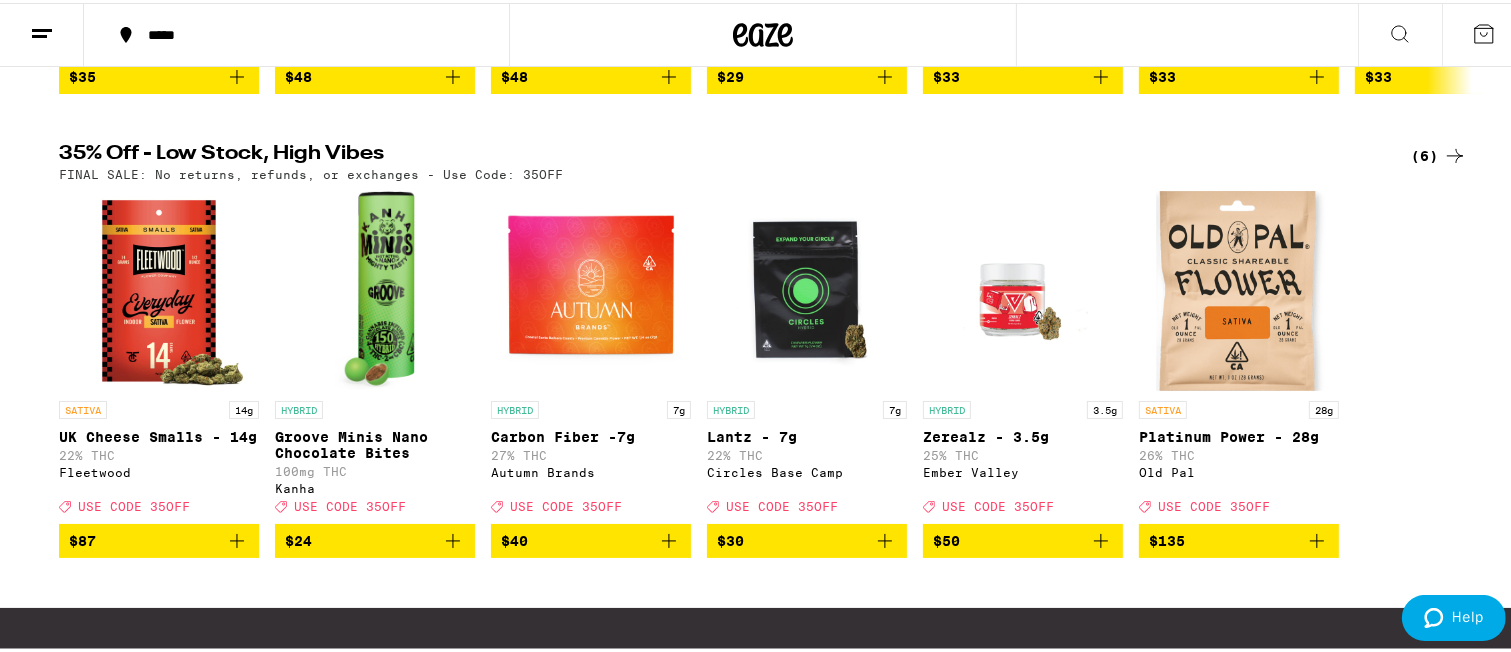 click 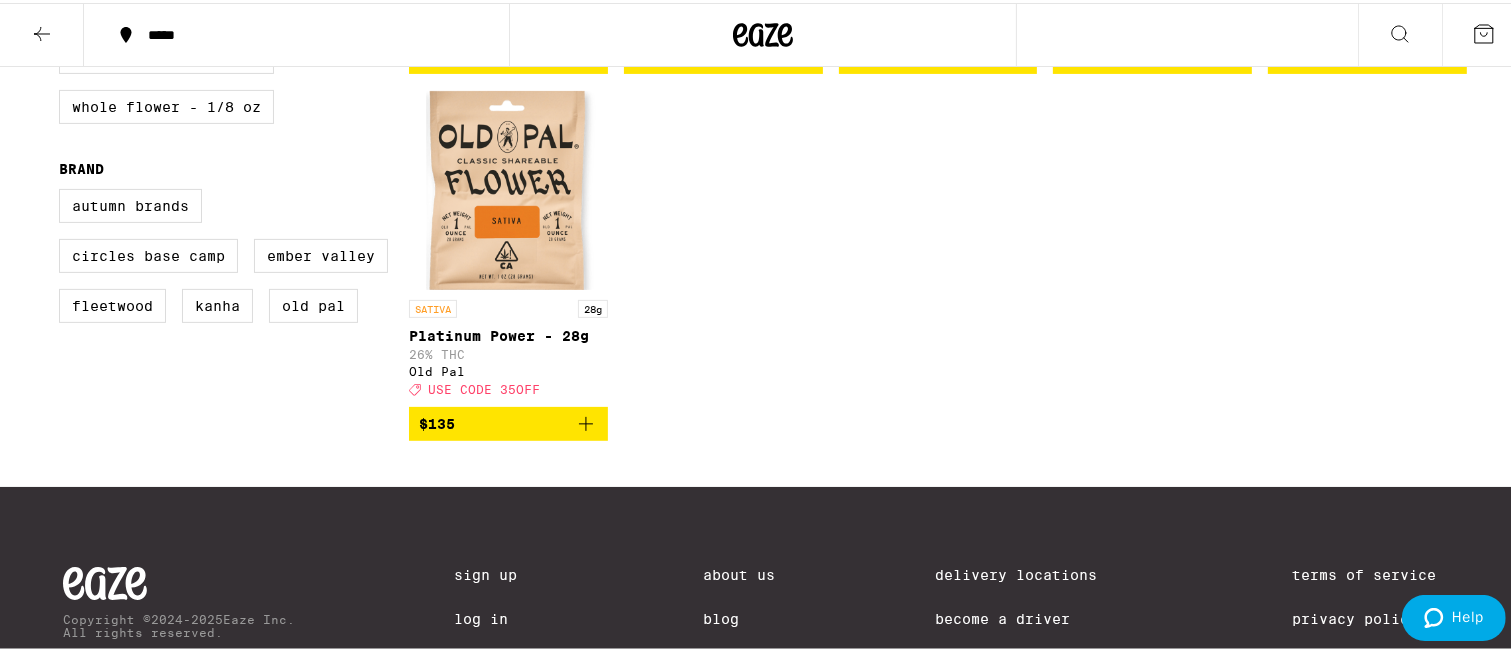 scroll, scrollTop: 600, scrollLeft: 0, axis: vertical 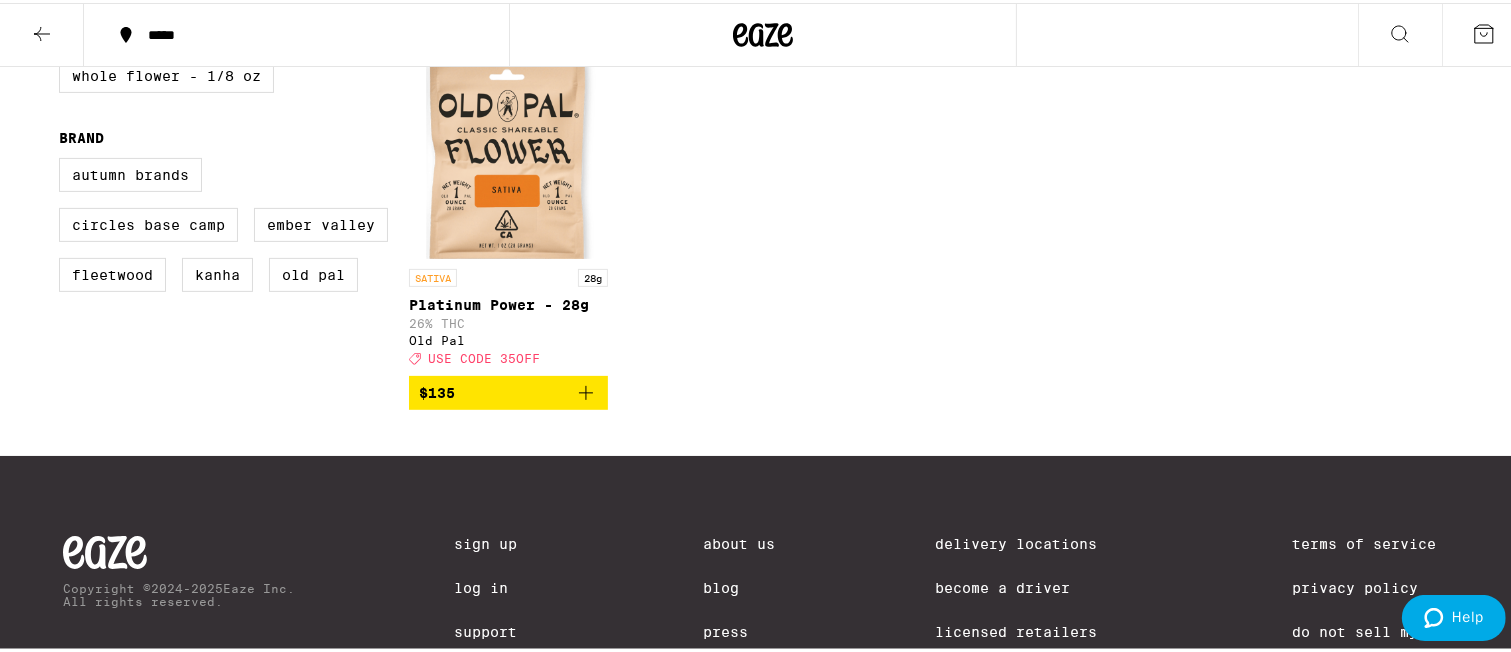 click at bounding box center [508, 156] 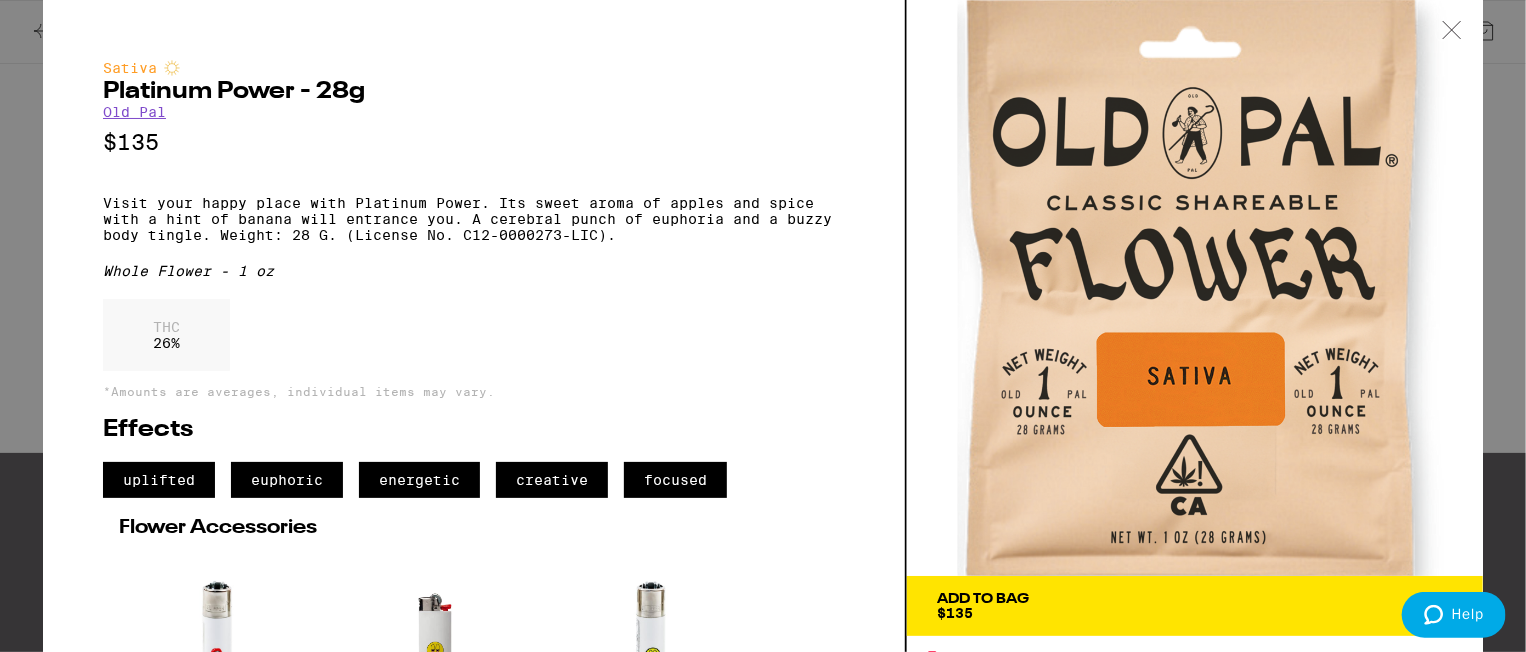 click 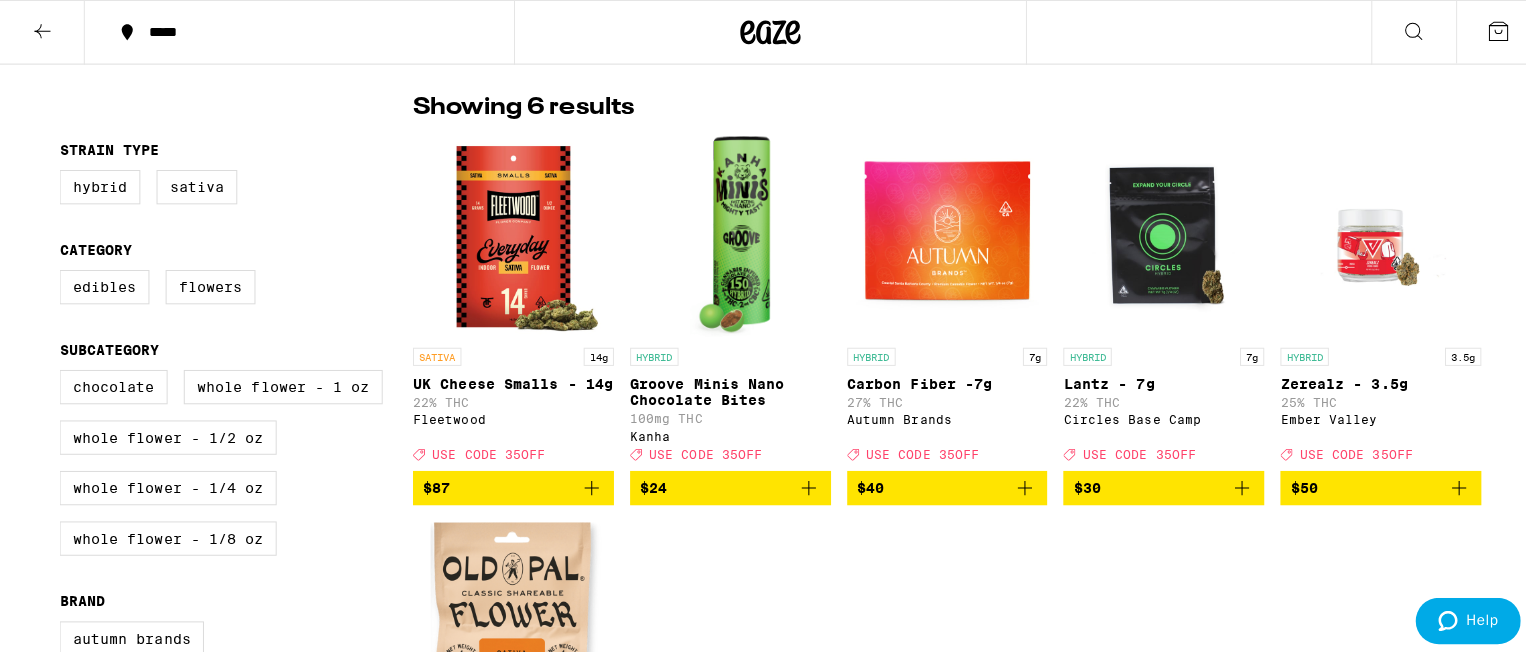 scroll, scrollTop: 200, scrollLeft: 0, axis: vertical 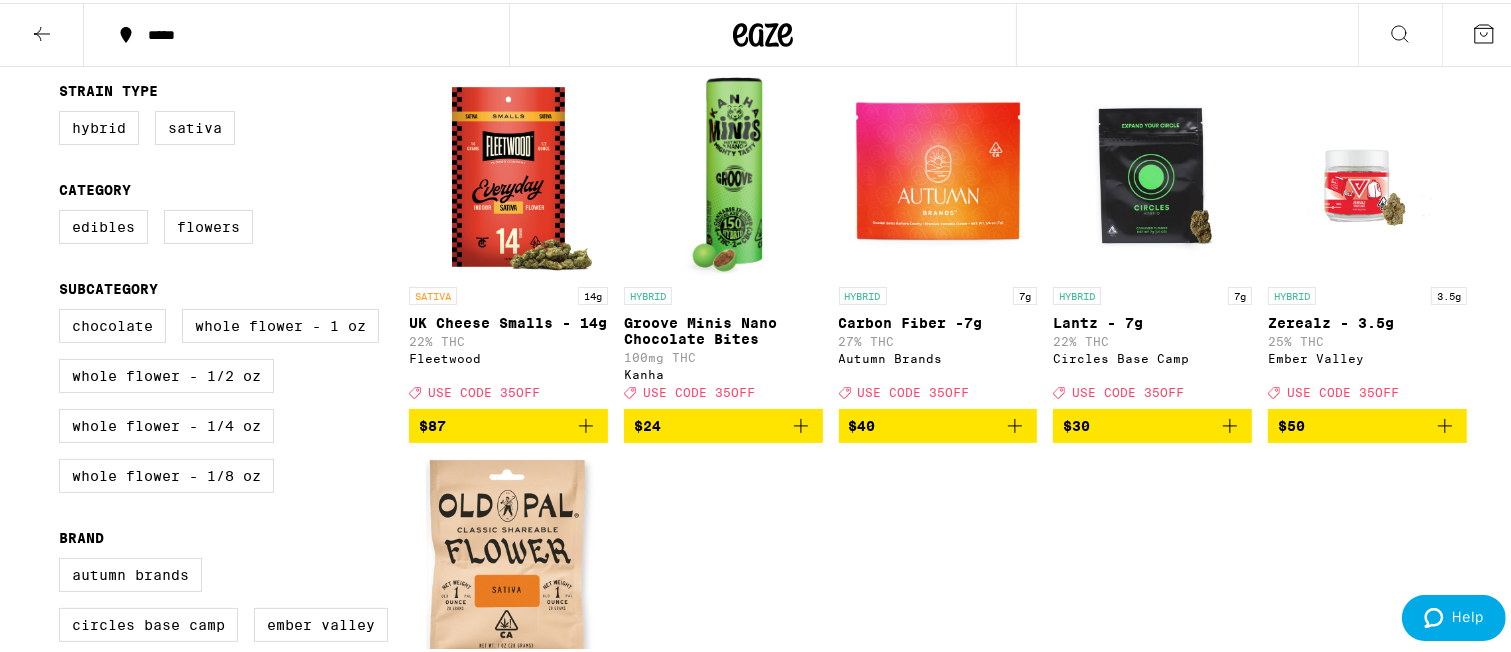 click at bounding box center (938, 174) 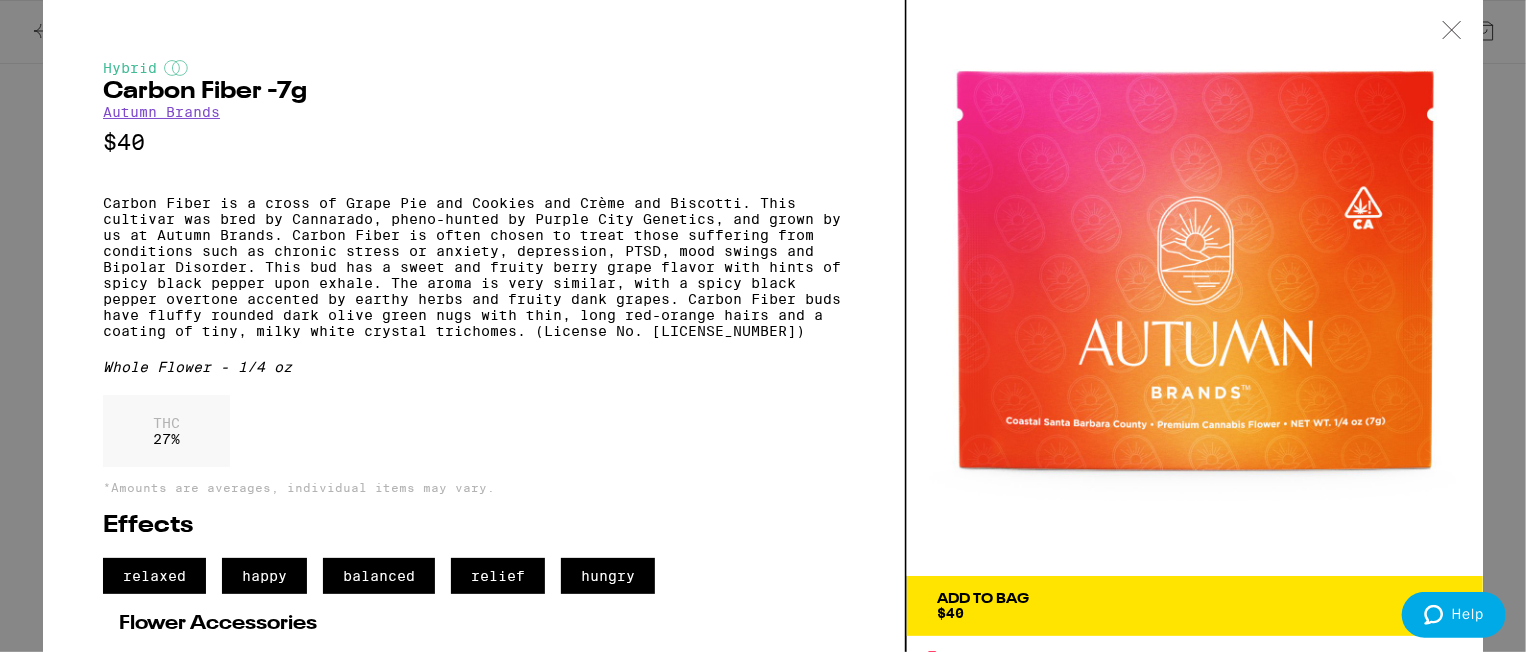 click 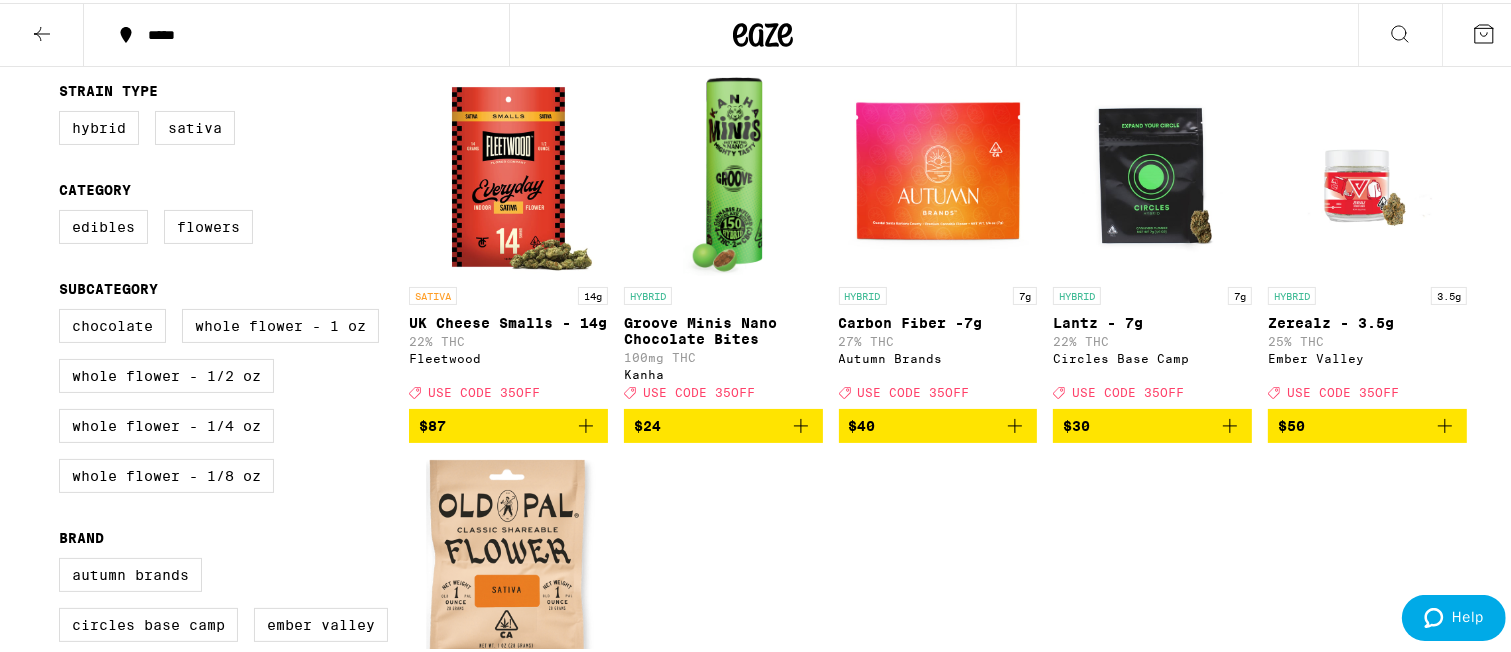 click at bounding box center (938, 174) 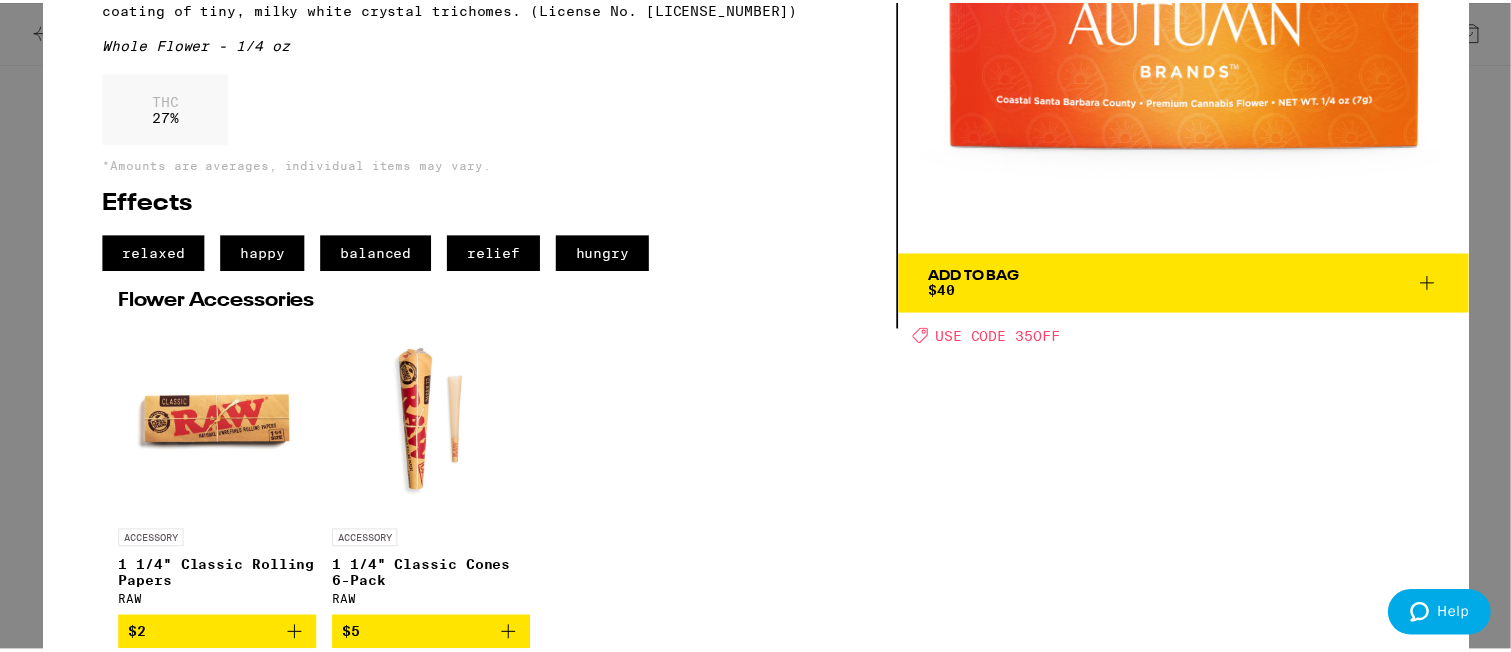 scroll, scrollTop: 0, scrollLeft: 0, axis: both 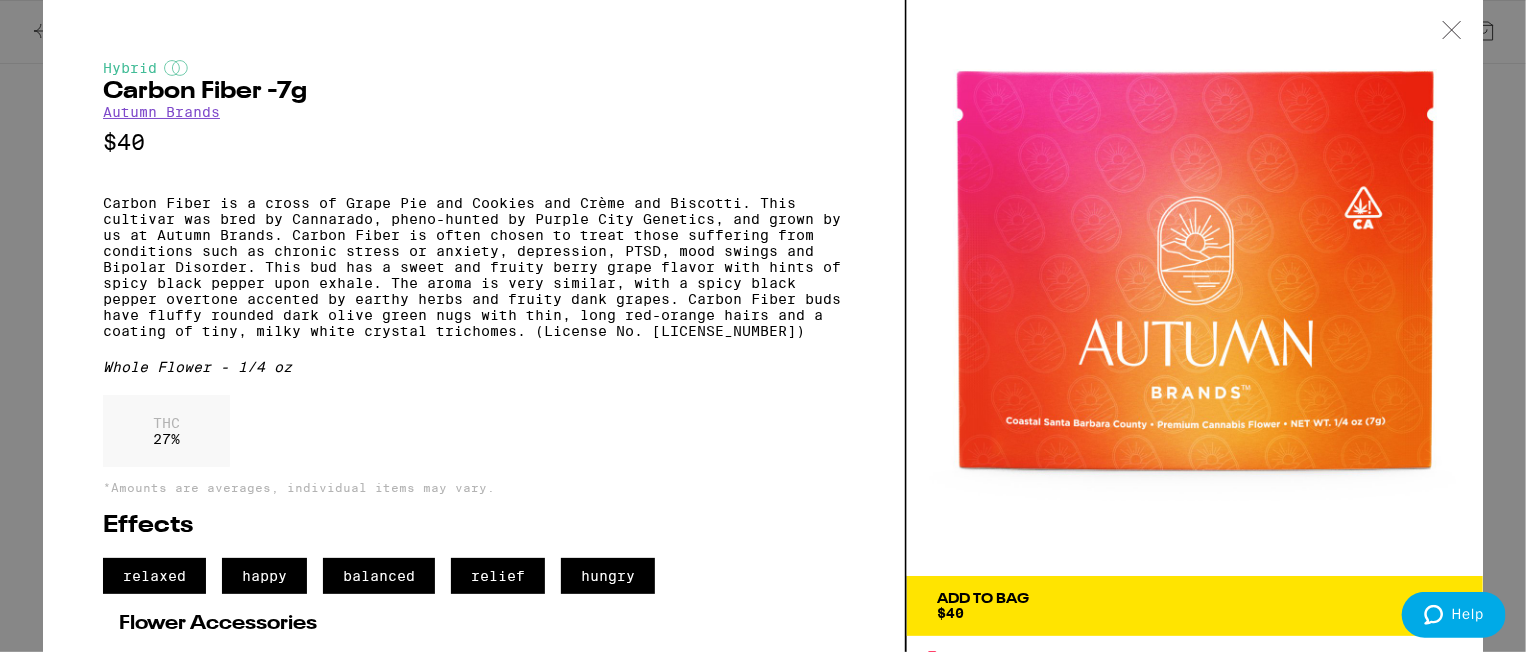 click 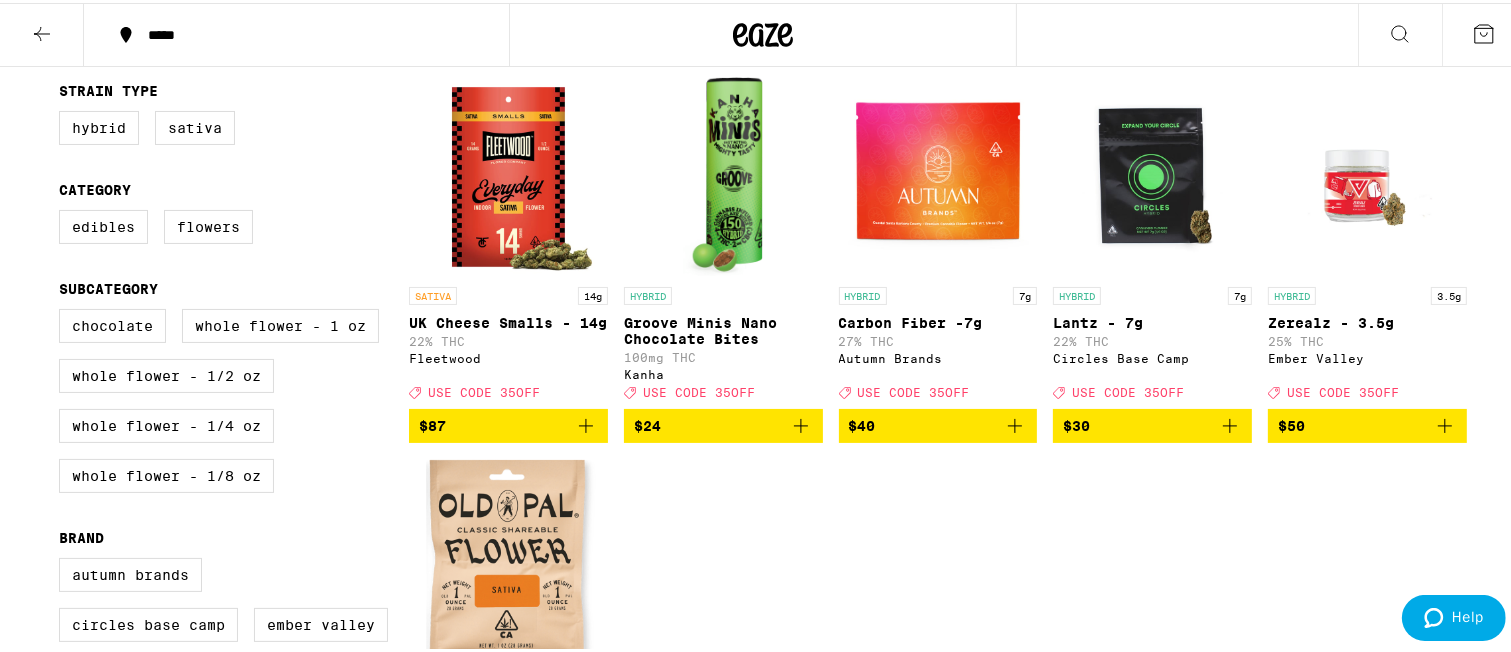 click at bounding box center (1367, 174) 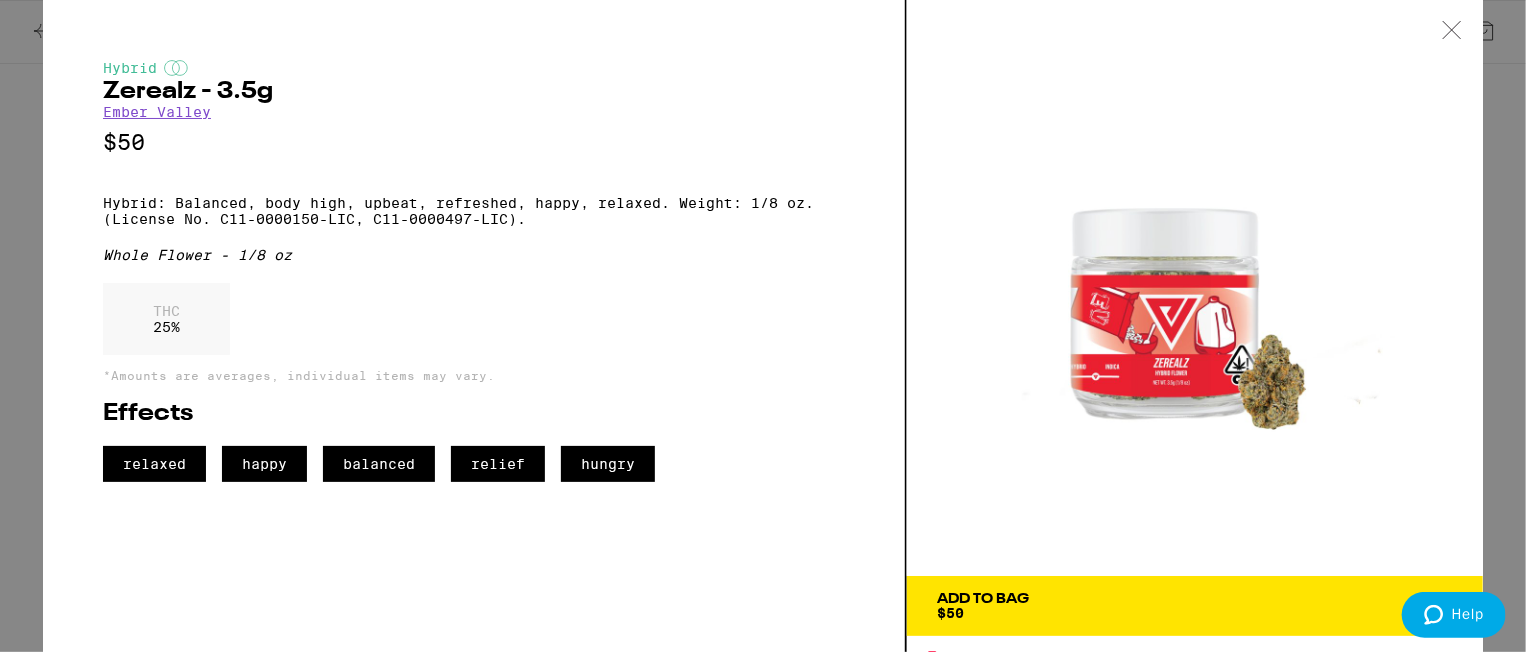 click 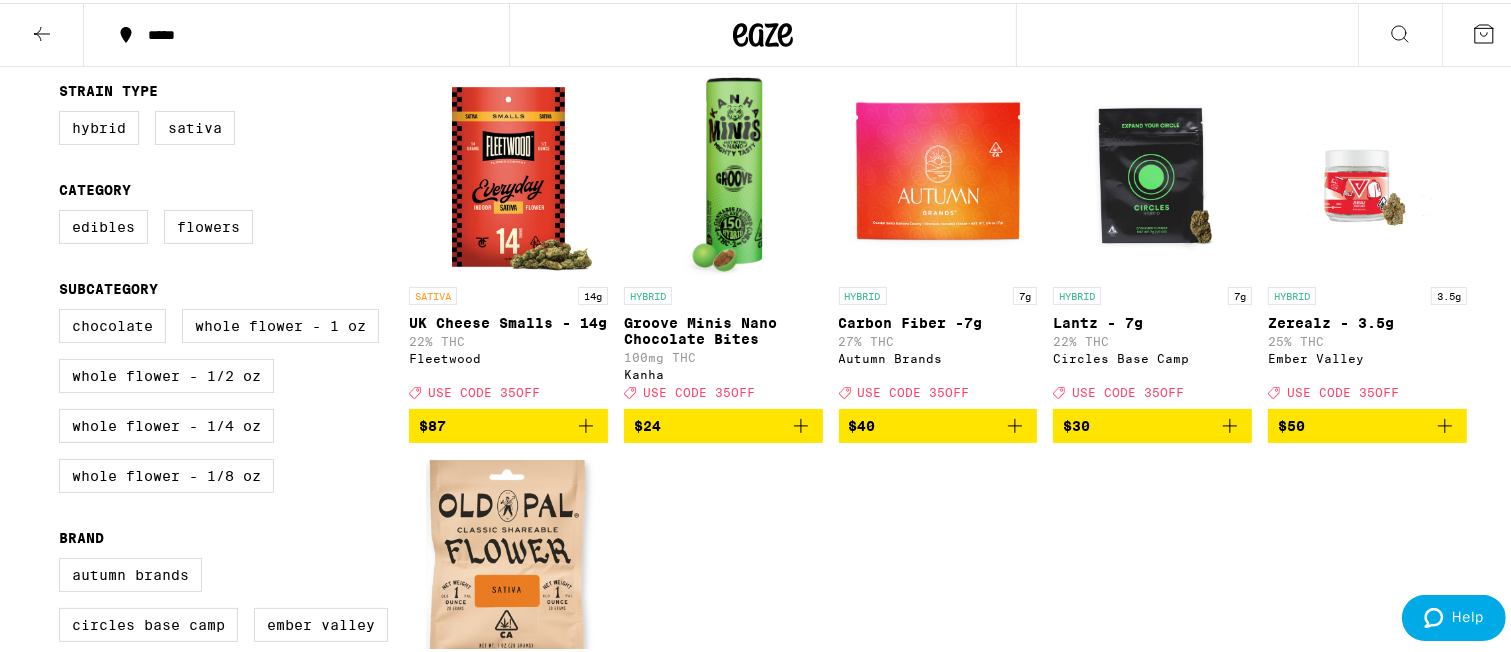 click at bounding box center [508, 174] 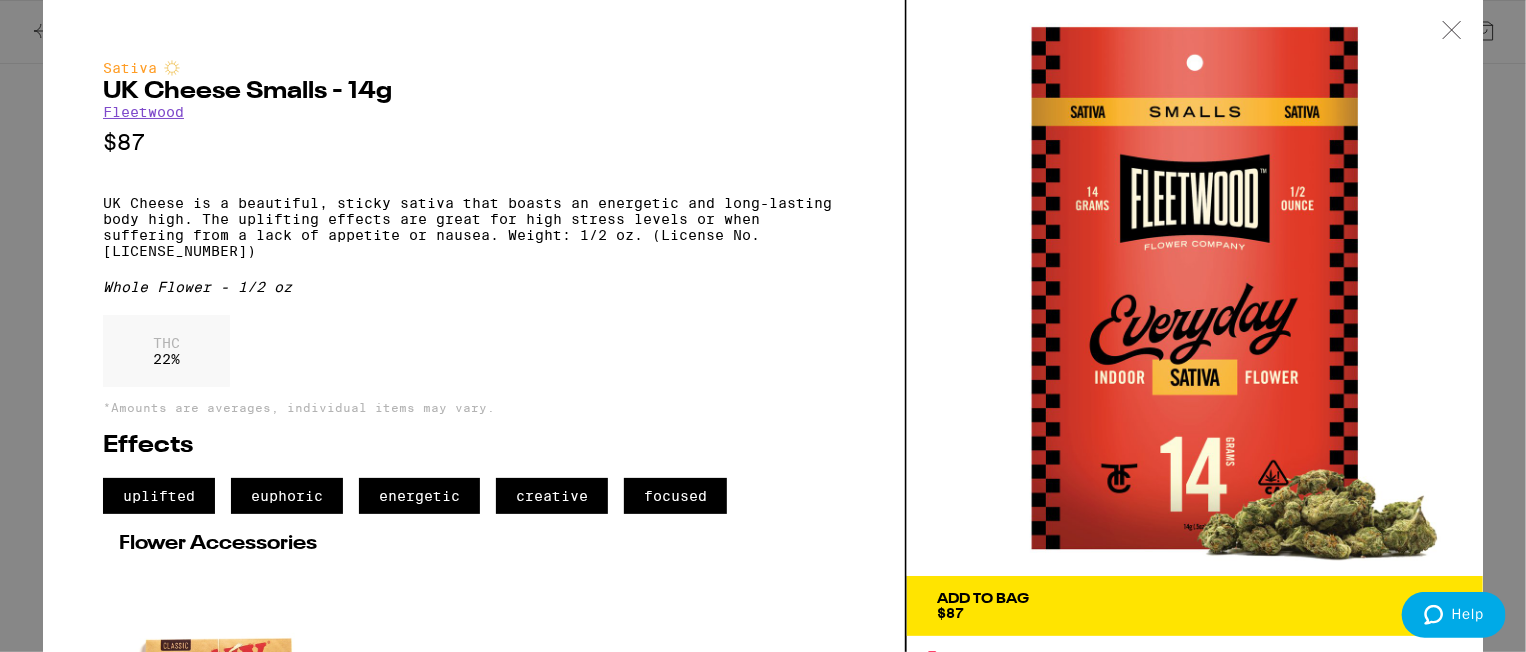 click 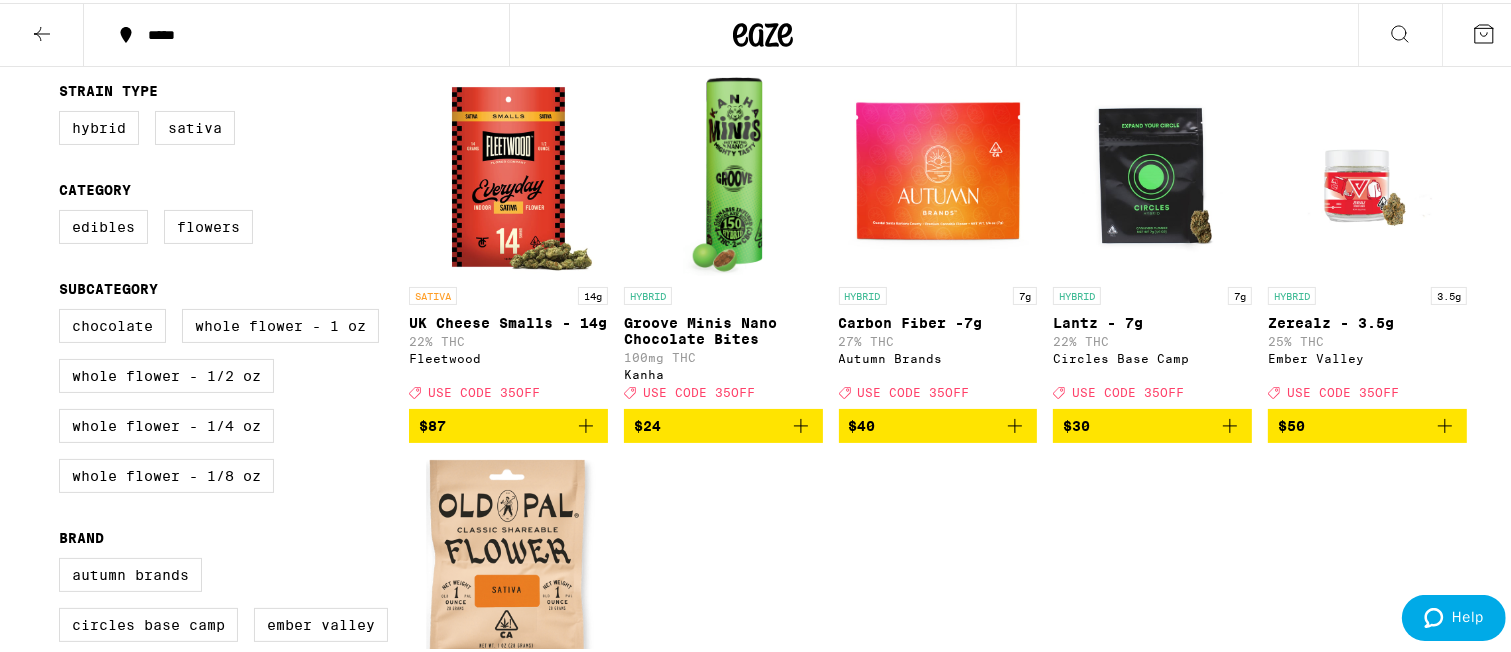 click 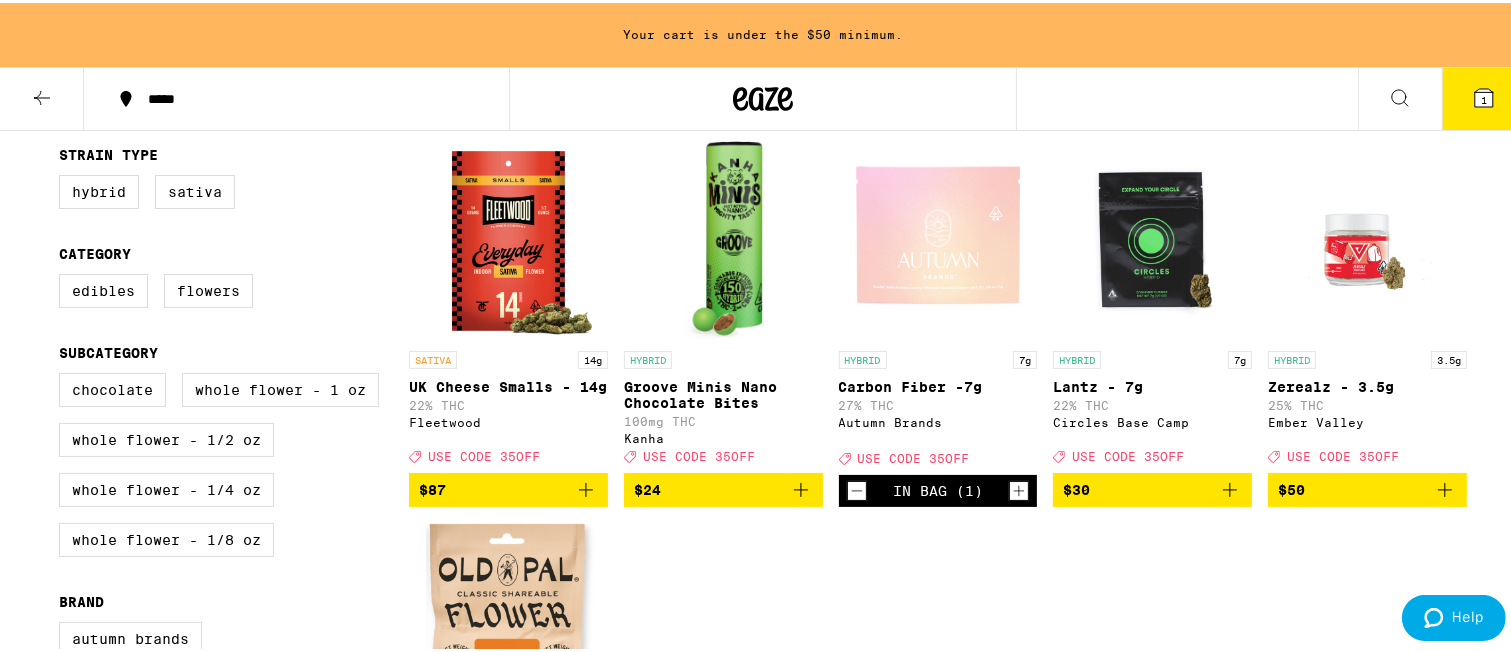 scroll, scrollTop: 264, scrollLeft: 0, axis: vertical 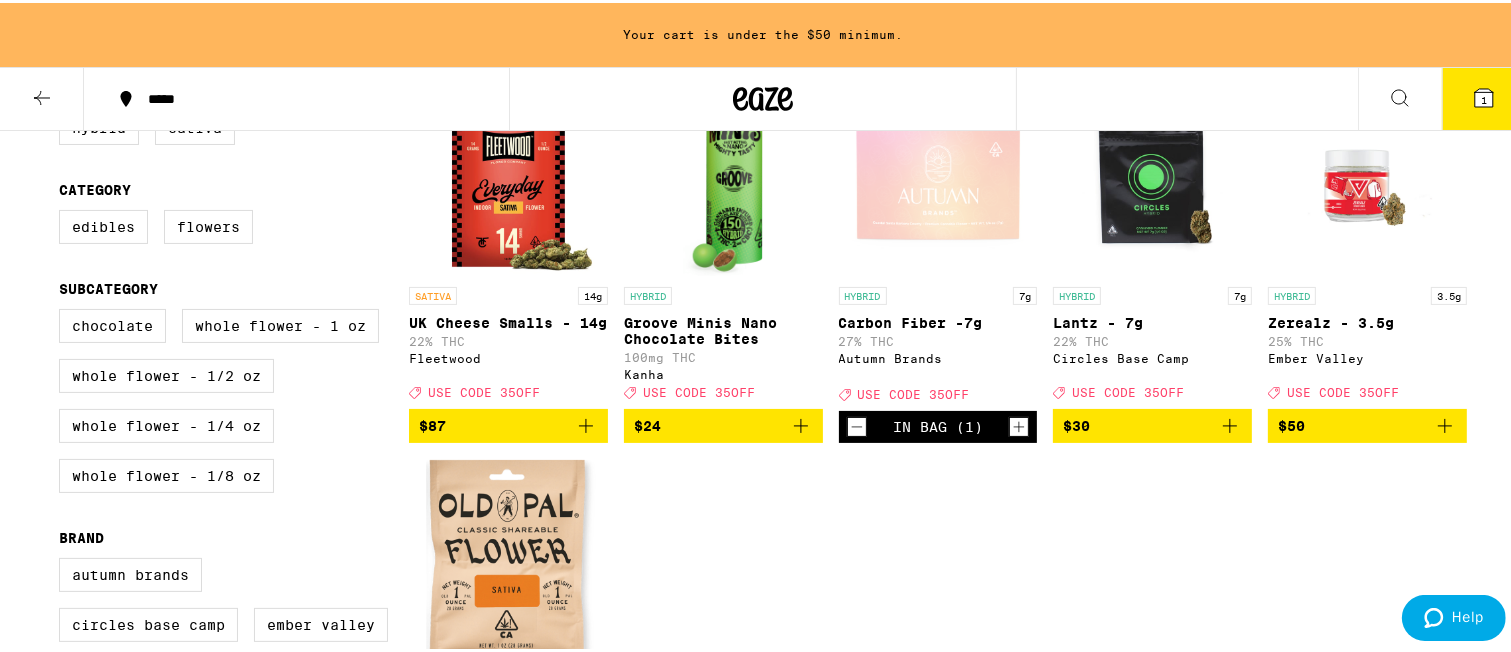 click 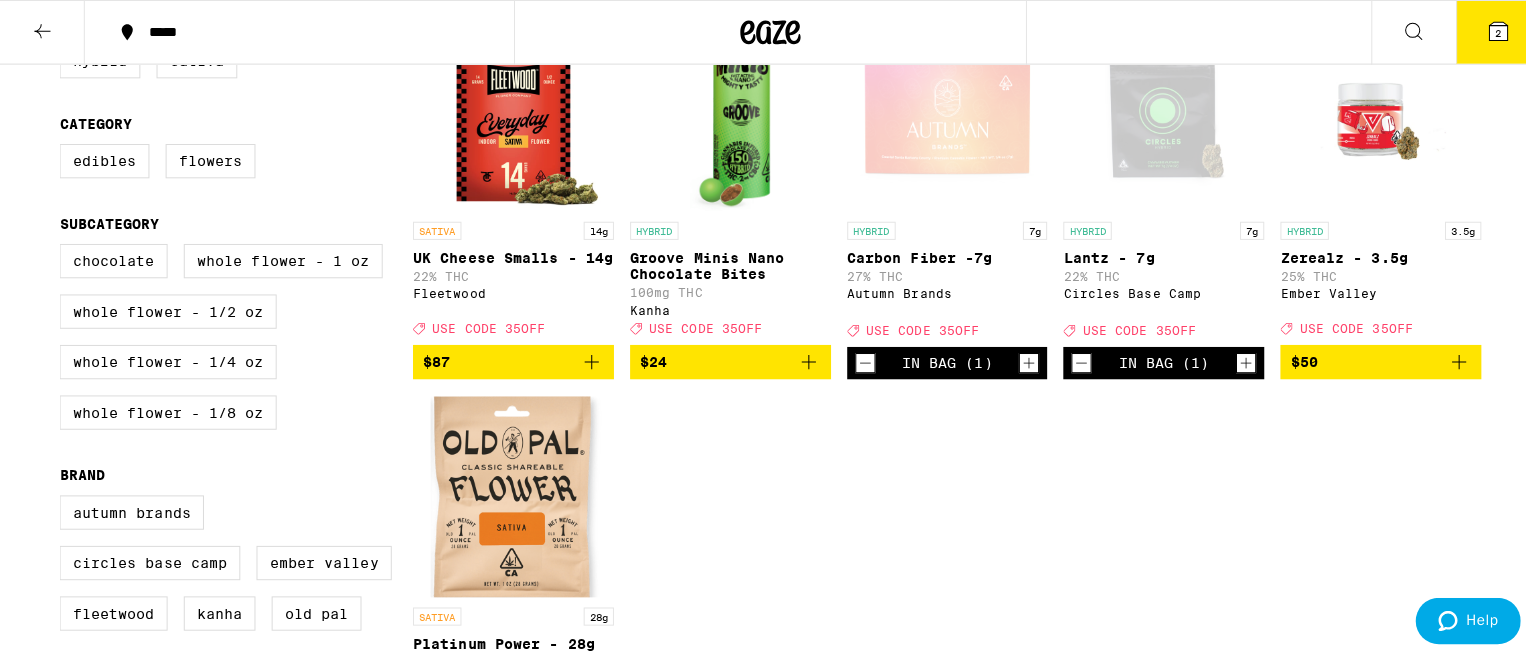 scroll, scrollTop: 200, scrollLeft: 0, axis: vertical 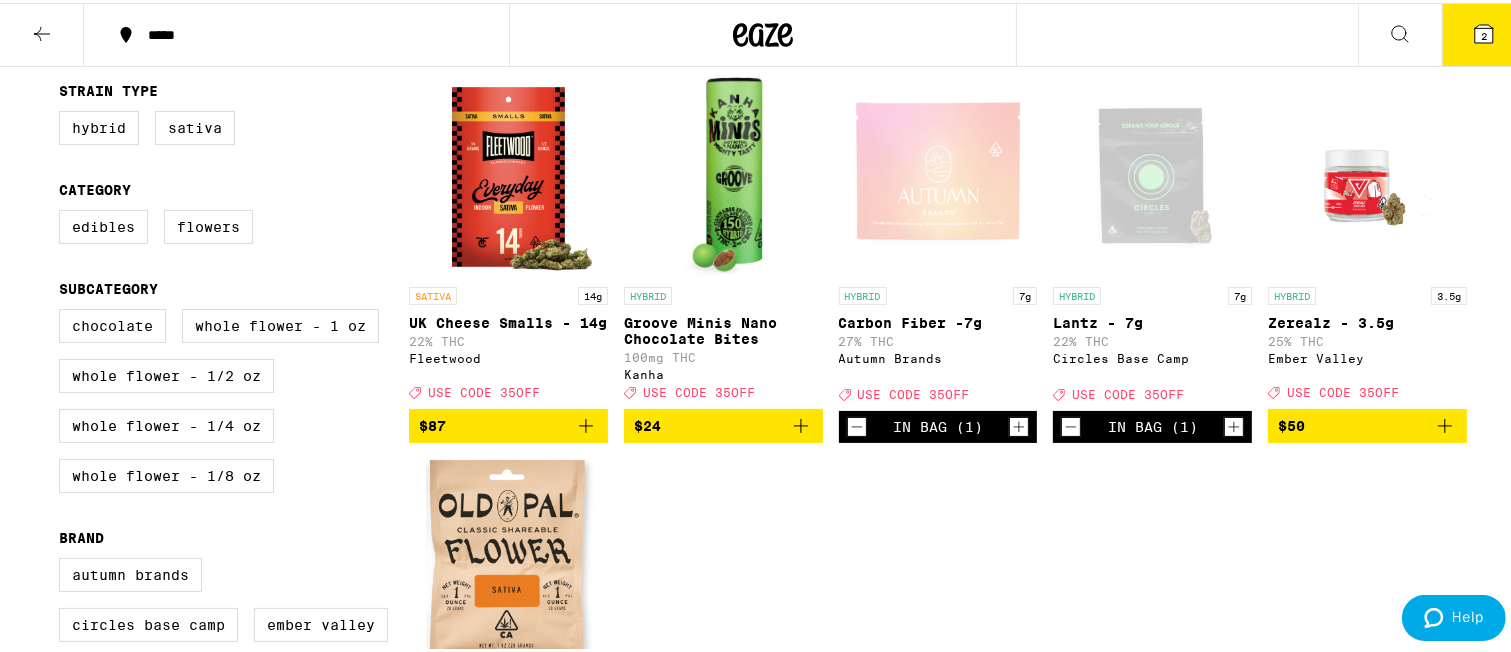 click at bounding box center (722, 174) 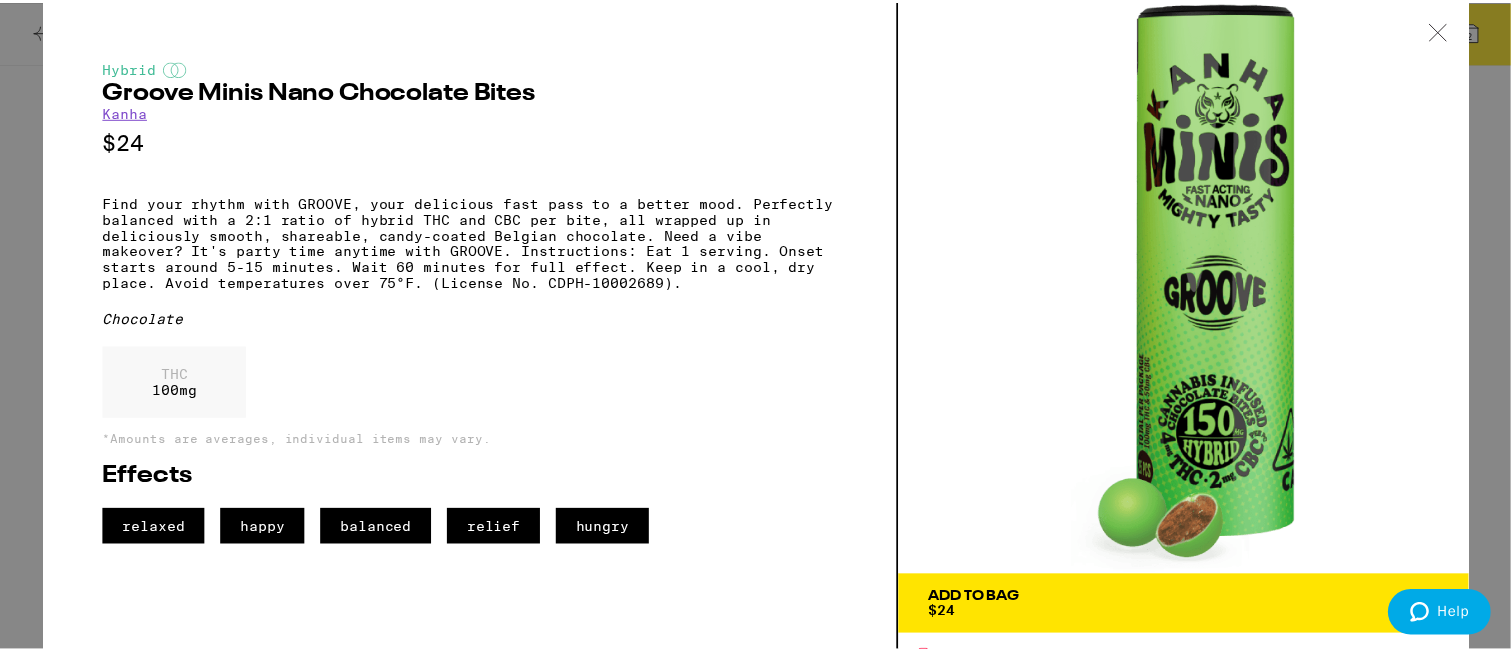 scroll, scrollTop: 16, scrollLeft: 0, axis: vertical 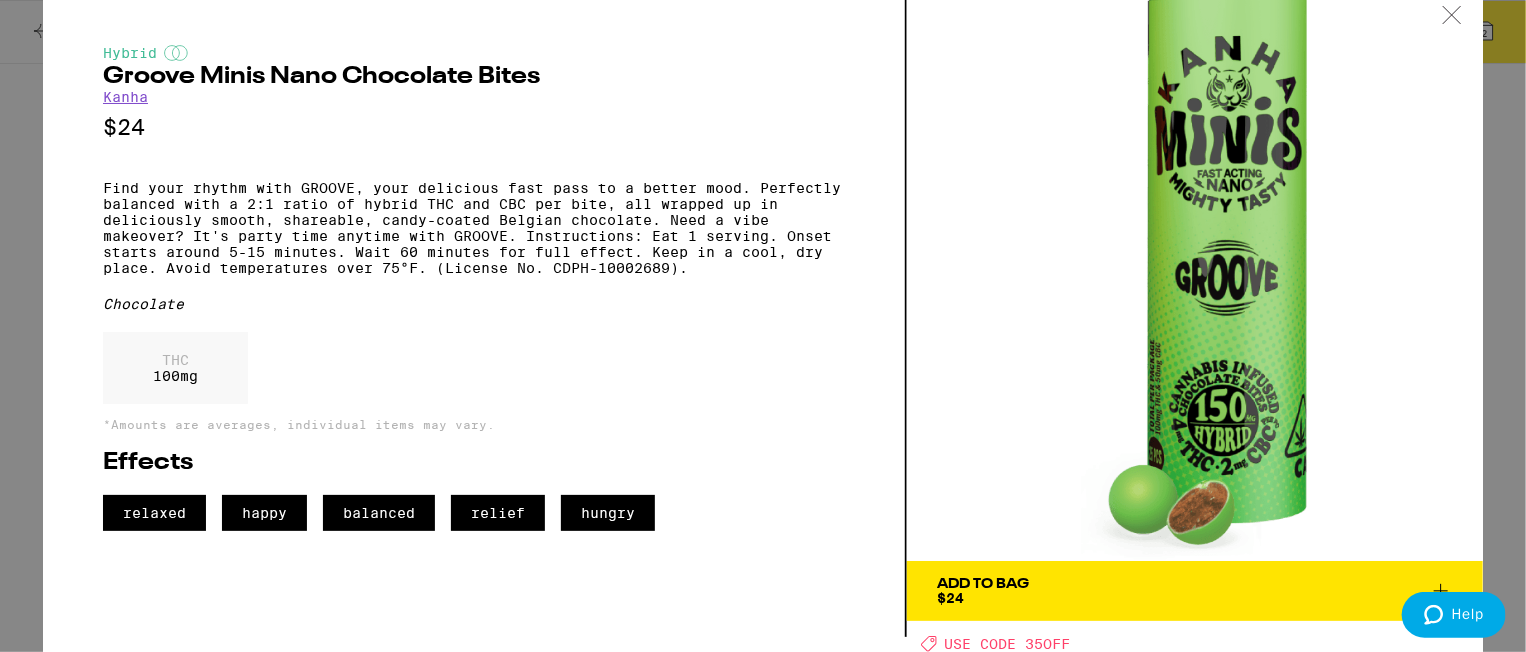 click 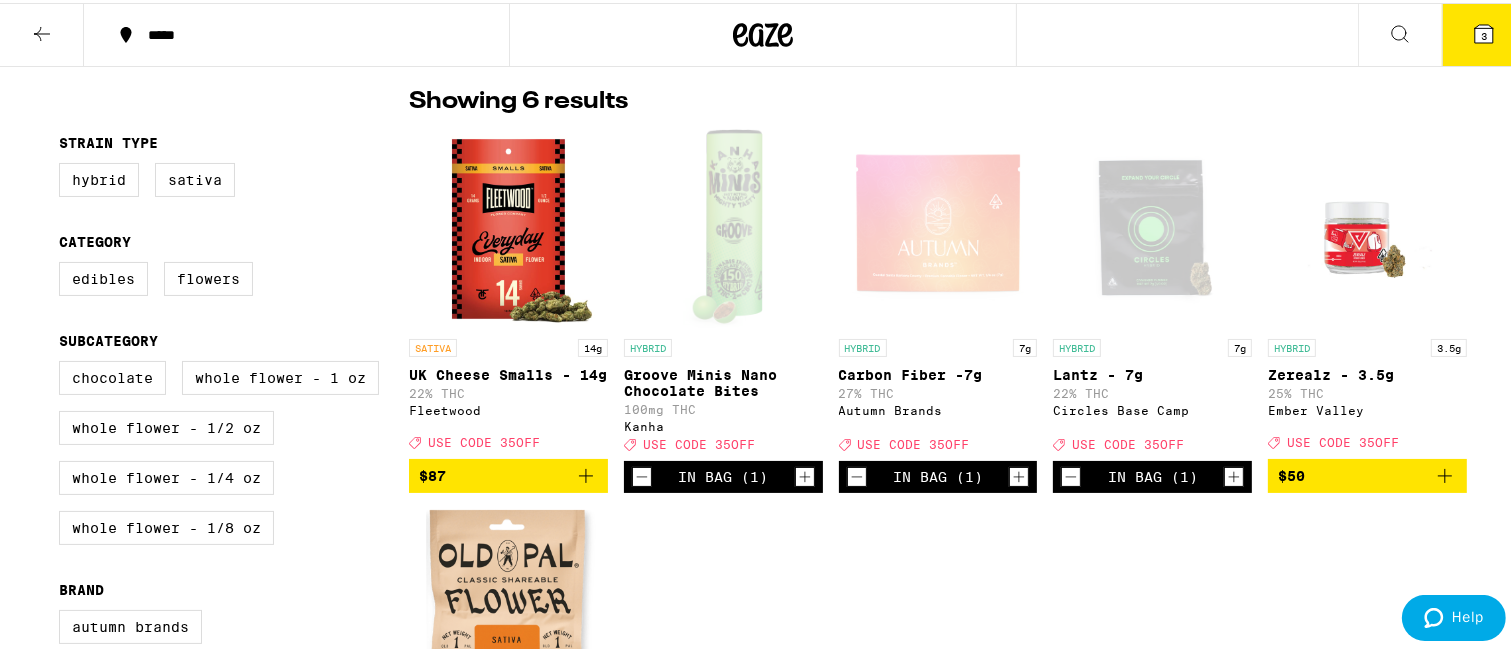 scroll, scrollTop: 0, scrollLeft: 0, axis: both 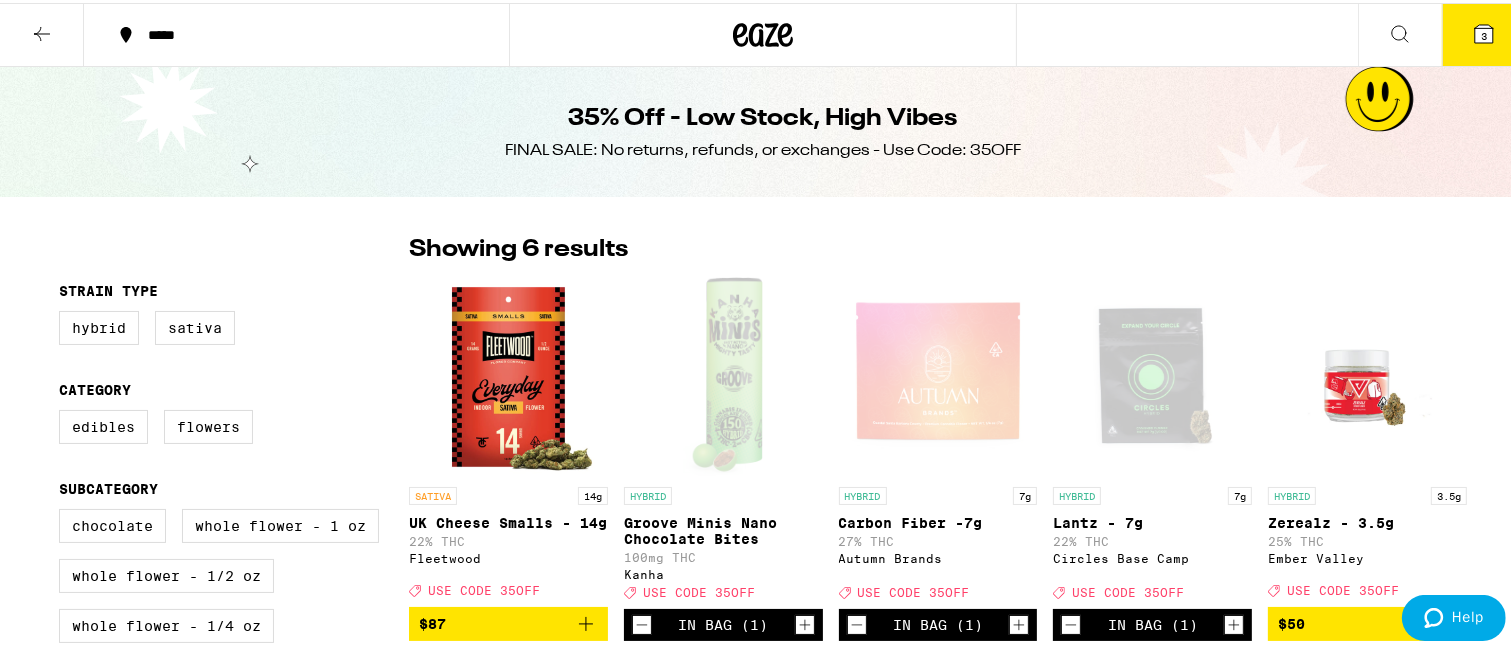 click 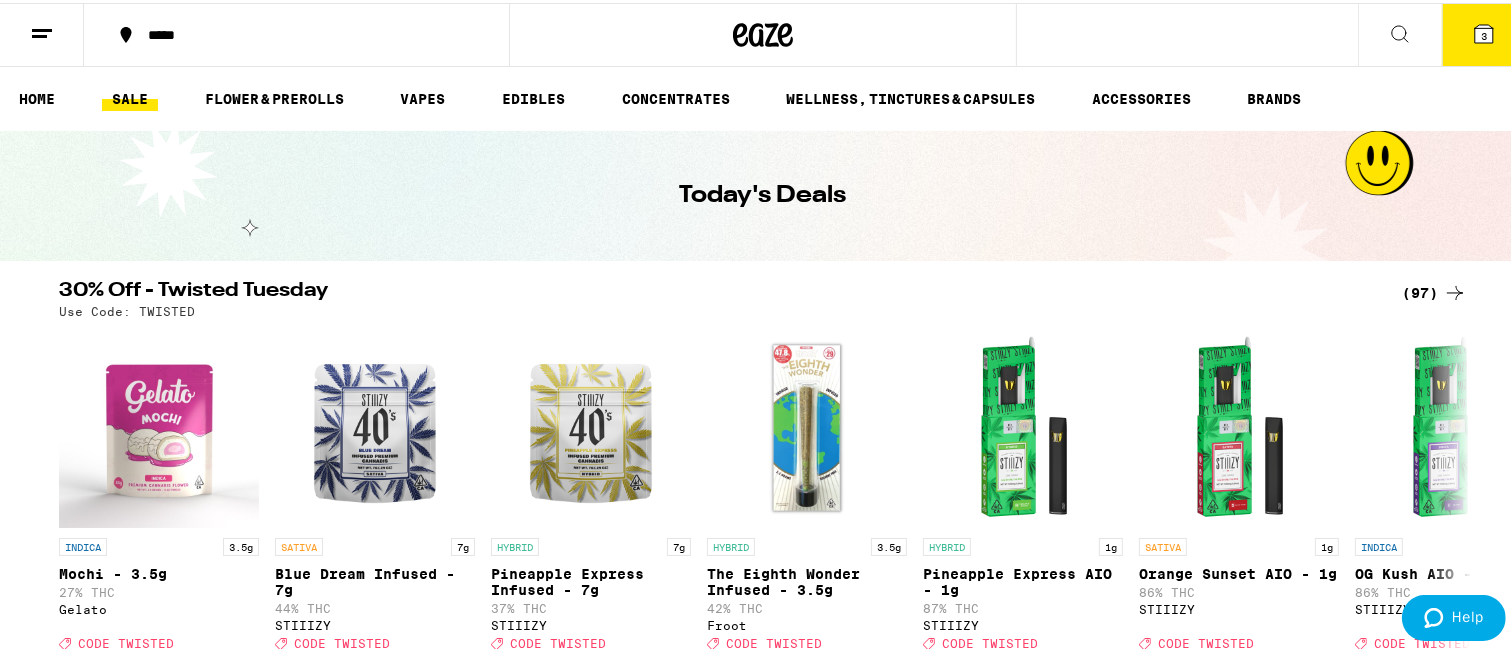 scroll, scrollTop: 200, scrollLeft: 0, axis: vertical 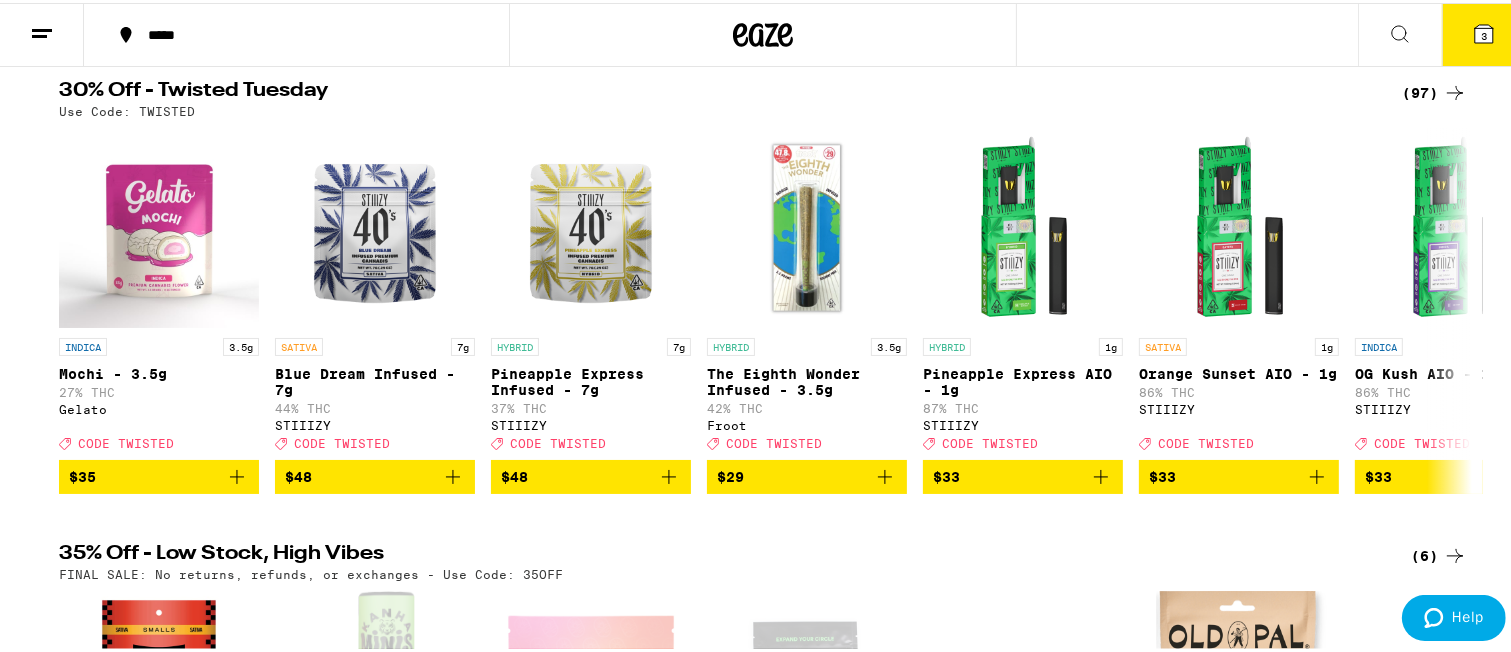 click on "(97)" at bounding box center [1434, 90] 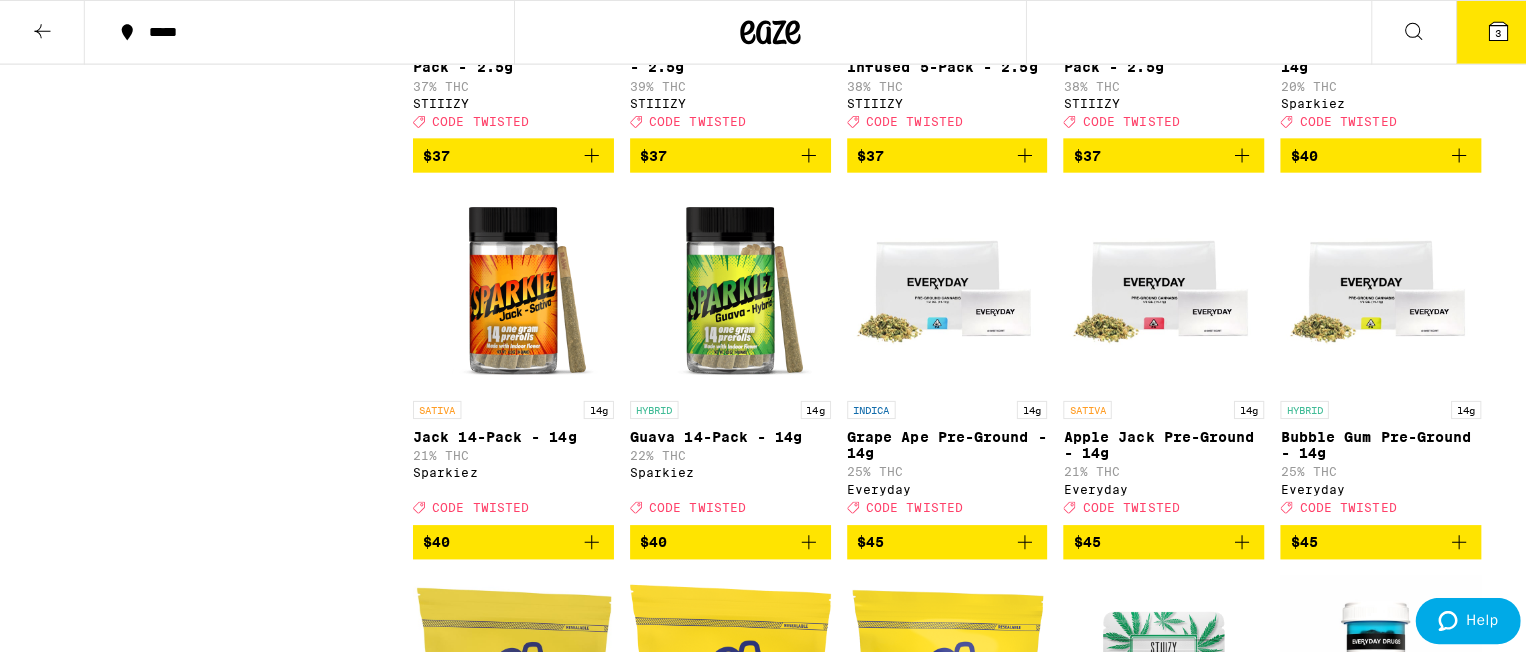 scroll, scrollTop: 6200, scrollLeft: 0, axis: vertical 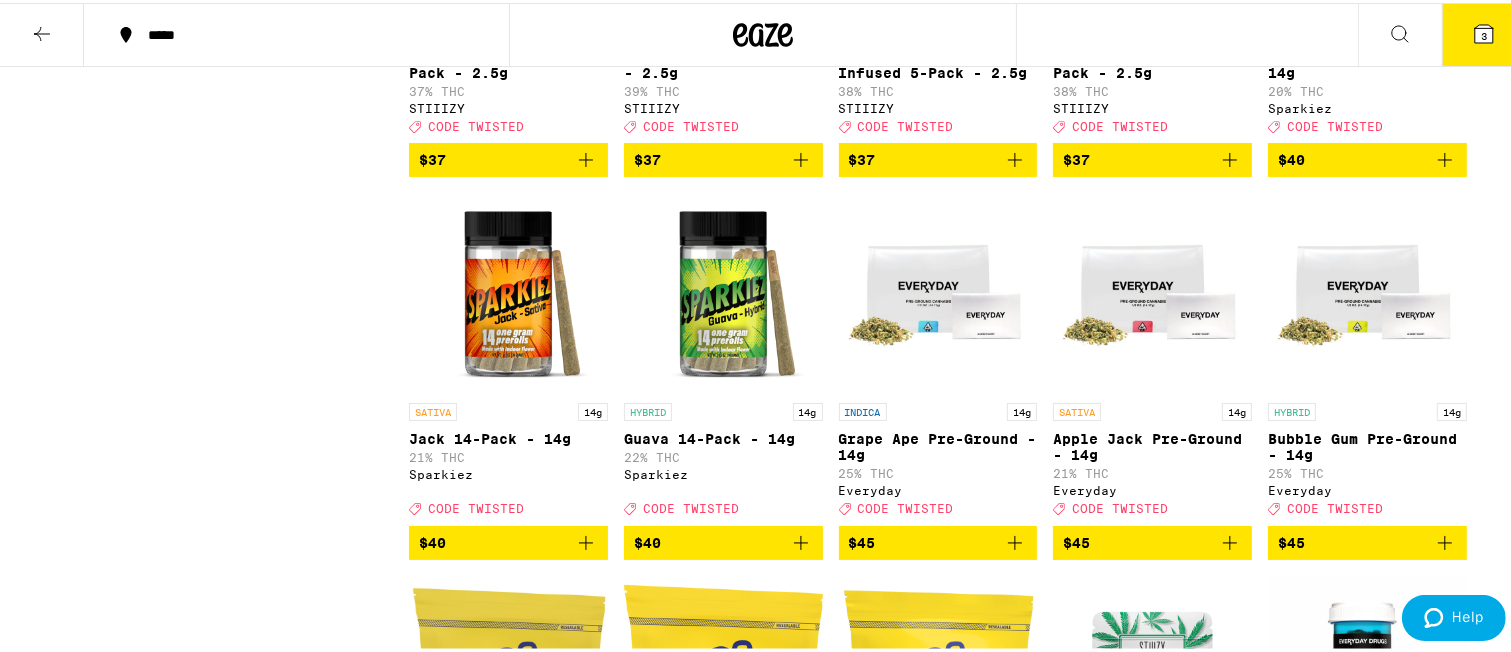 click on "3" at bounding box center [1484, 33] 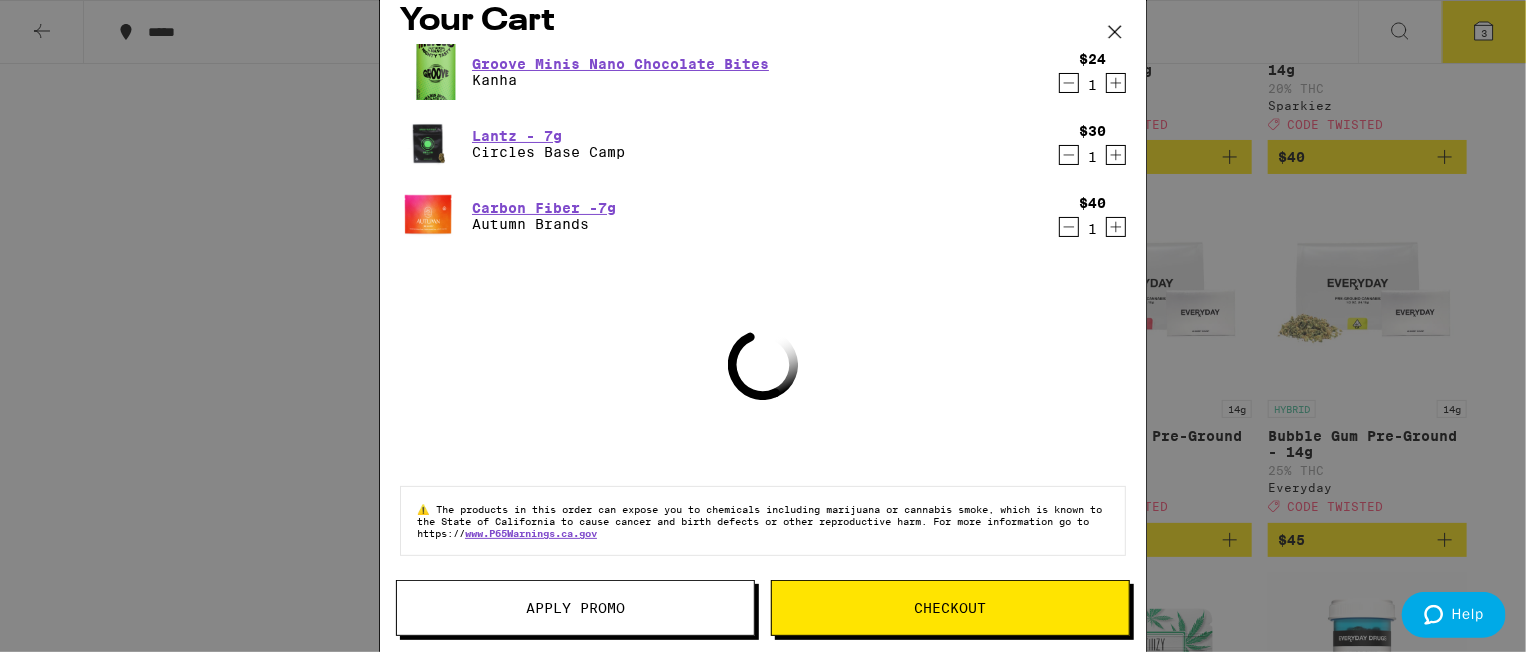 scroll, scrollTop: 0, scrollLeft: 0, axis: both 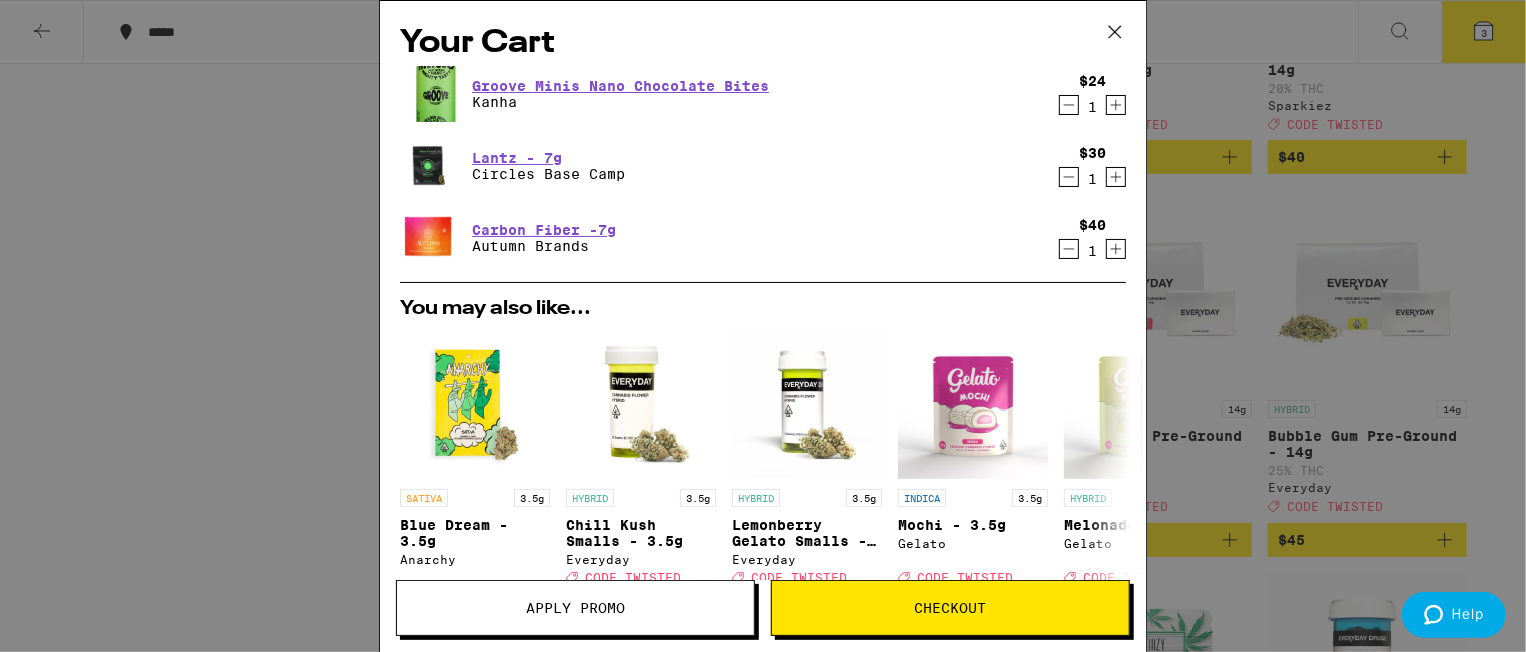 click on "Apply Promo" at bounding box center [575, 608] 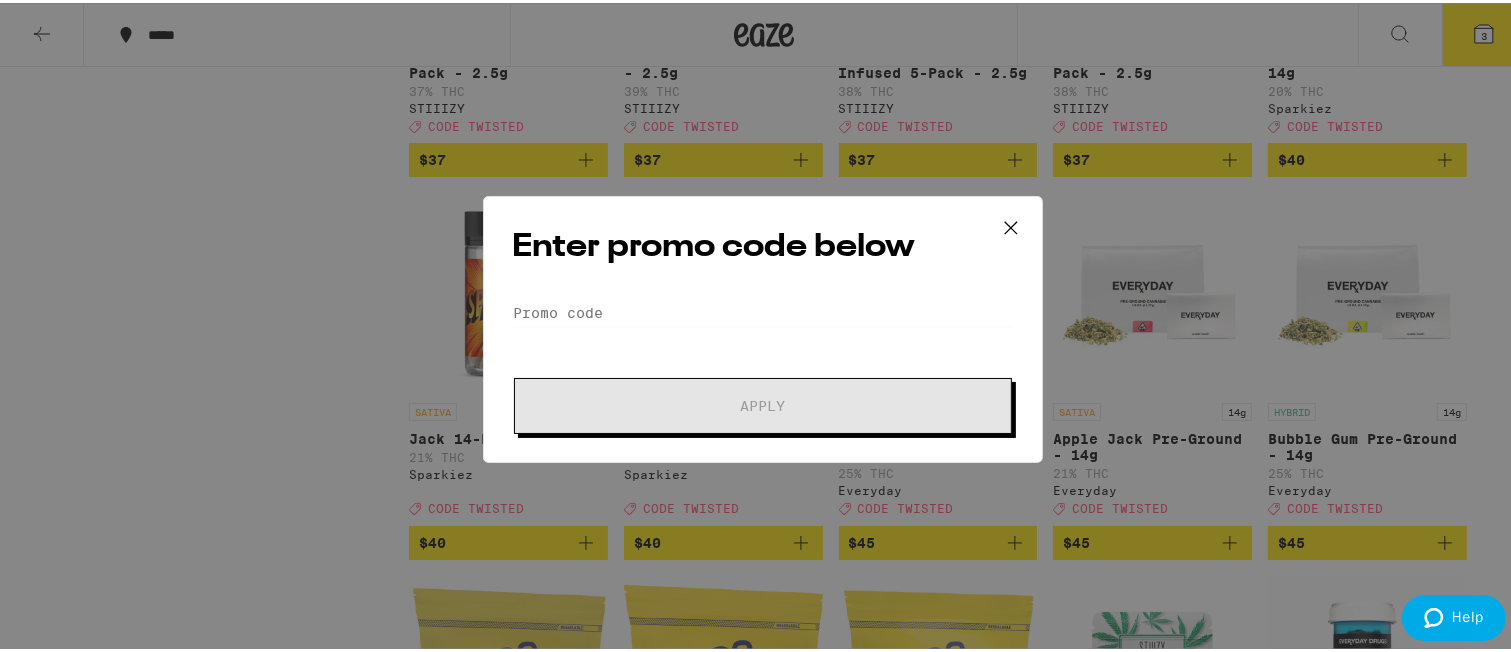 click on "Enter promo code below Promo Code Apply" at bounding box center [763, 326] 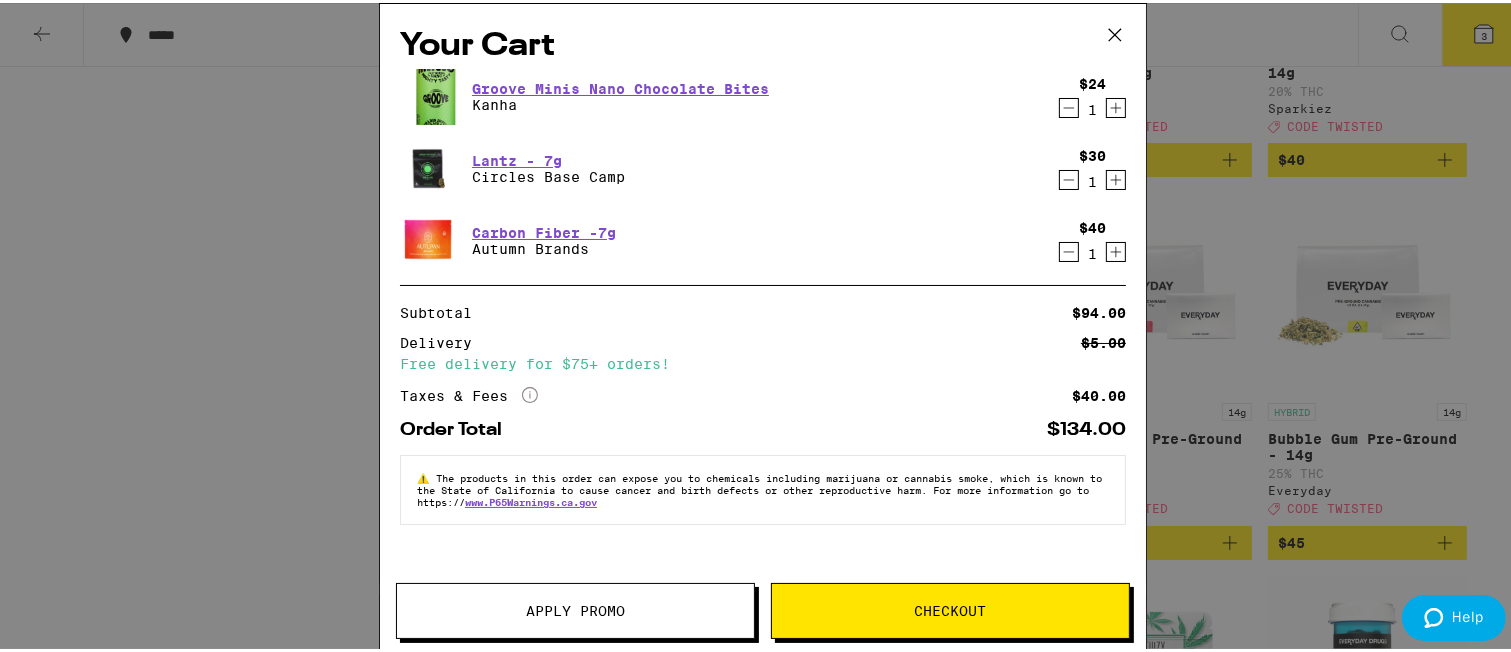 click on "Enter promo code below Promo Code Apply" at bounding box center (763, 978) 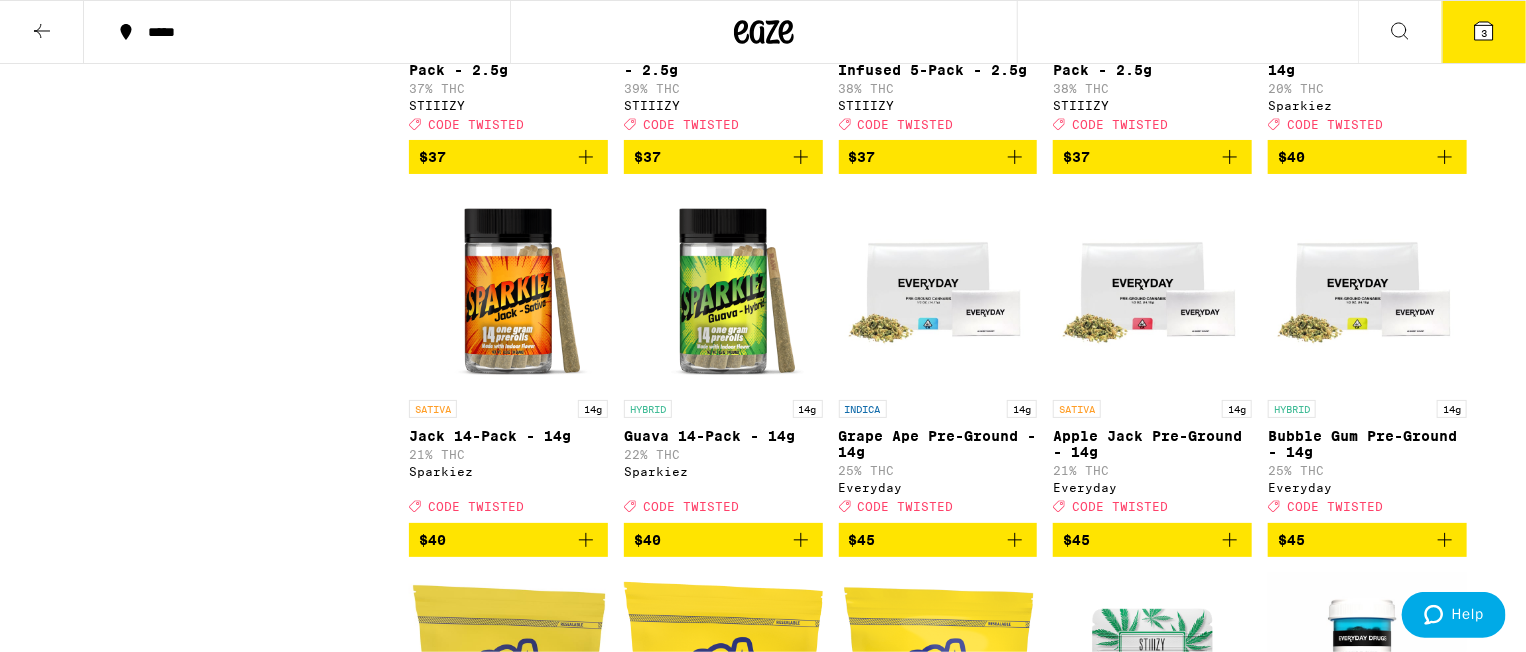 click on "Your Cart Groove Minis Nano Chocolate Bites Kanha $24 1 Lantz - 7g Circles Base Camp $30 1 Carbon Fiber -7g Autumn Brands $40 1 Loading ⚠️ The products in this order can expose you to chemicals including marijuana or cannabis smoke, which is known to the State of California to cause cancer and birth defects or other reproductive harm. For more information go to https:// www.P65Warnings.ca.gov Apply Promo Checkout" at bounding box center [763, 326] 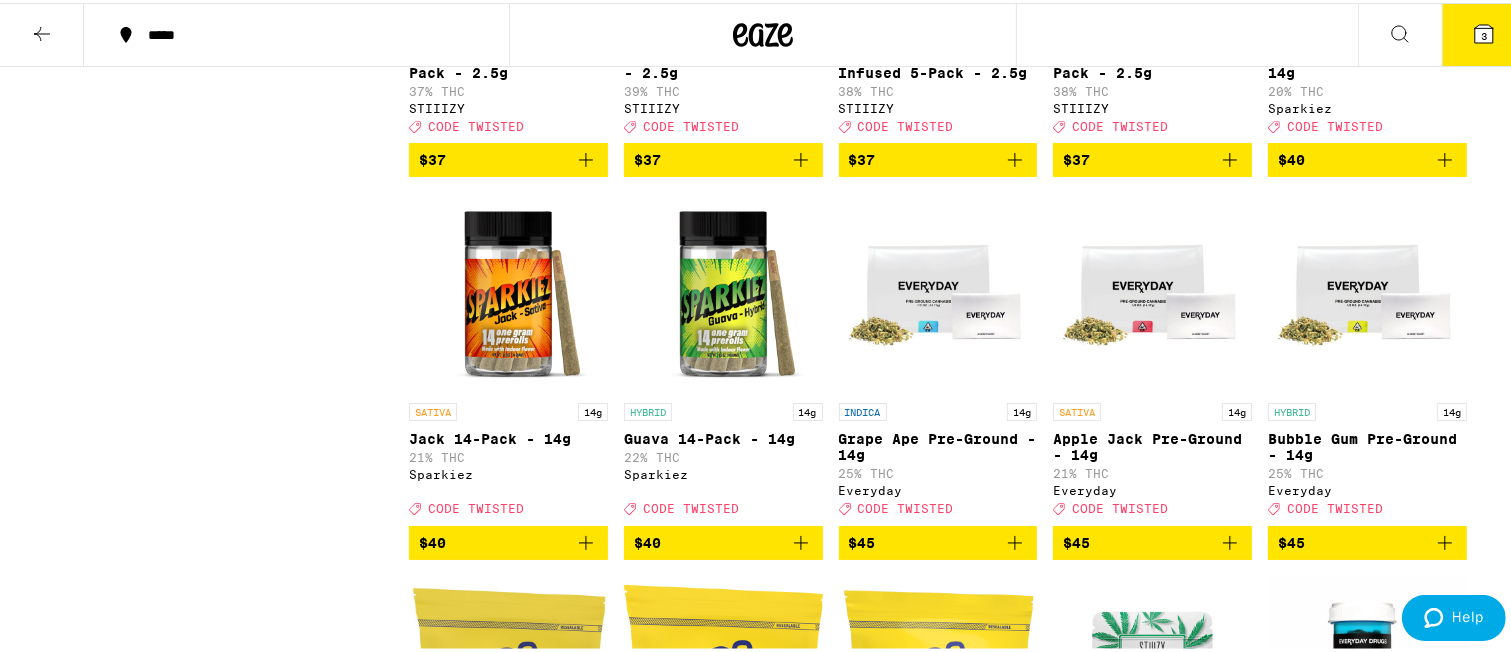 click on "3" at bounding box center [1484, 33] 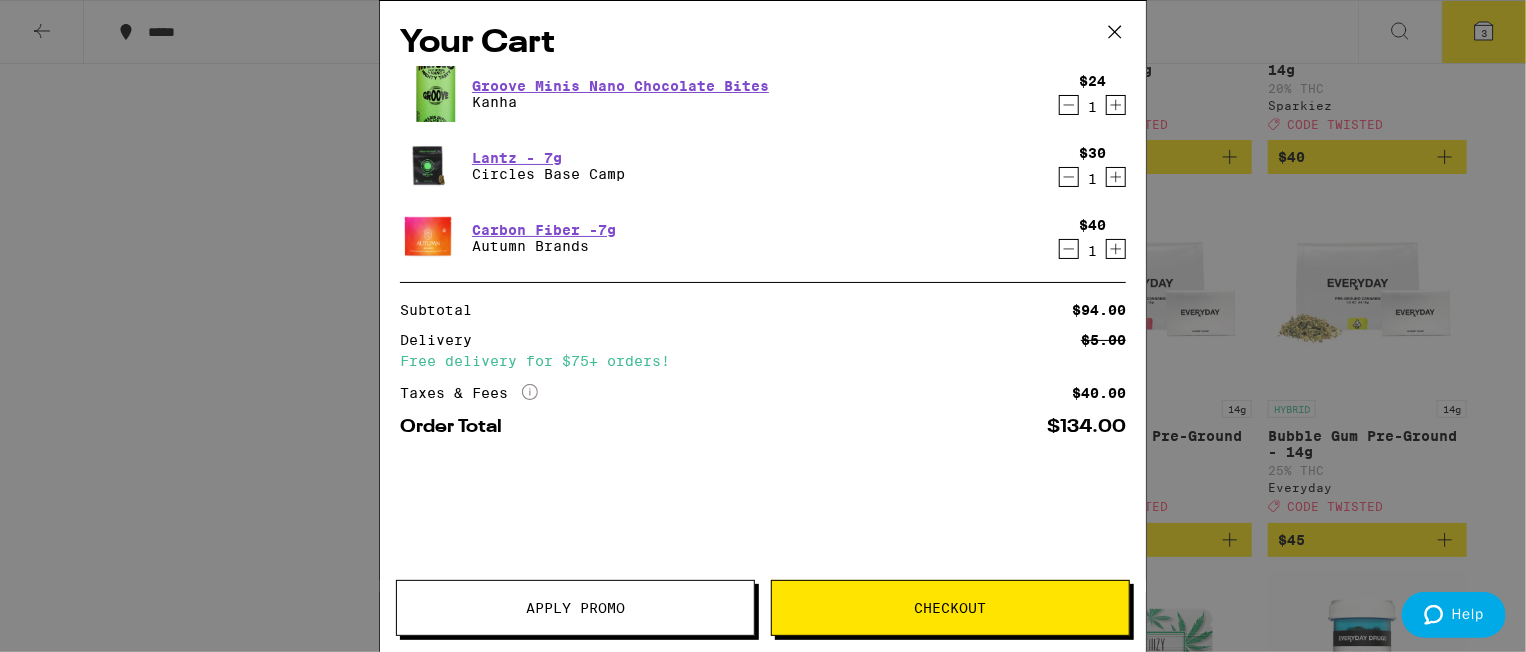 click on "Order Total $134.00" at bounding box center (763, 427) 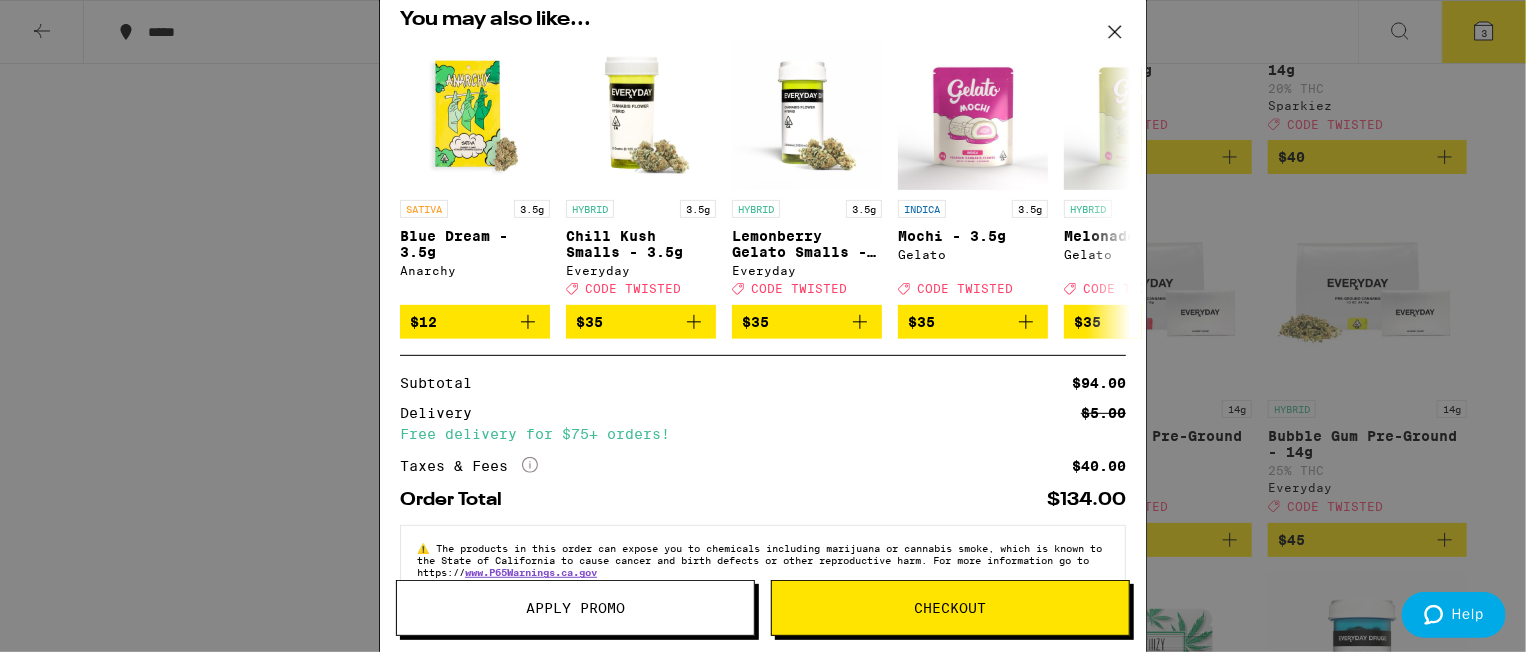 scroll, scrollTop: 340, scrollLeft: 0, axis: vertical 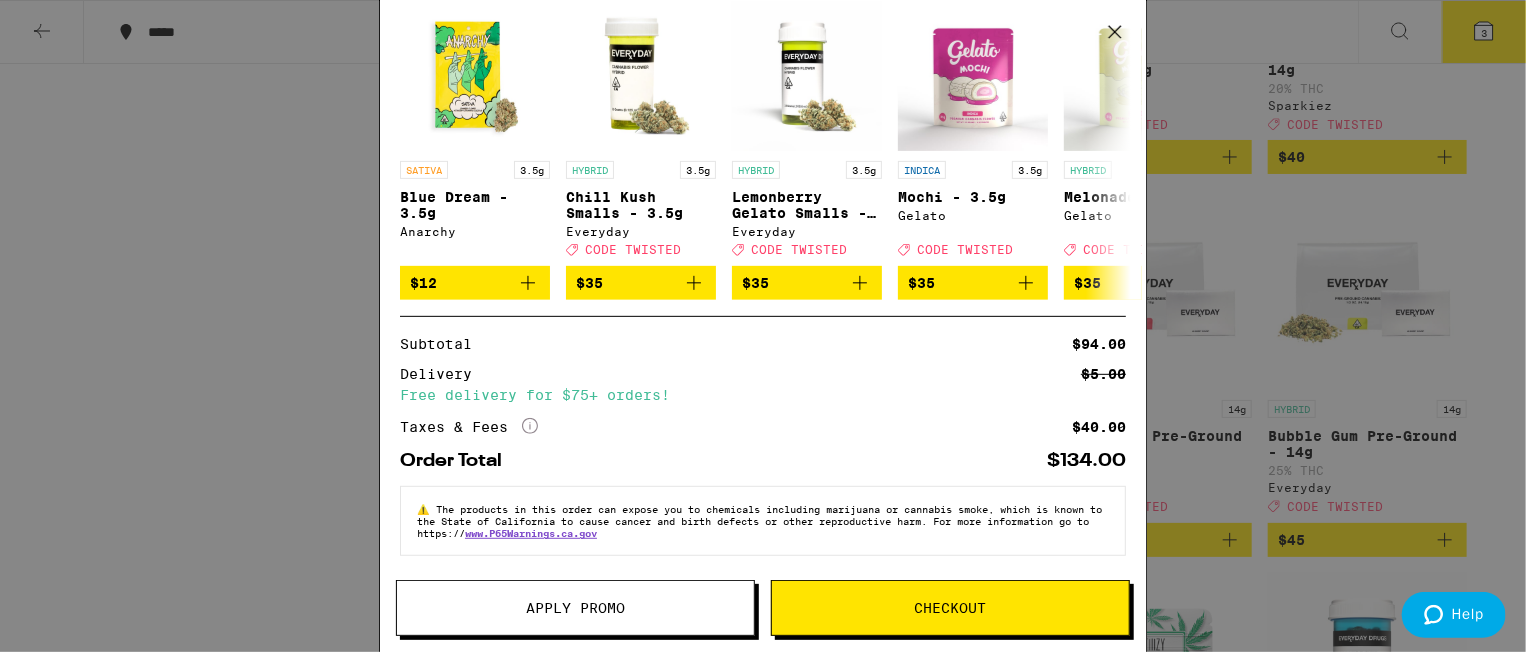 click on "Apply Promo" at bounding box center [575, 608] 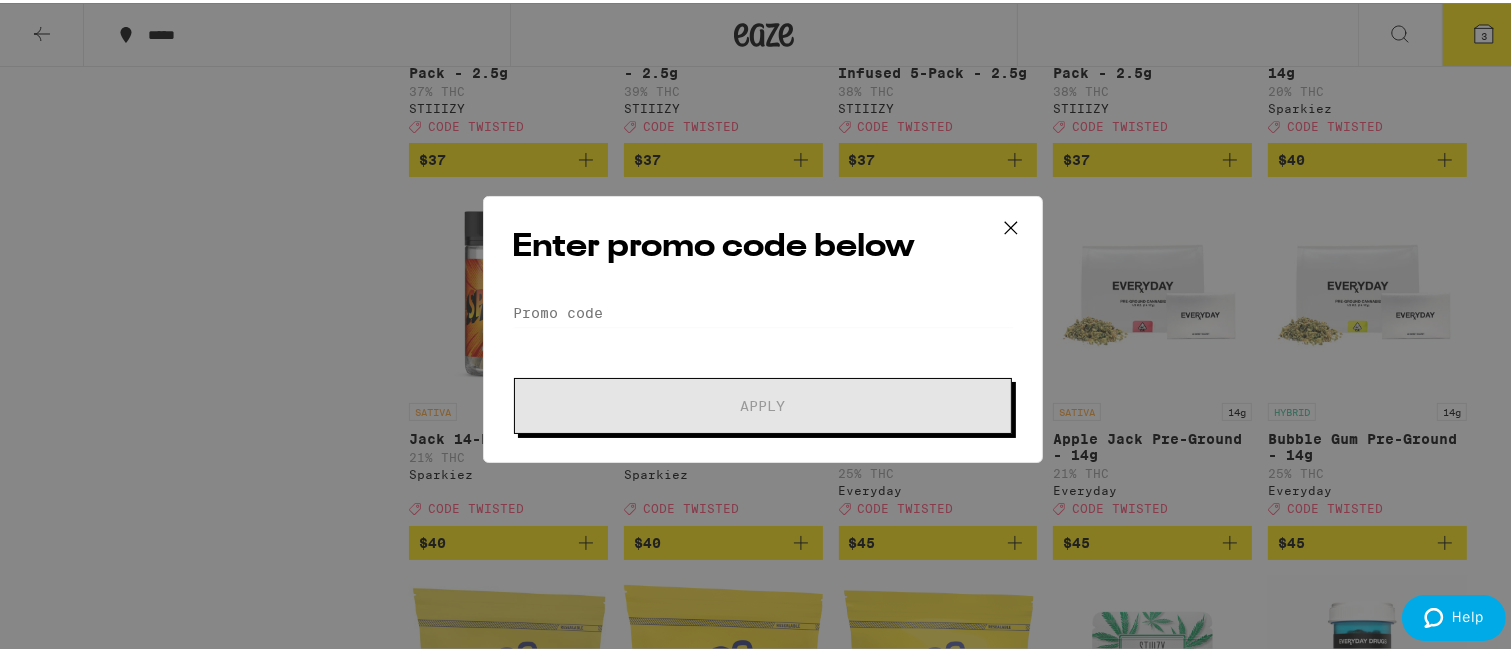 click on "Enter promo code below Promo Code Apply" at bounding box center (763, 326) 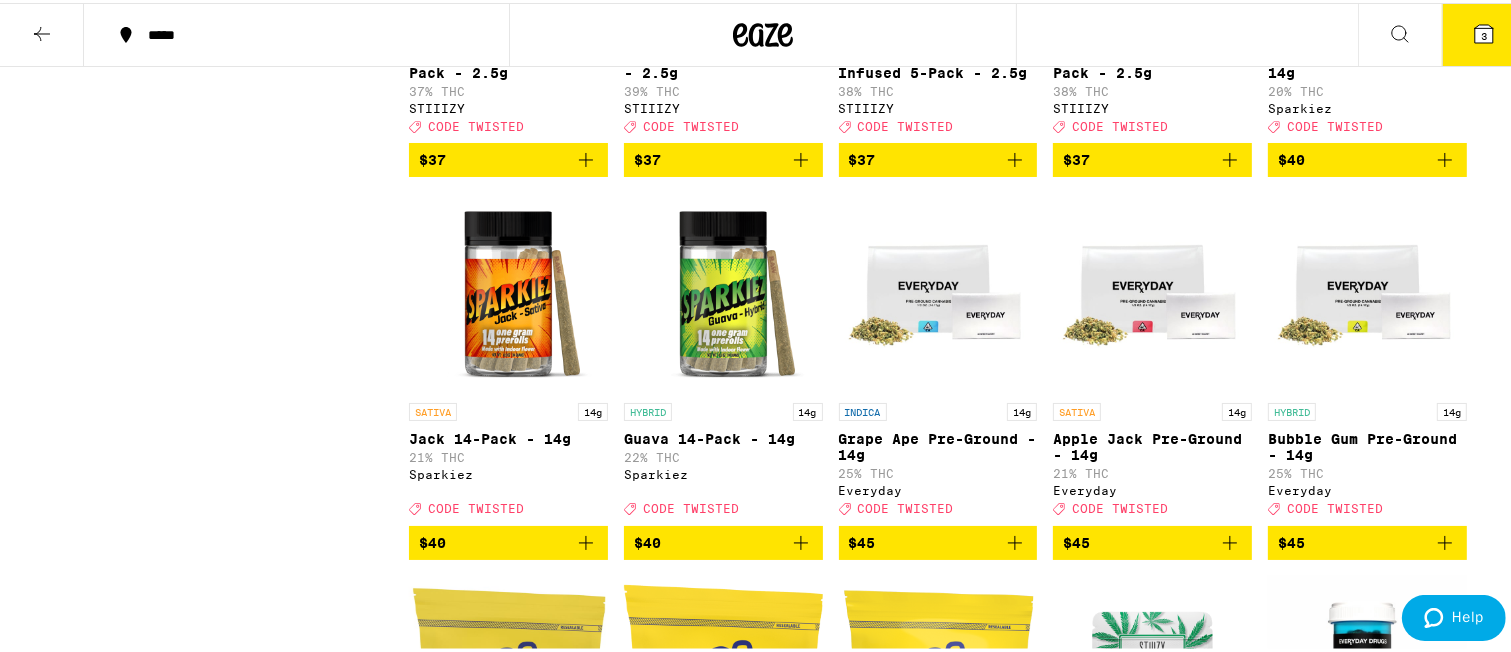 scroll, scrollTop: 0, scrollLeft: 0, axis: both 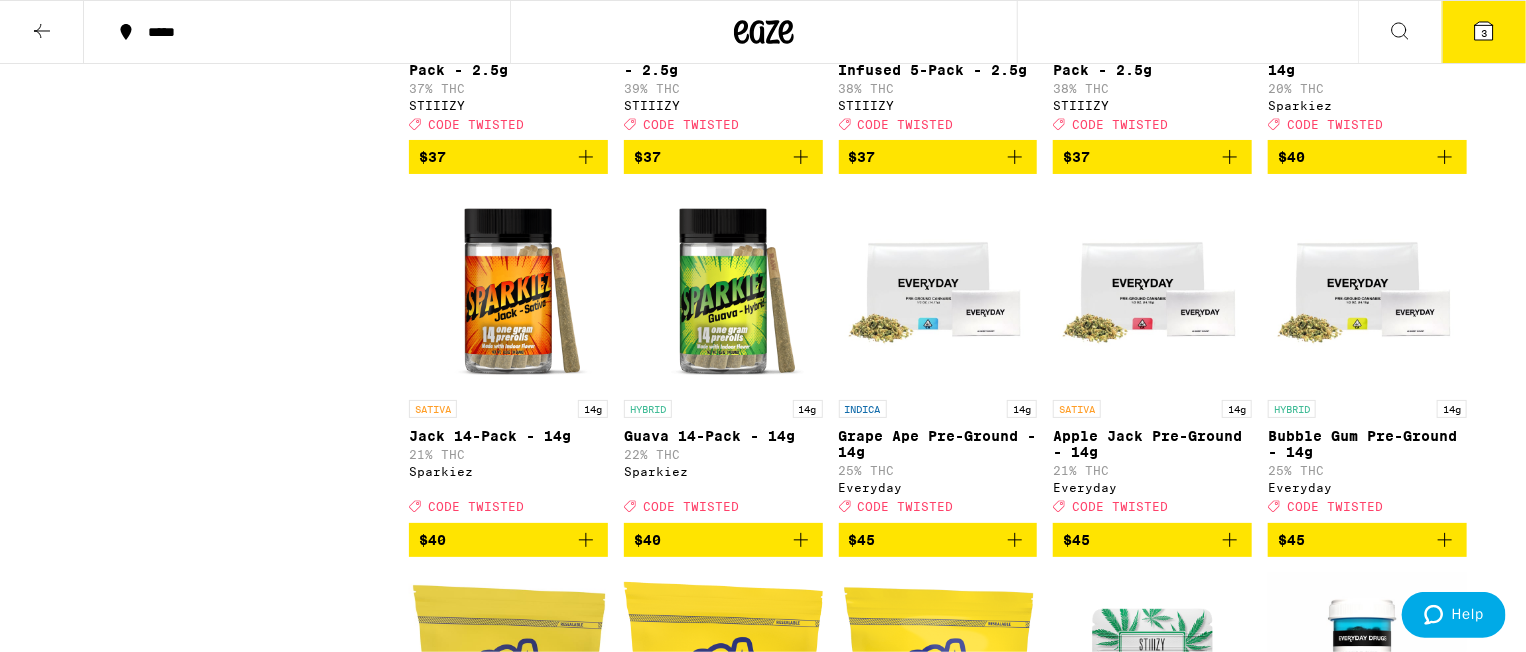 click on "Your Cart Groove Minis Nano Chocolate Bites Kanha $24 1 Lantz - 7g Circles Base Camp $30 1 Carbon Fiber -7g Autumn Brands $40 1 Loading ⚠️ The products in this order can expose you to chemicals including marijuana or cannabis smoke, which is known to the State of California to cause cancer and birth defects or other reproductive harm. For more information go to https:// www.P65Warnings.ca.gov Apply Promo Checkout" at bounding box center (763, 326) 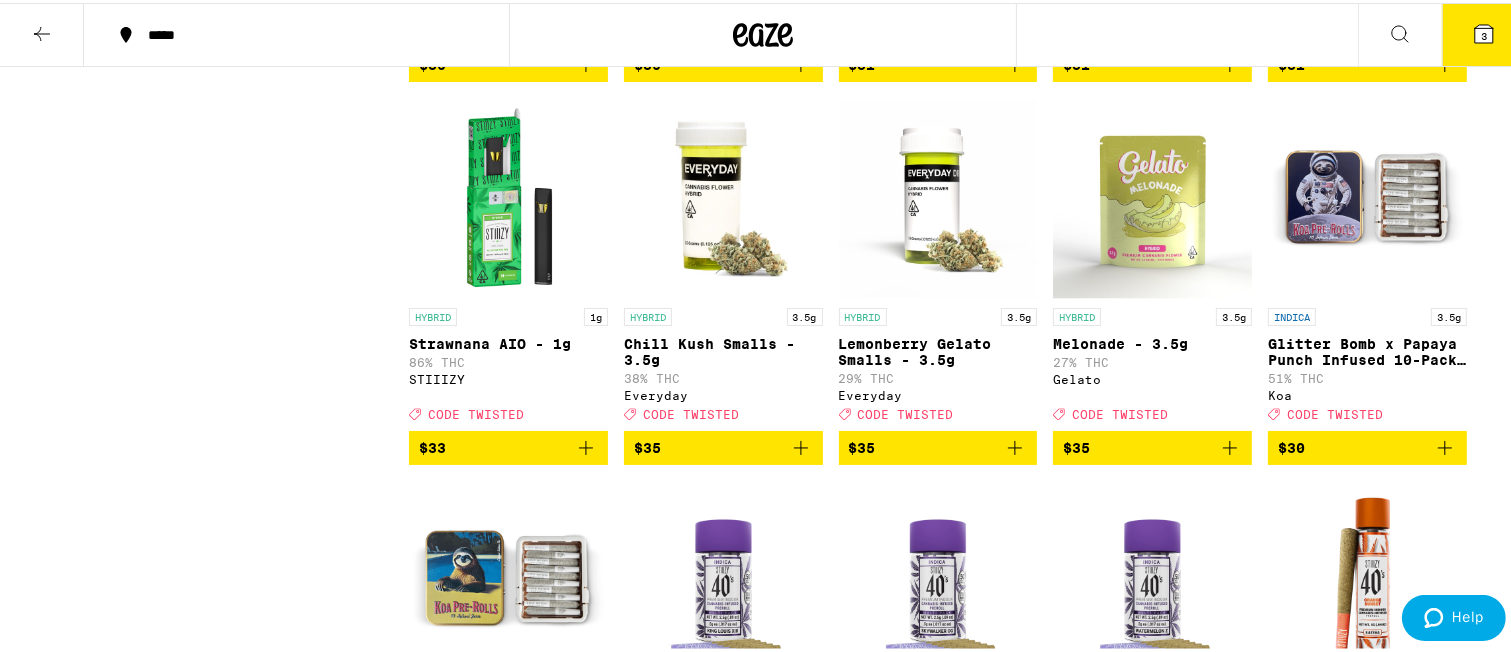 scroll, scrollTop: 5000, scrollLeft: 0, axis: vertical 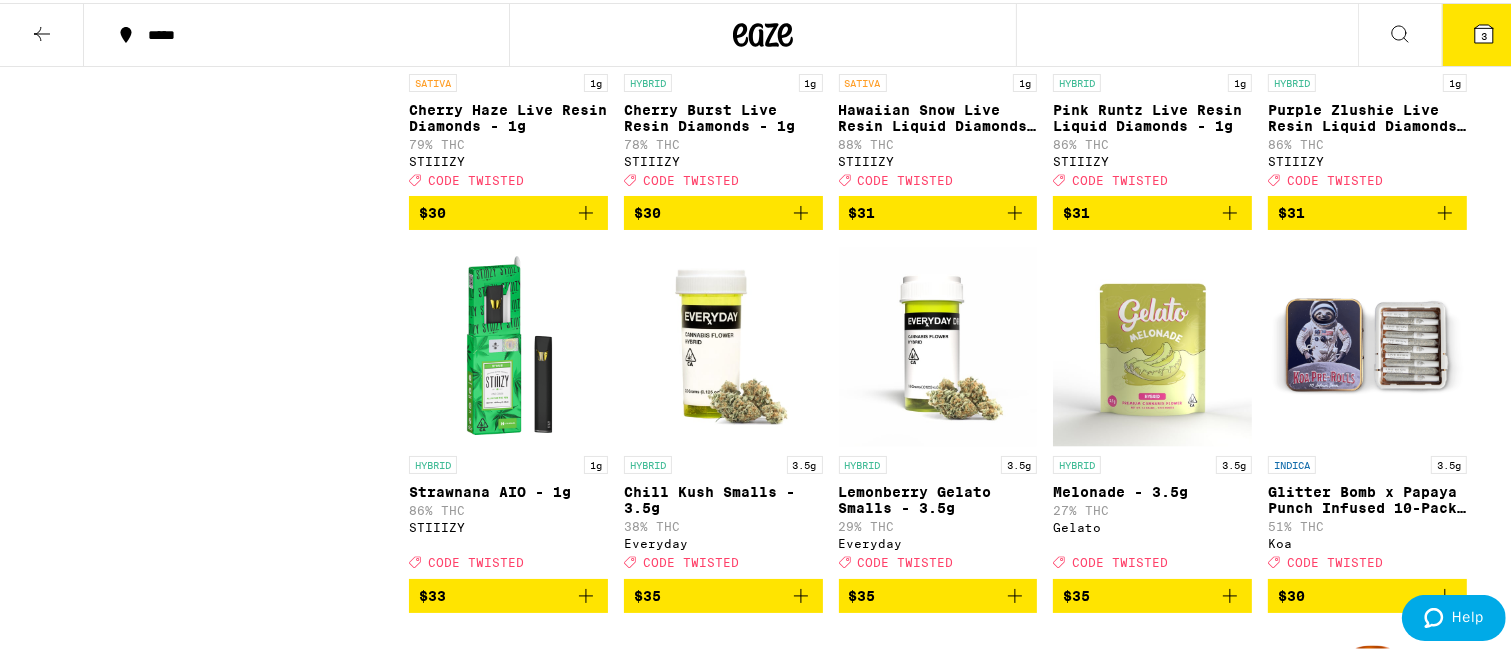 click on "3" at bounding box center (1484, 33) 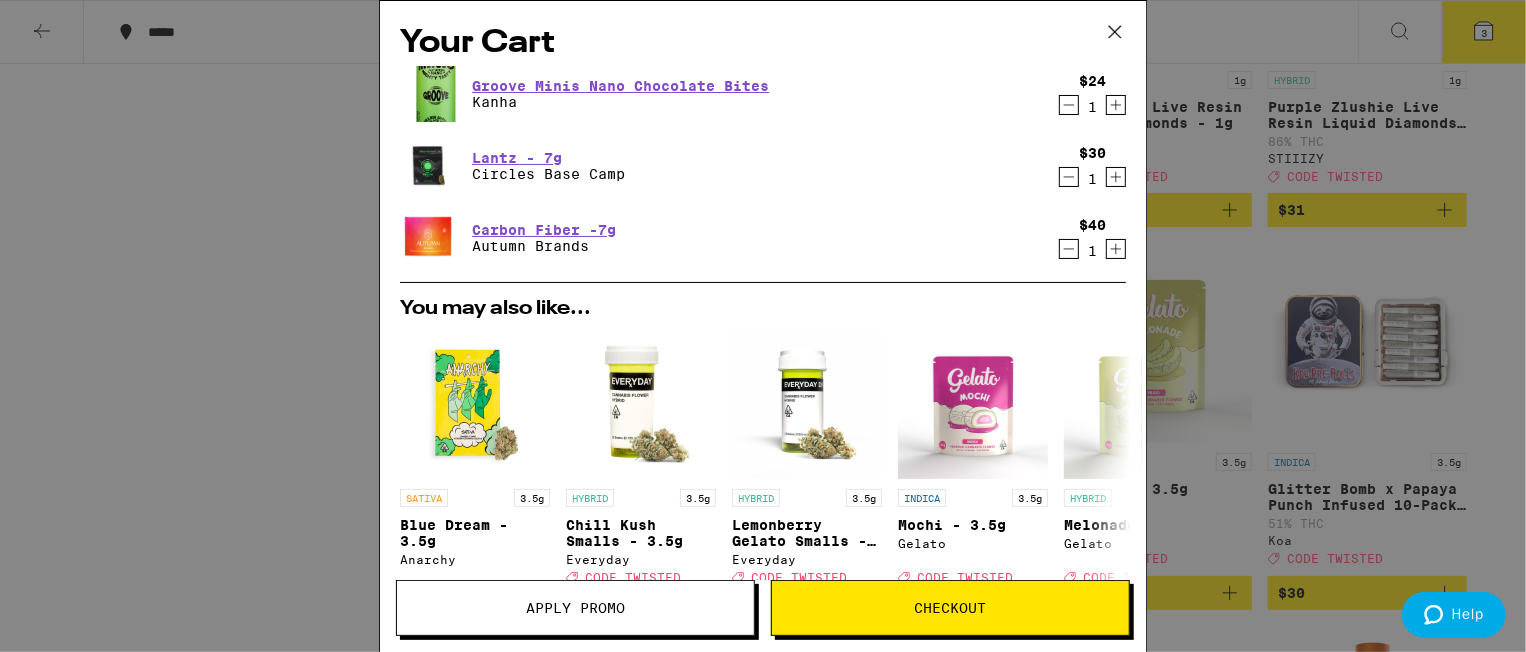 click on "Apply Promo" at bounding box center (575, 608) 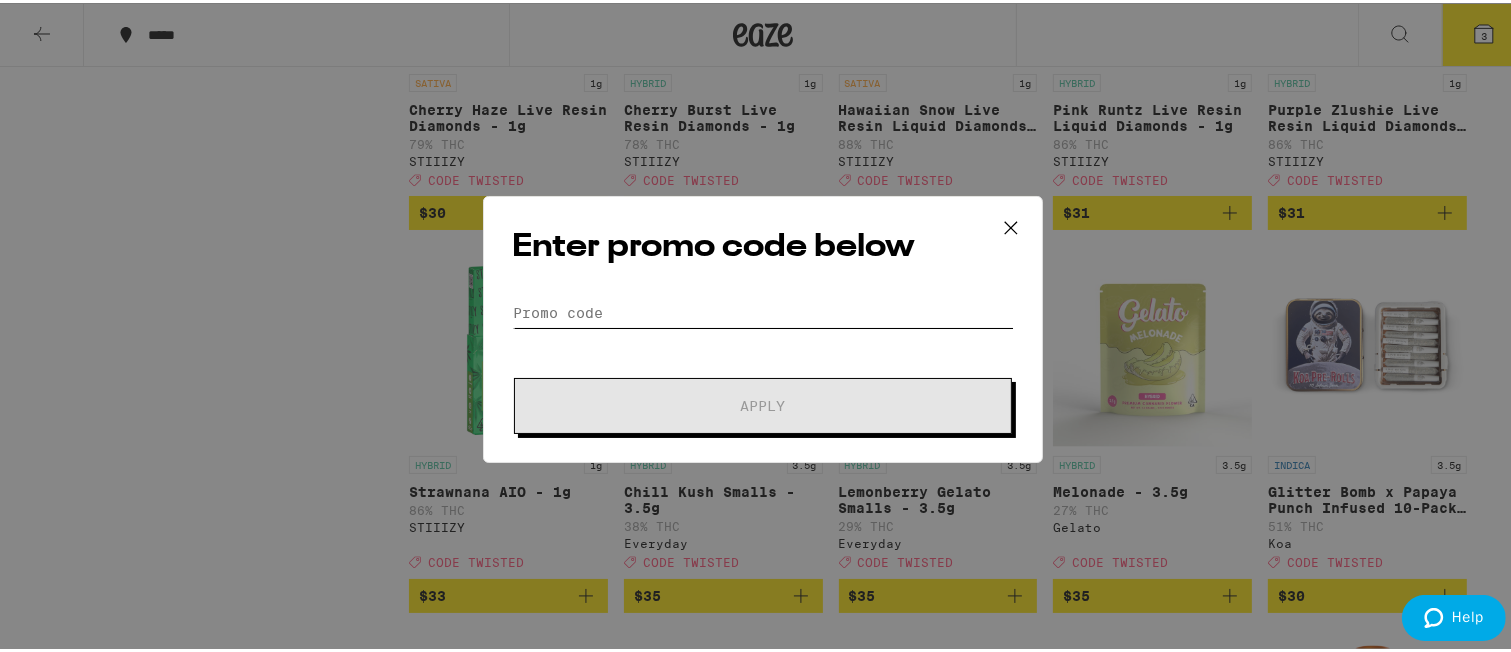 click on "Promo Code" at bounding box center [763, 310] 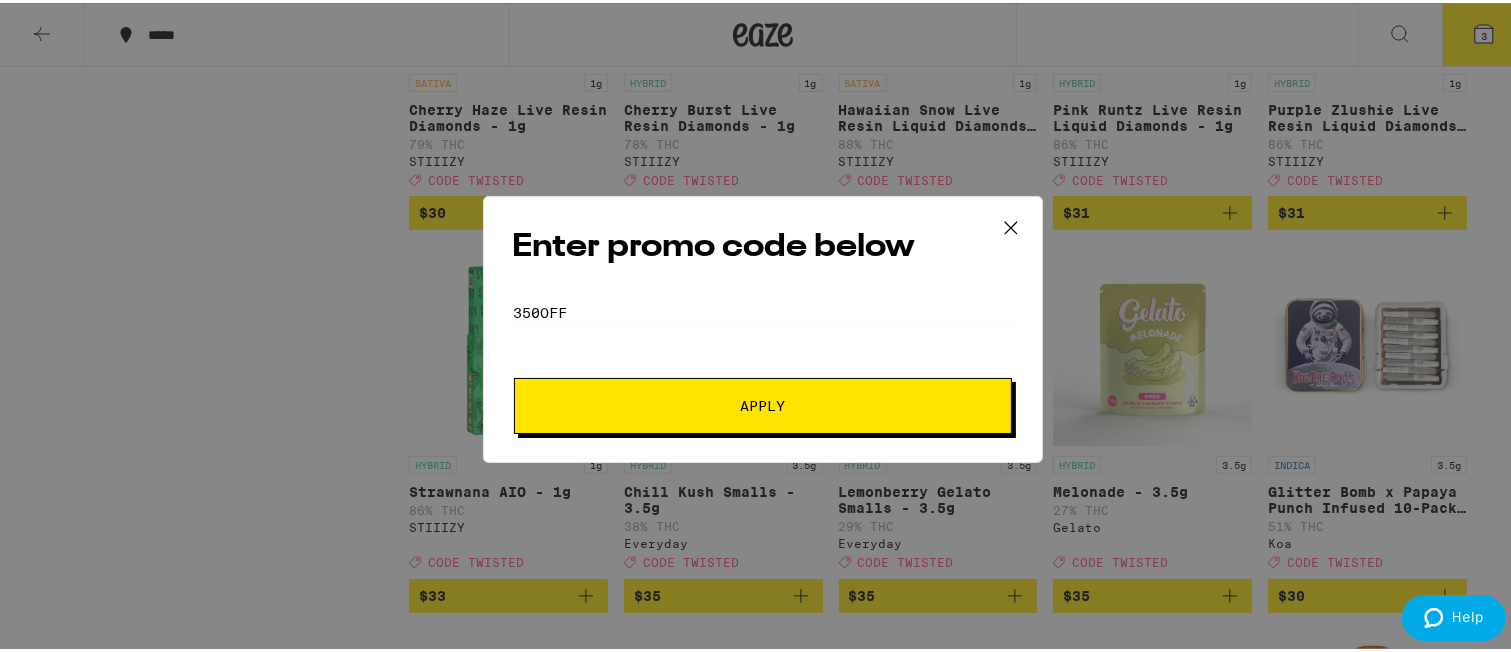 drag, startPoint x: 720, startPoint y: 415, endPoint x: 760, endPoint y: 259, distance: 161.04657 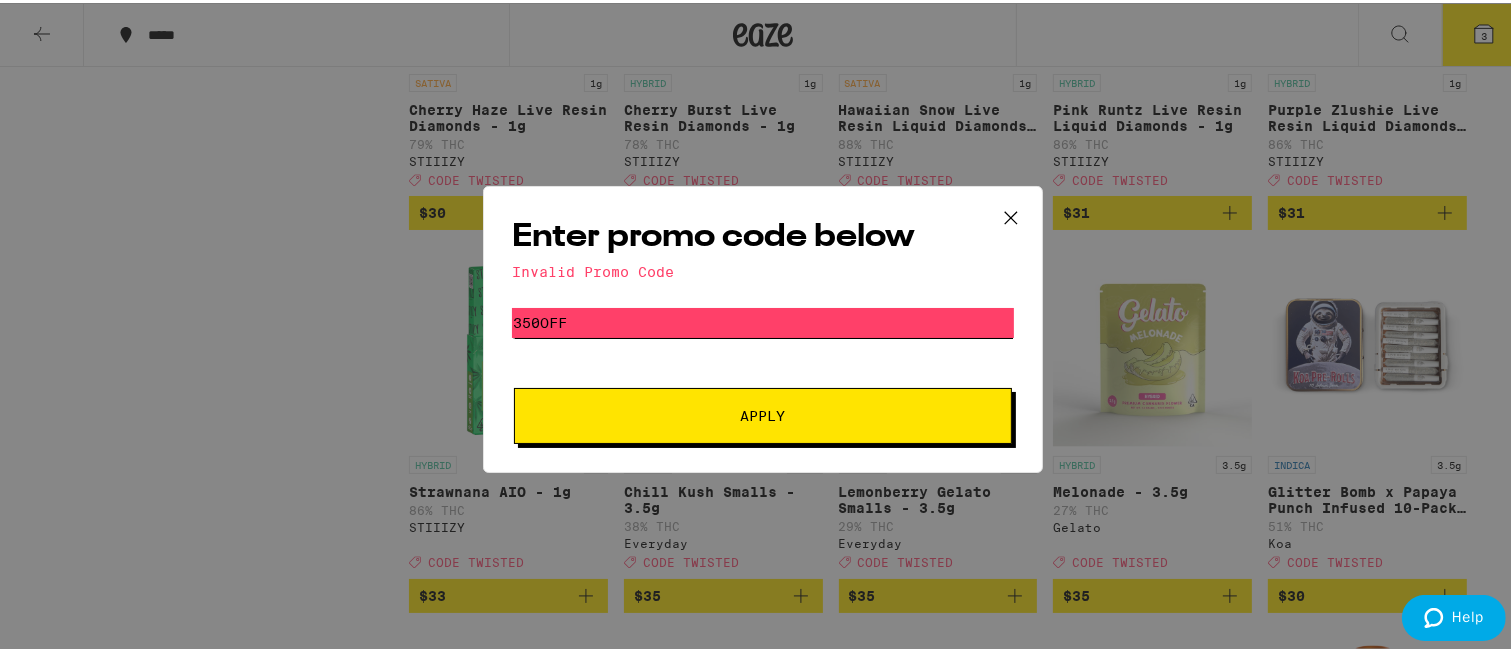 click on "350OFF" at bounding box center (763, 320) 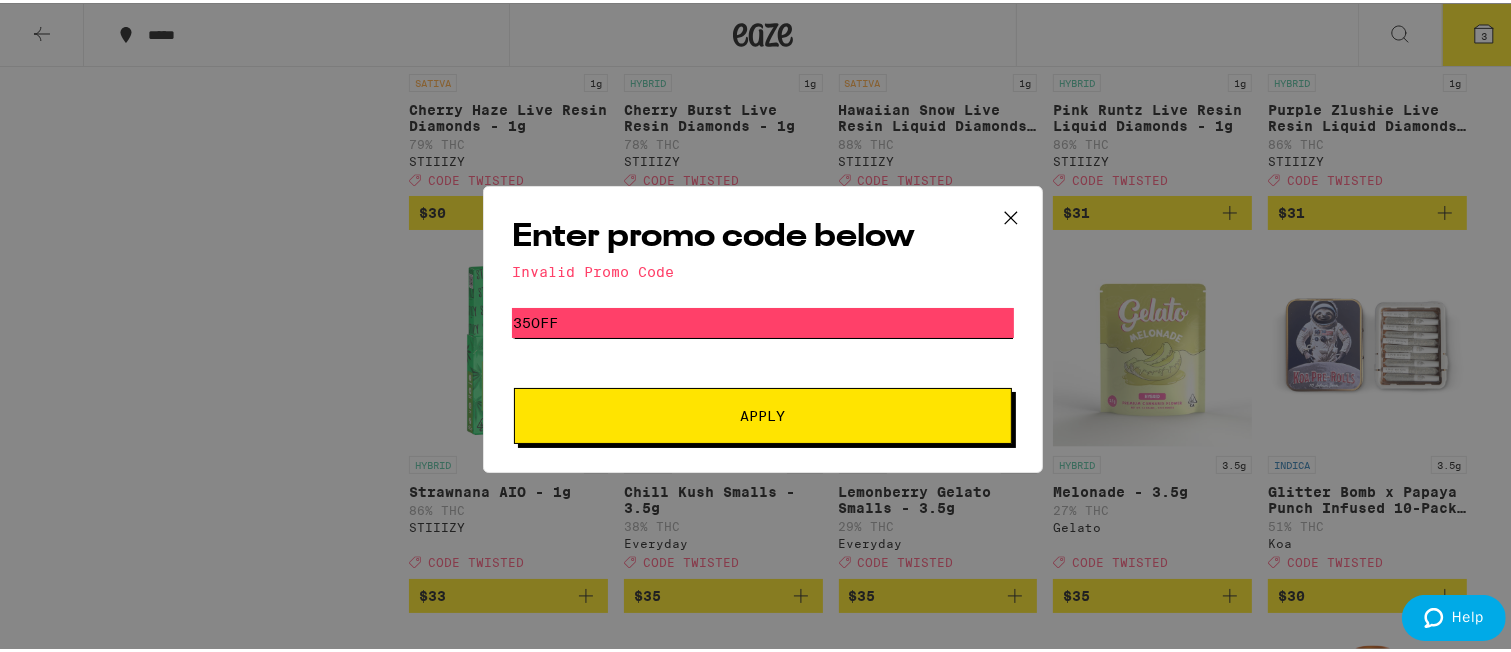 type on "35OFF" 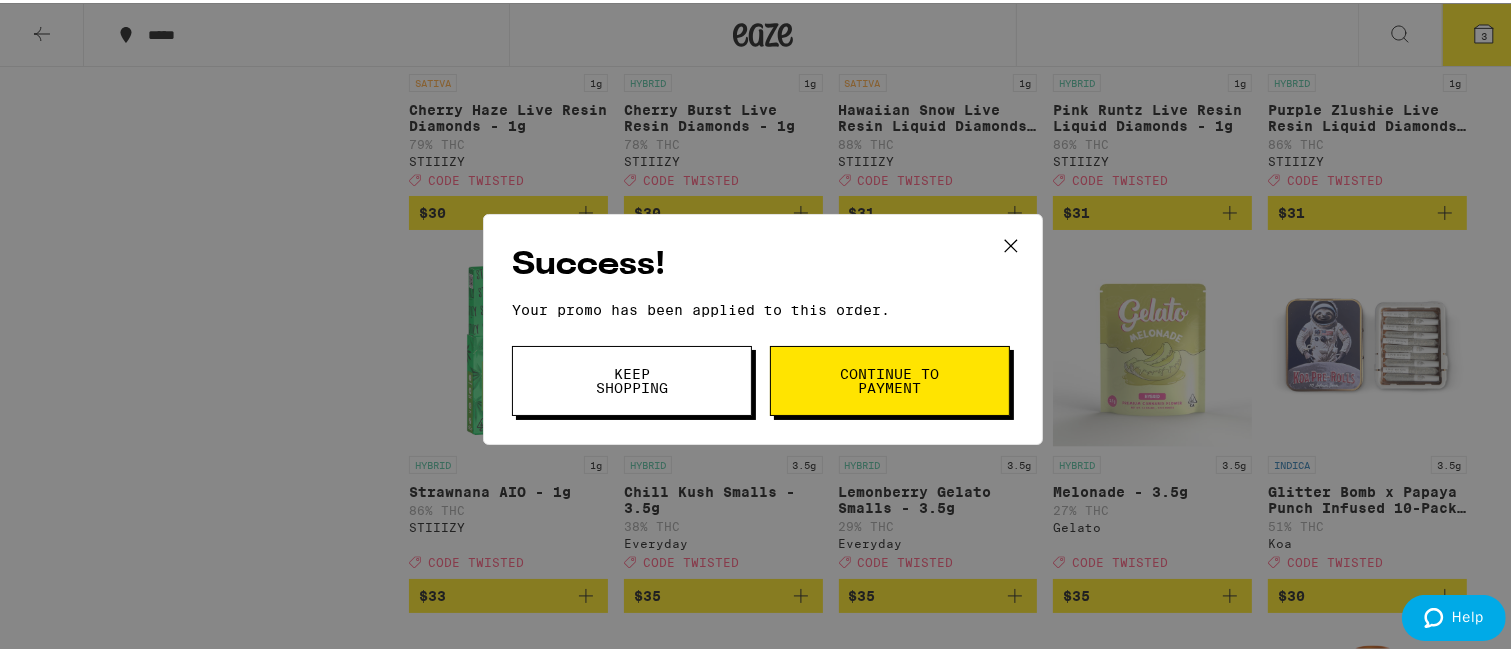 click on "Continue to payment" at bounding box center (890, 378) 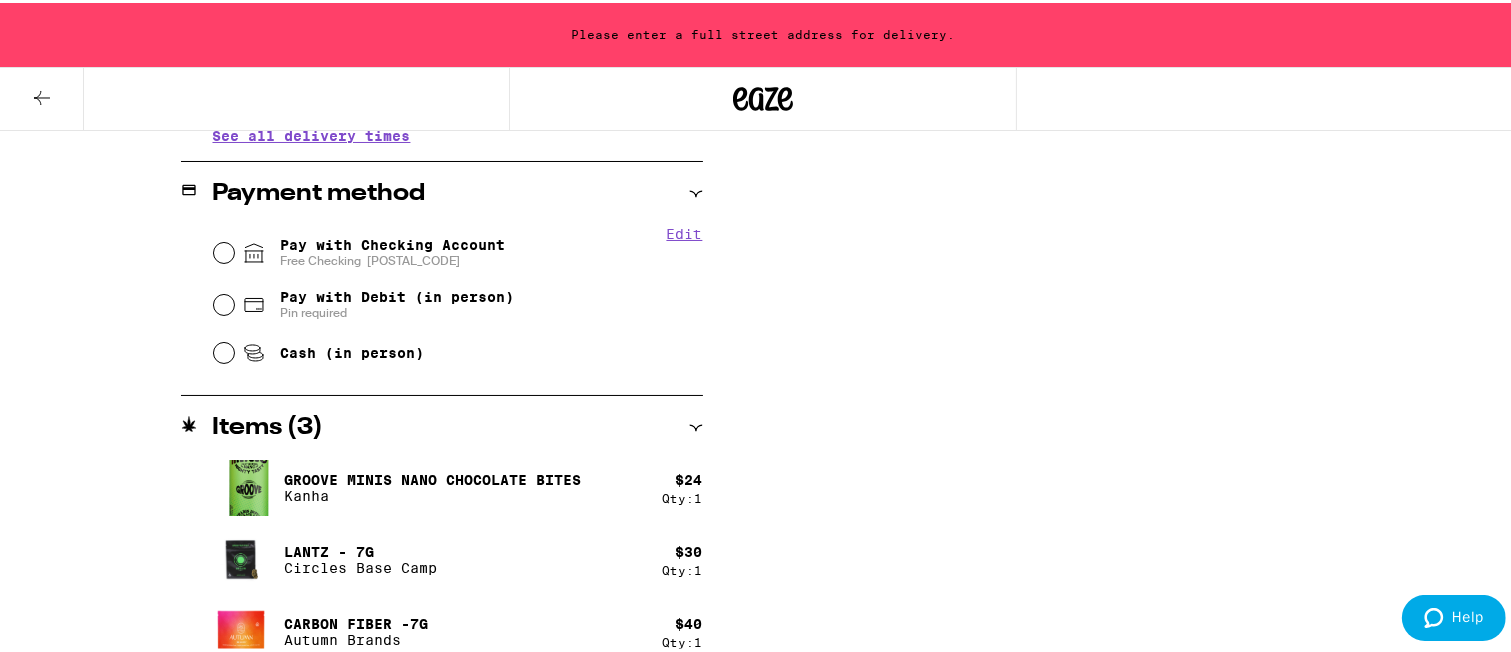 scroll, scrollTop: 821, scrollLeft: 0, axis: vertical 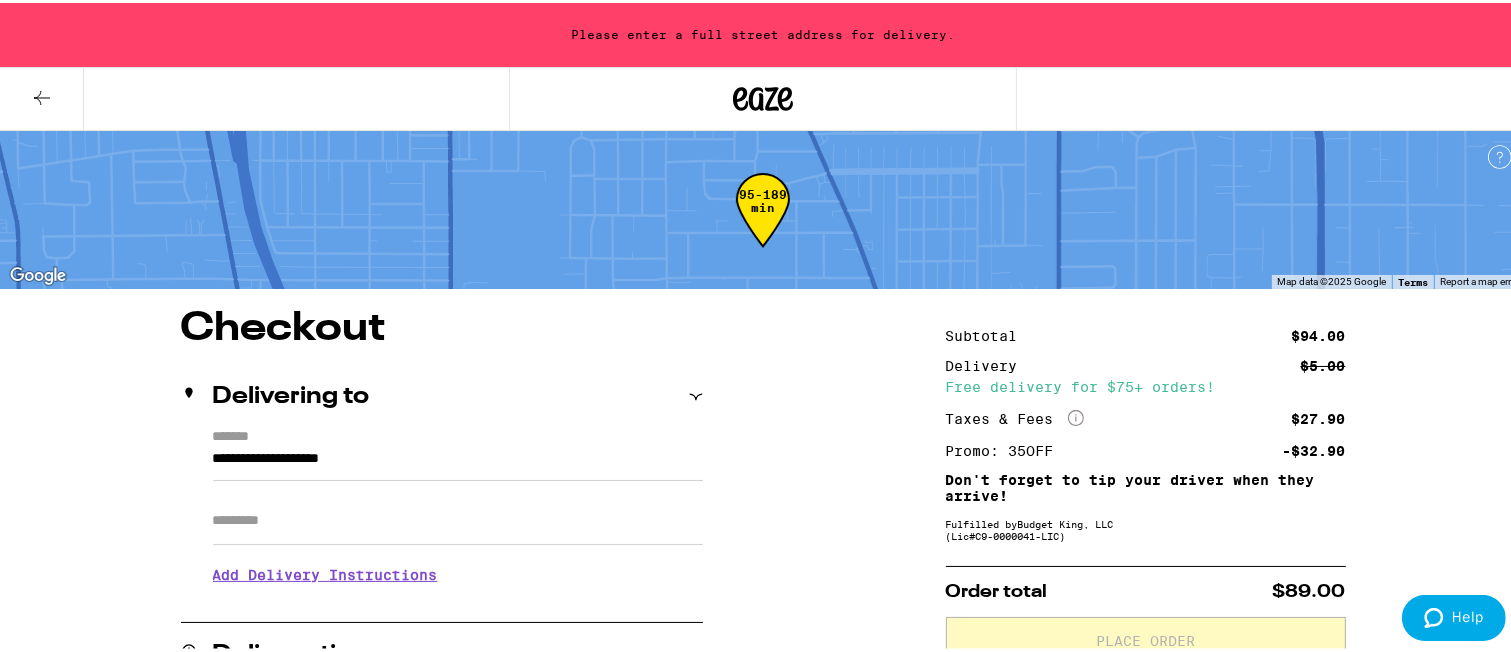click on "Please enter a full street address for delivery." at bounding box center (763, 32) 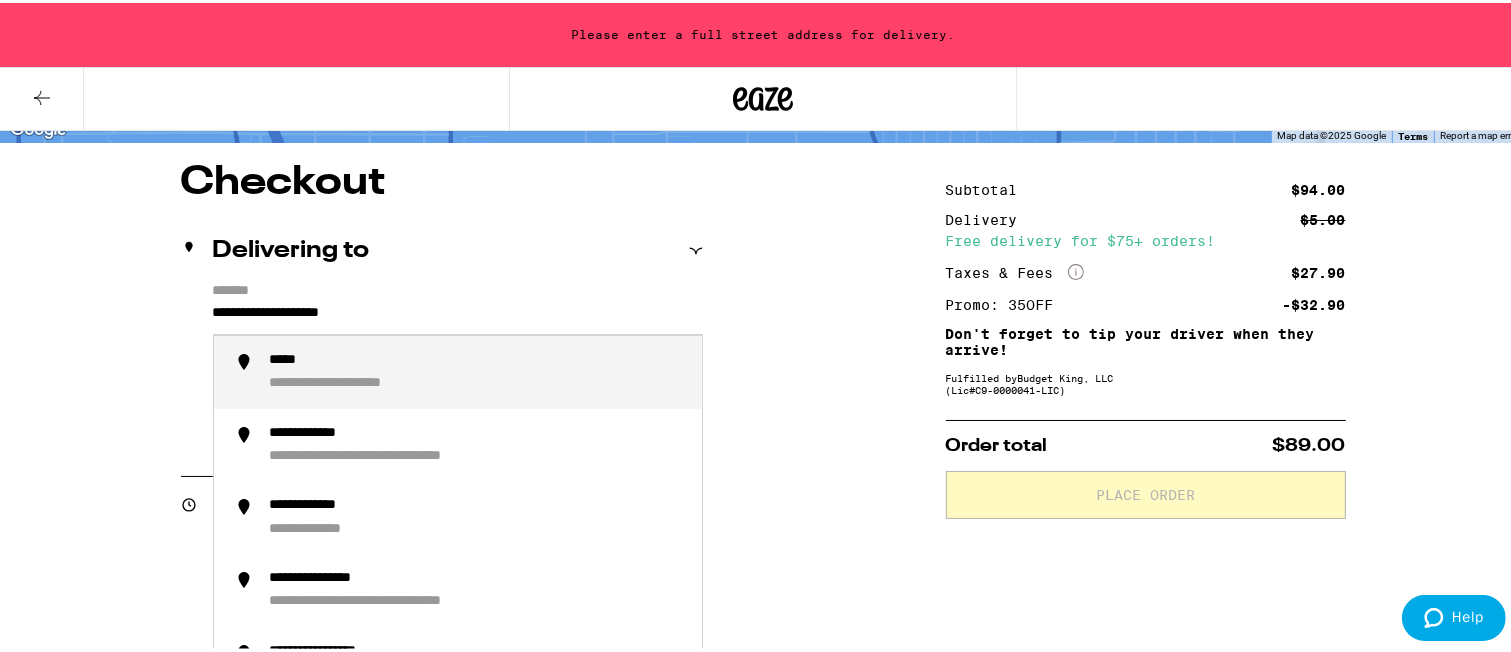 scroll, scrollTop: 200, scrollLeft: 0, axis: vertical 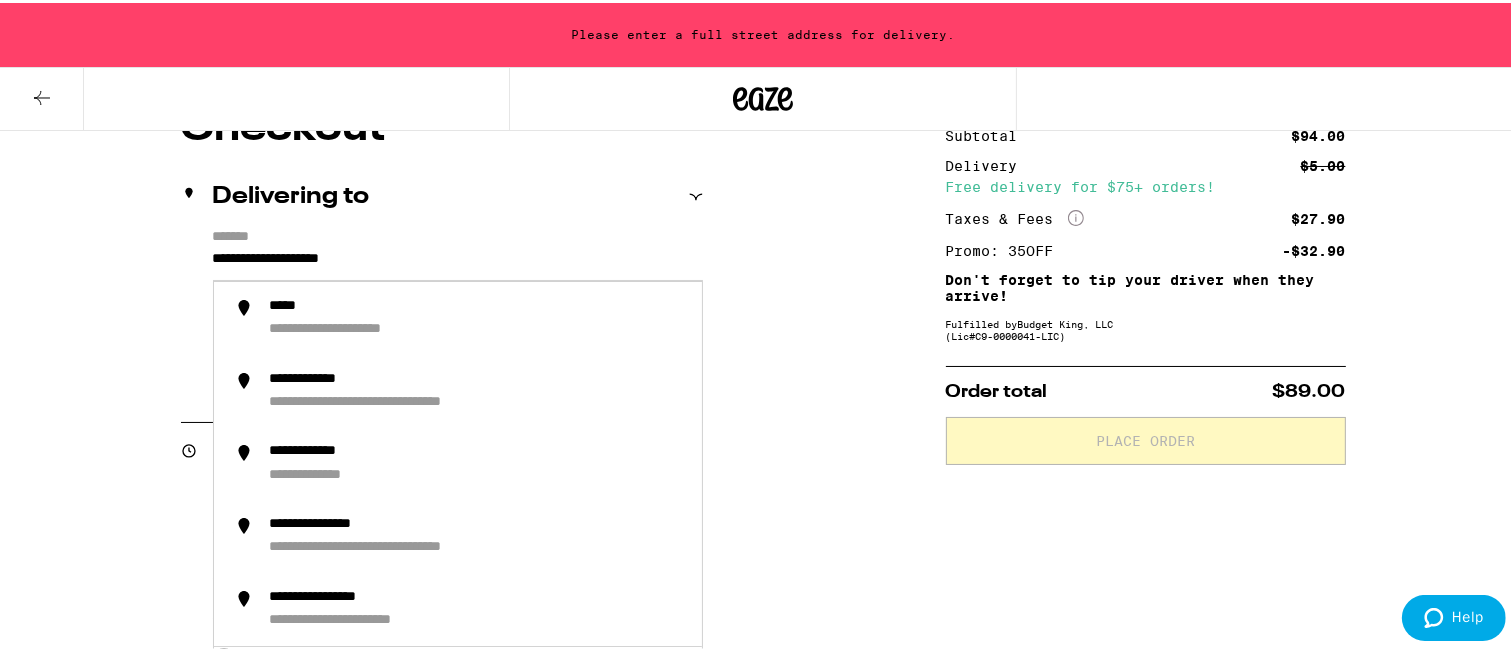 click on "**********" at bounding box center [458, 261] 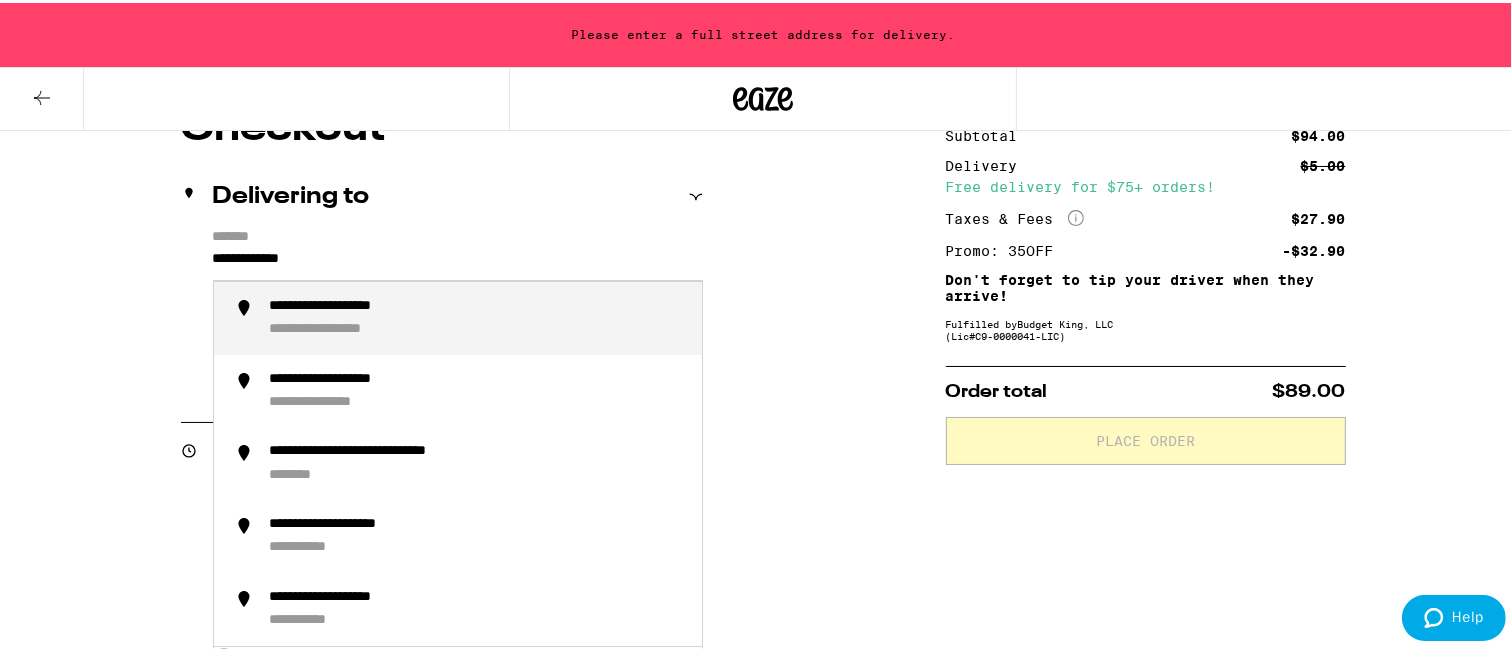 click on "**********" at bounding box center (360, 304) 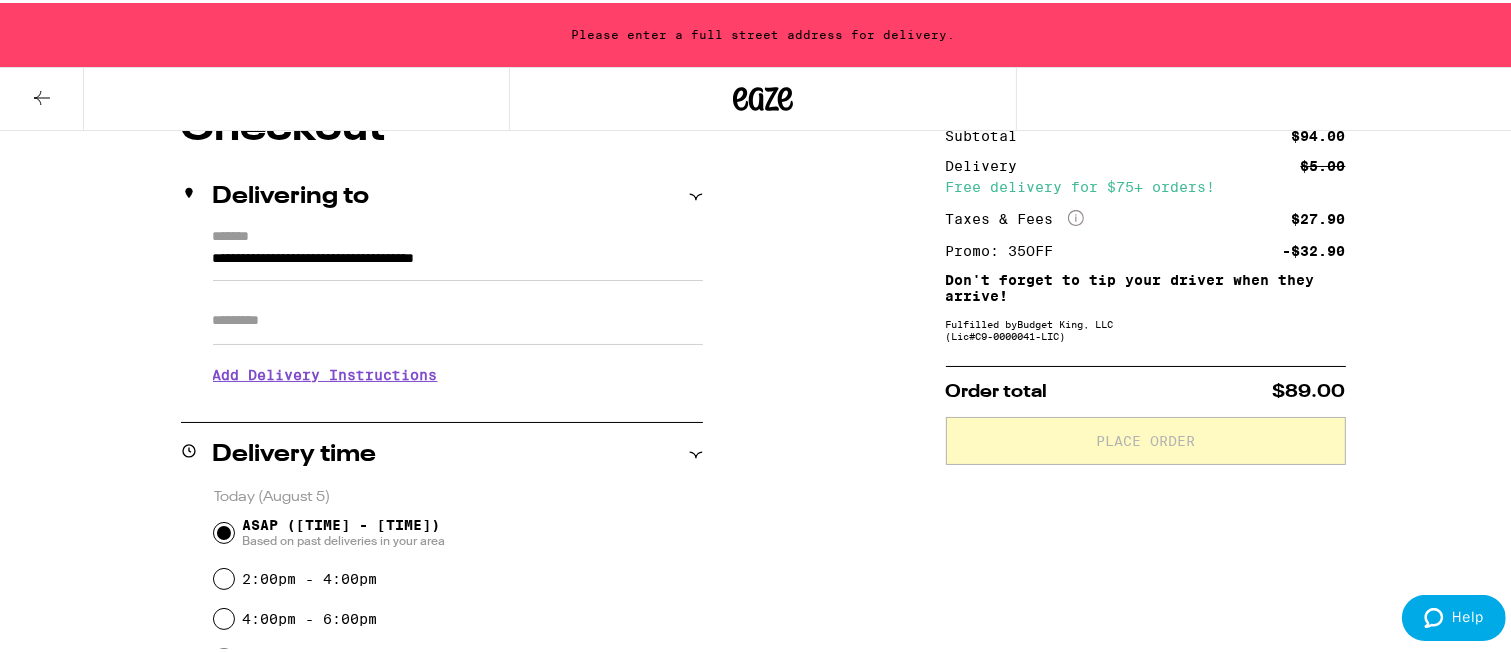 type on "**********" 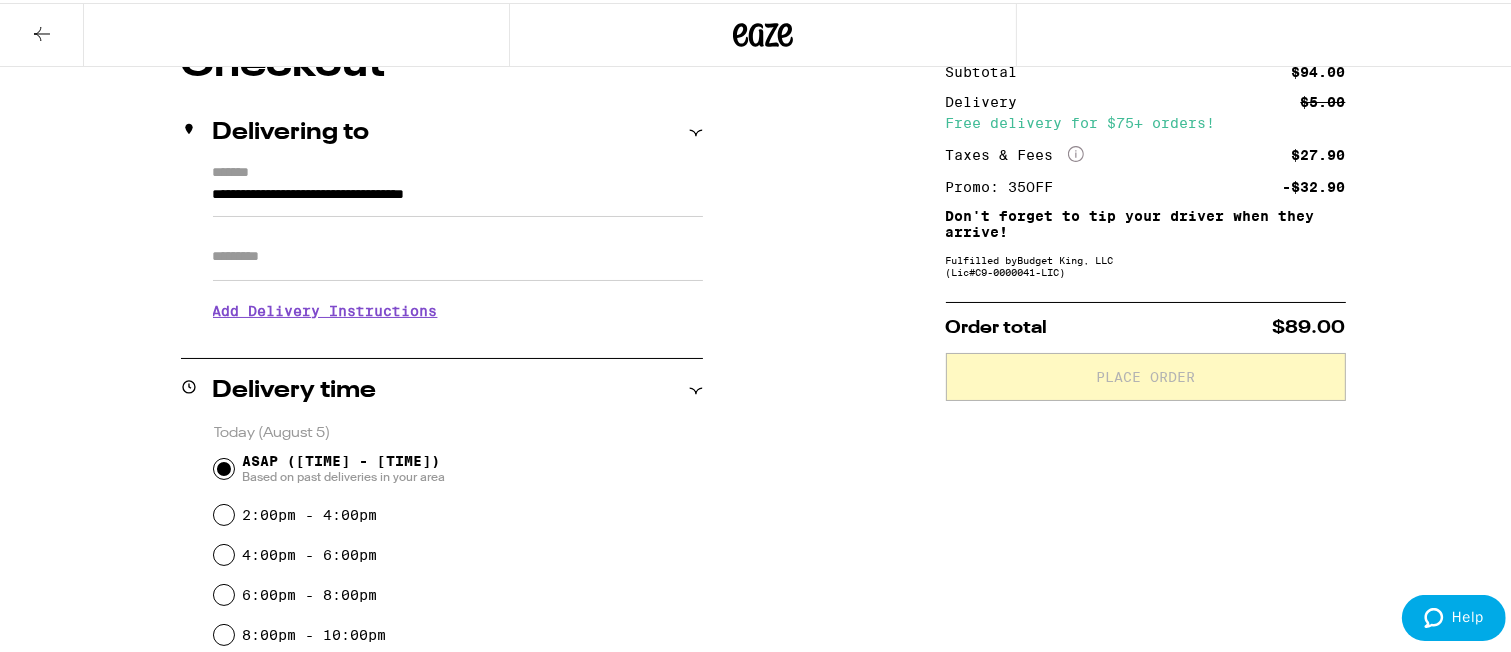 scroll, scrollTop: 136, scrollLeft: 0, axis: vertical 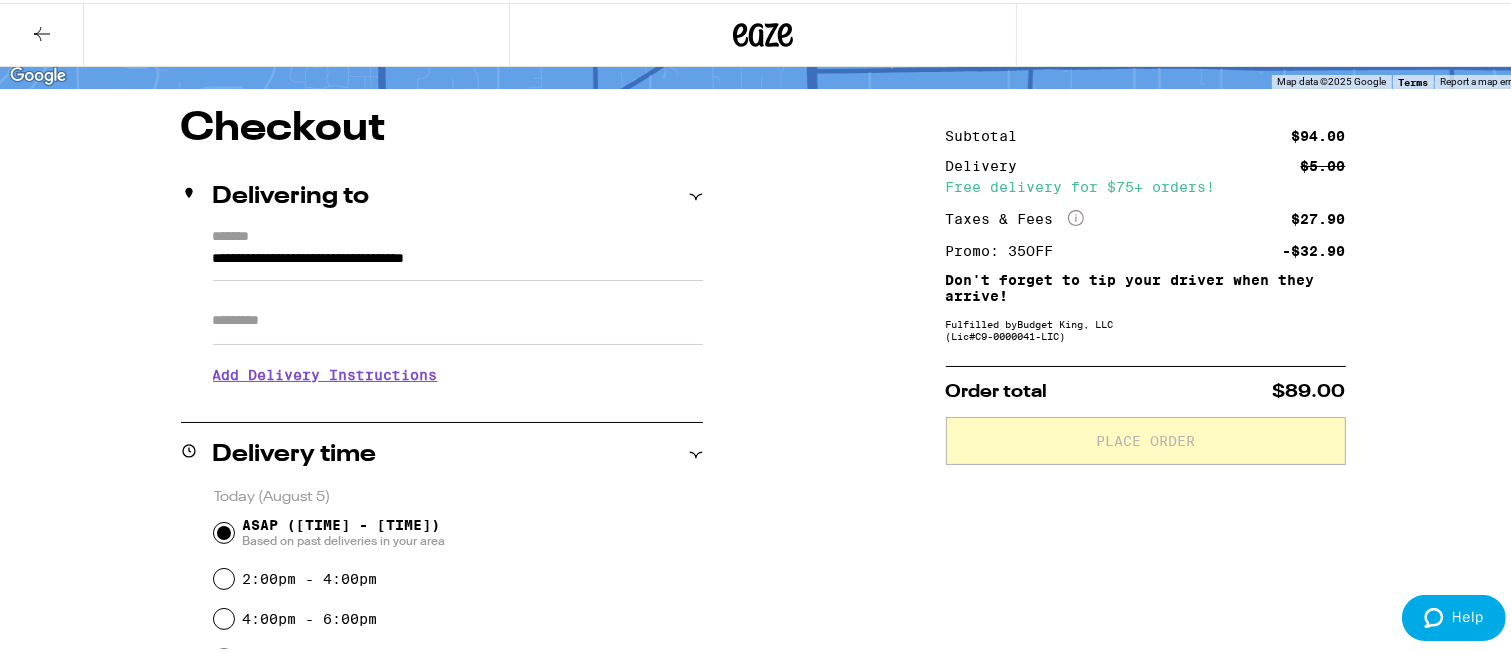 click on "Apt/Suite" at bounding box center (458, 318) 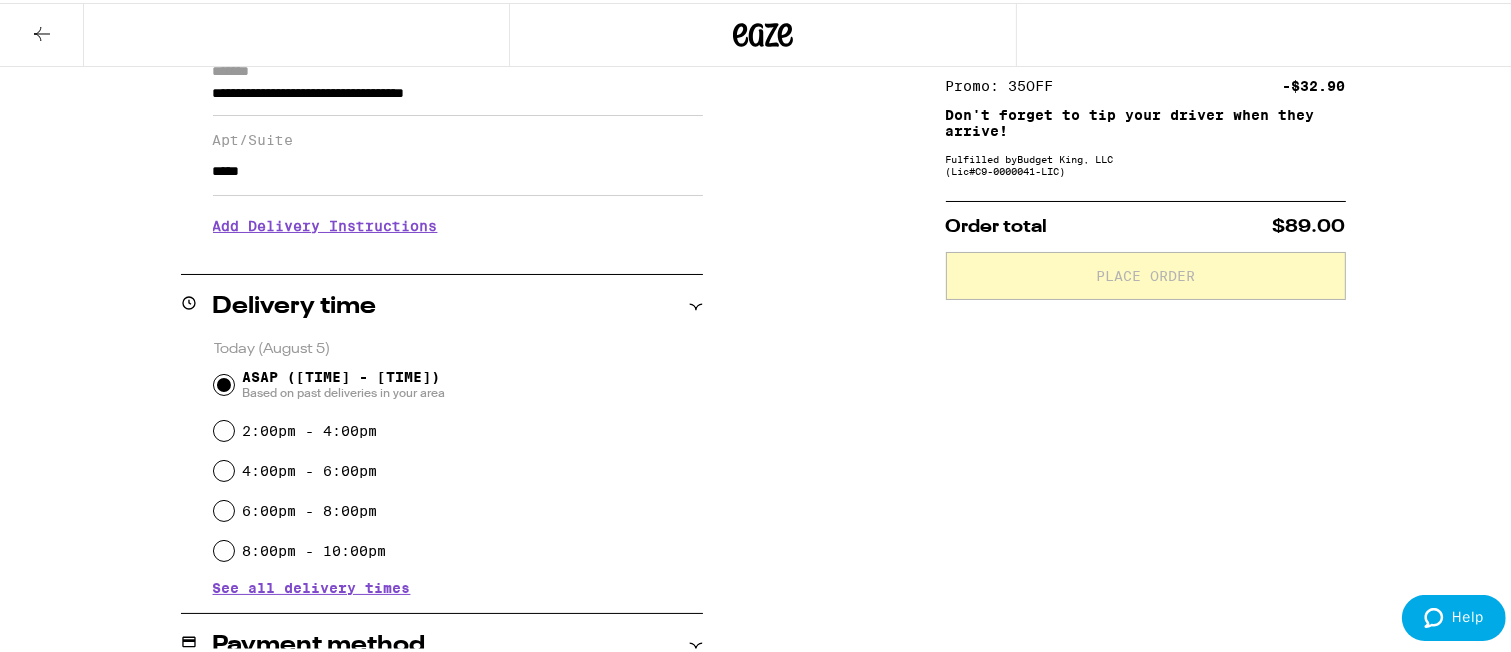 scroll, scrollTop: 336, scrollLeft: 0, axis: vertical 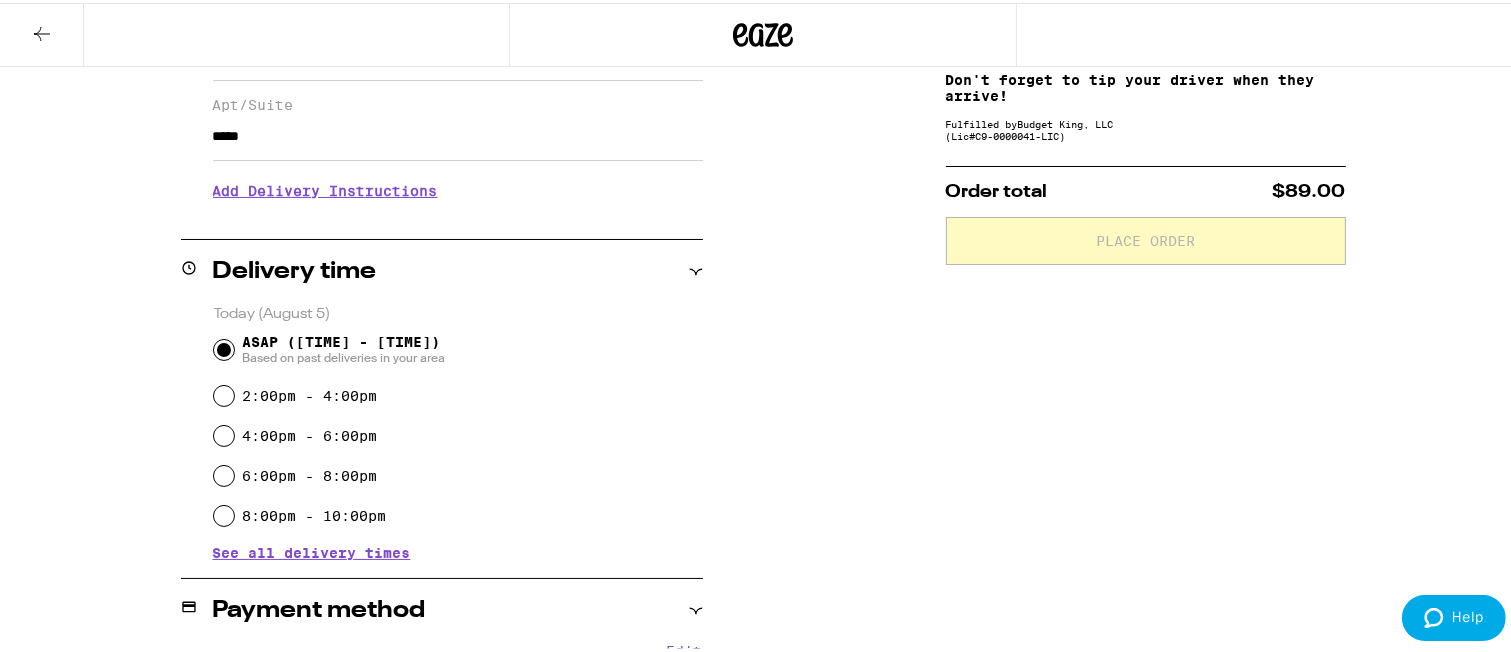 click on "**********" at bounding box center (763, 498) 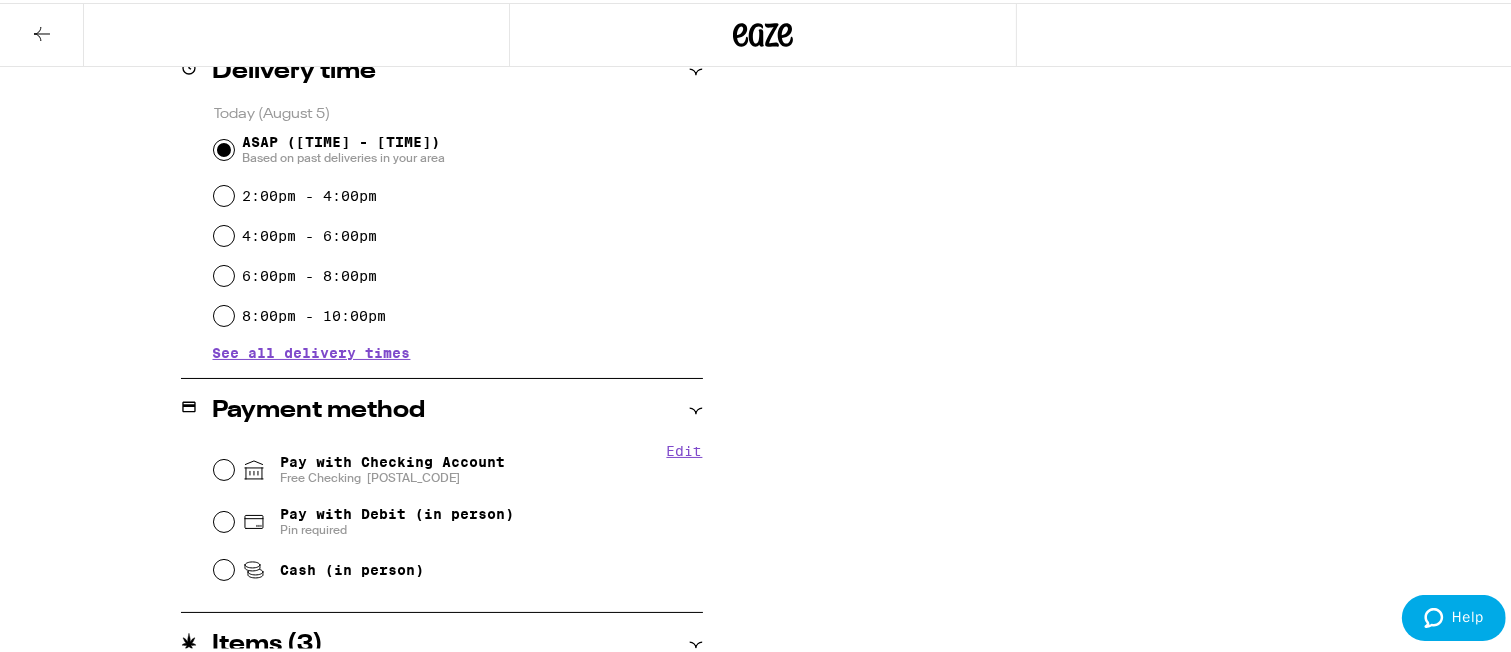 scroll, scrollTop: 736, scrollLeft: 0, axis: vertical 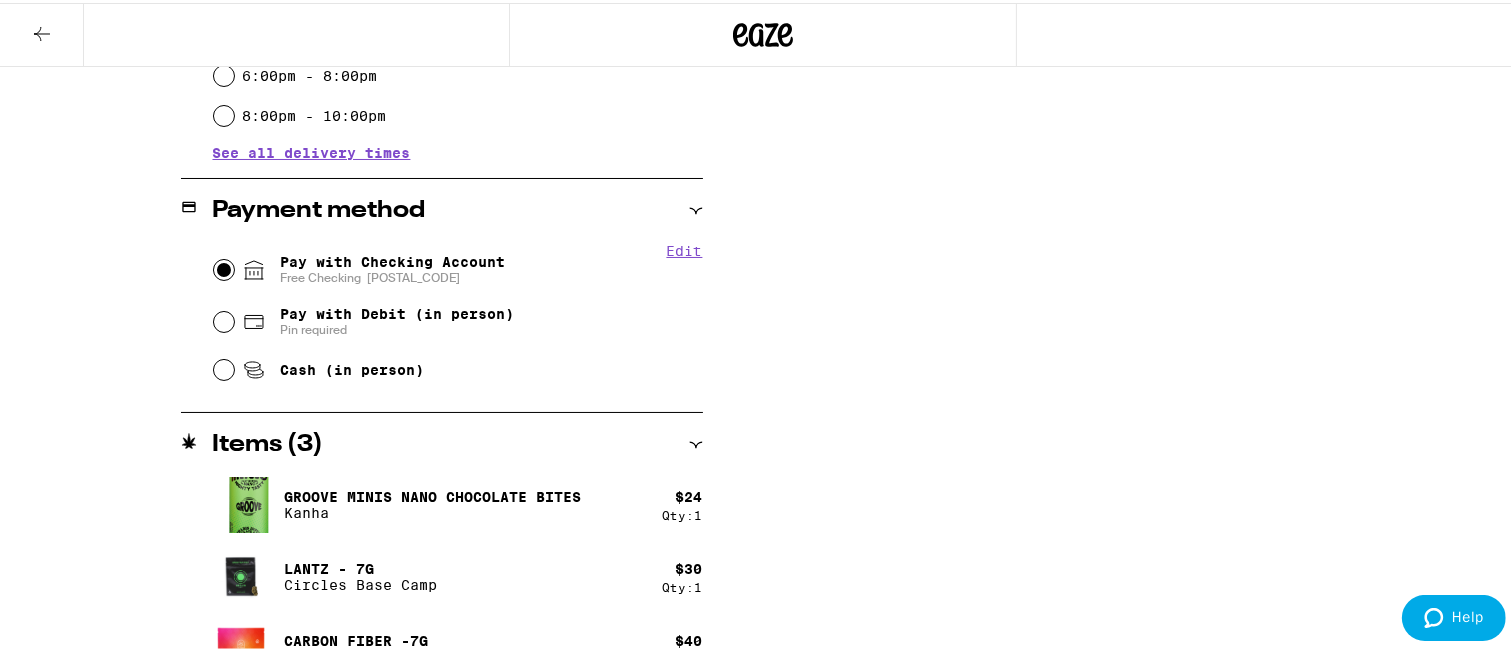 click on "Pay with Checking Account Free Checking  [POSTAL_CODE]" at bounding box center (224, 267) 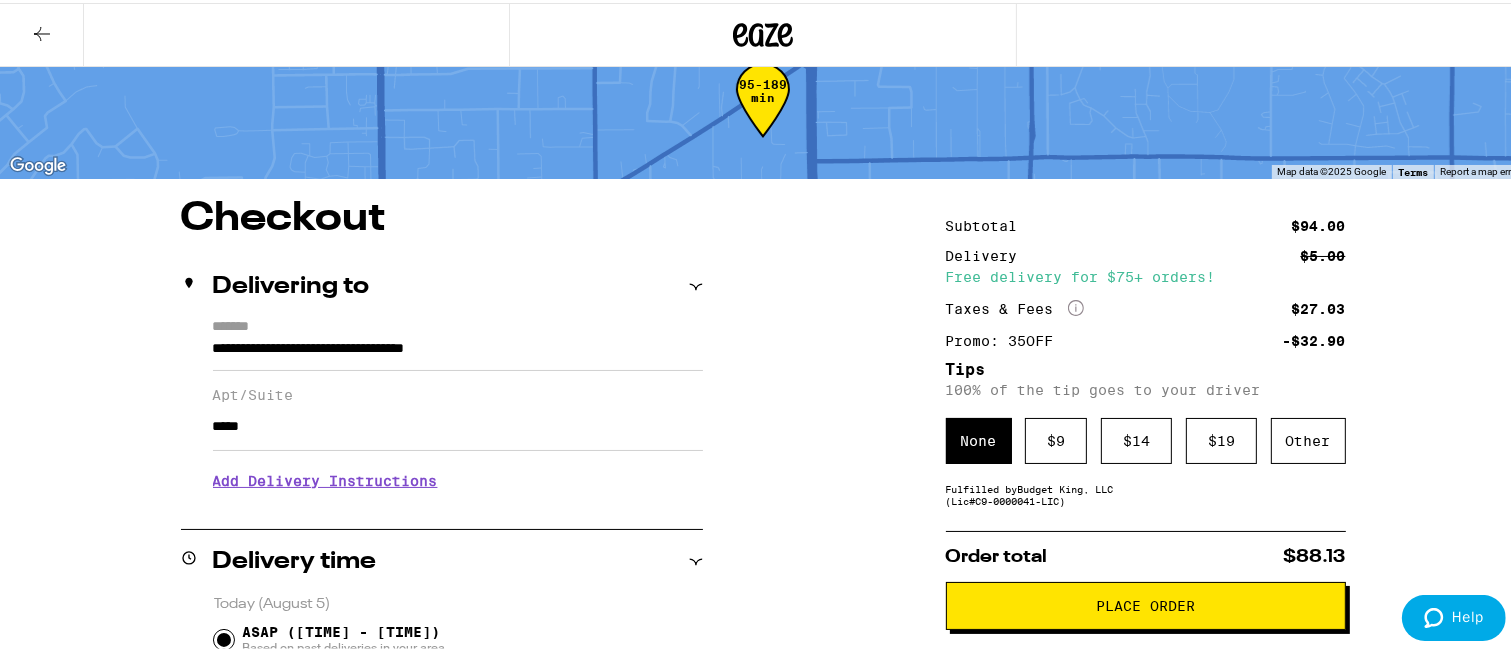 scroll, scrollTop: 37, scrollLeft: 0, axis: vertical 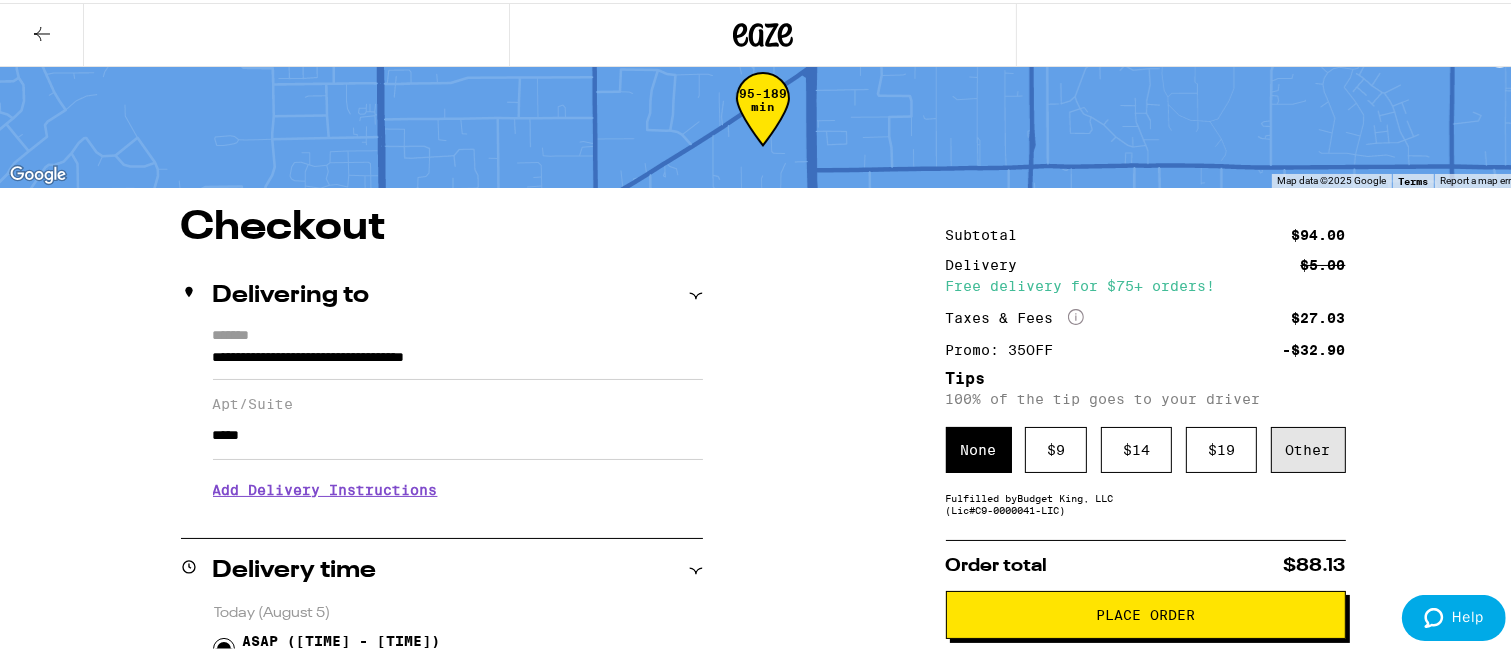 click on "Other" at bounding box center [1308, 447] 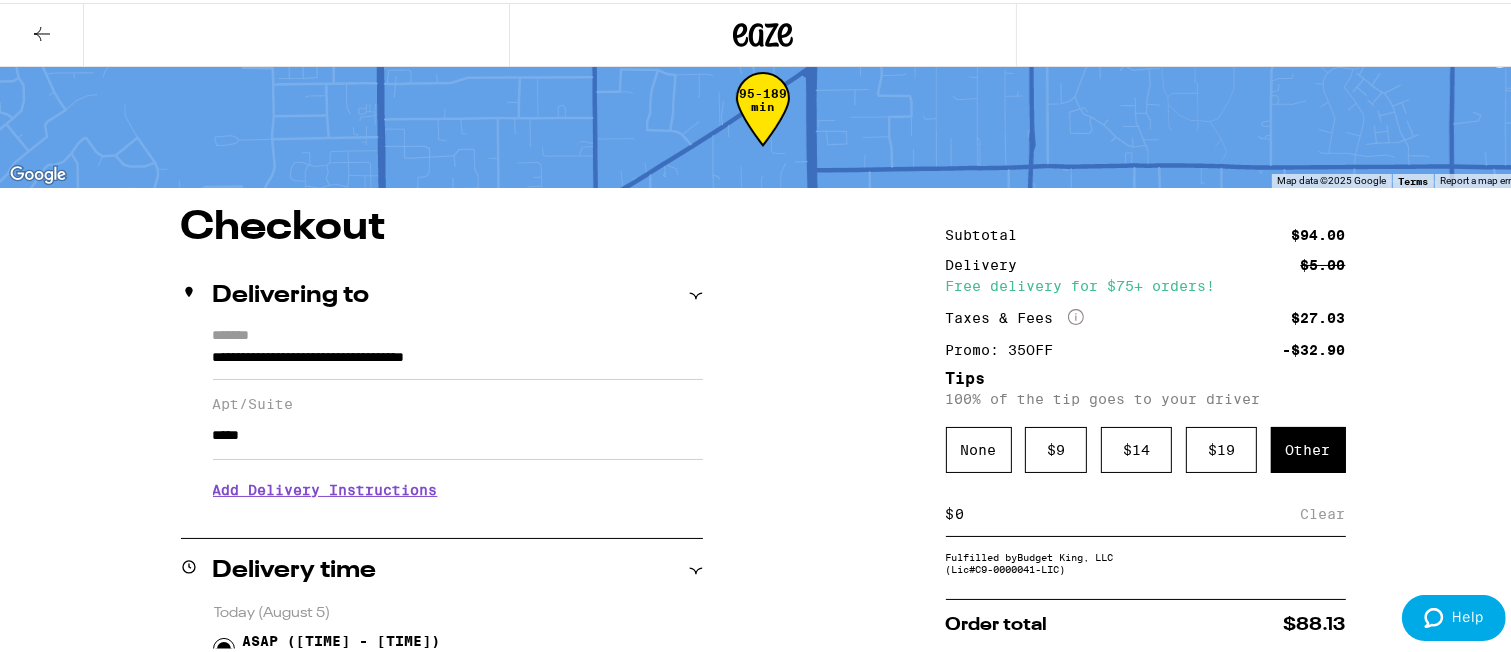 drag, startPoint x: 960, startPoint y: 511, endPoint x: 946, endPoint y: 513, distance: 14.142136 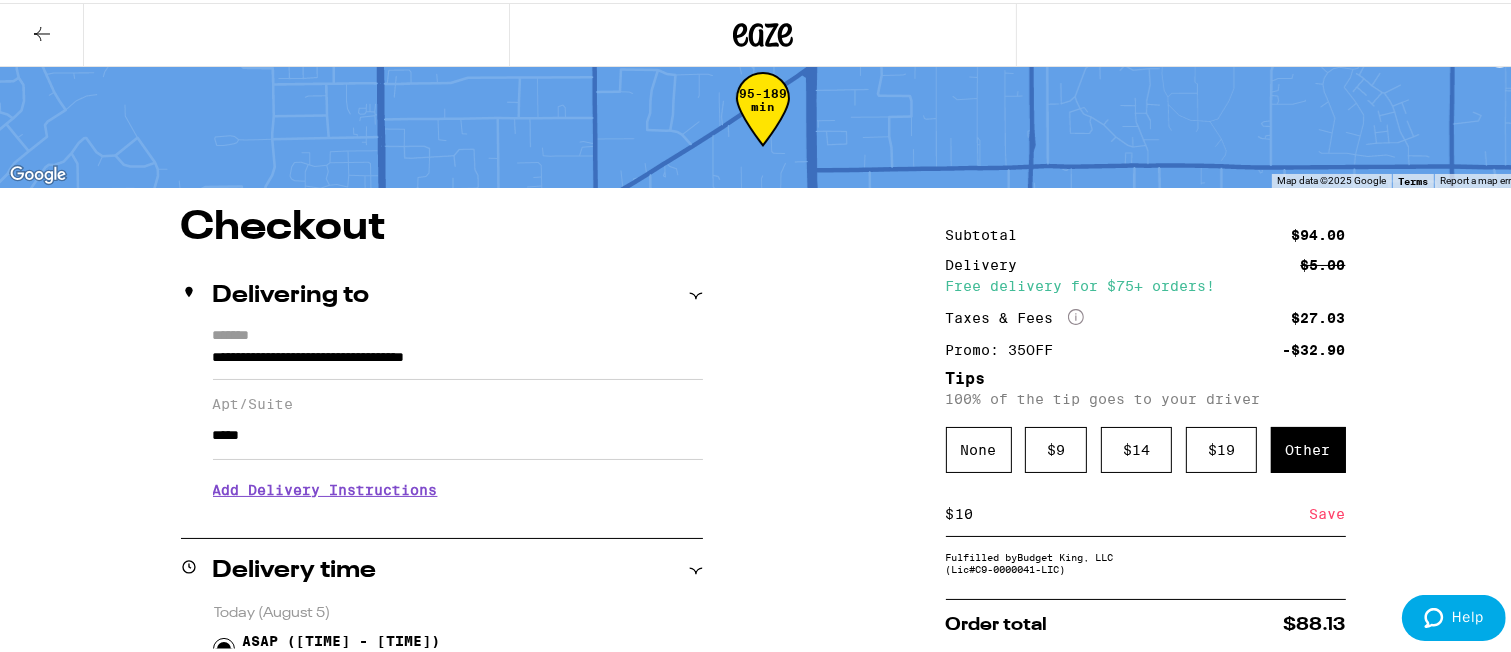 type on "10" 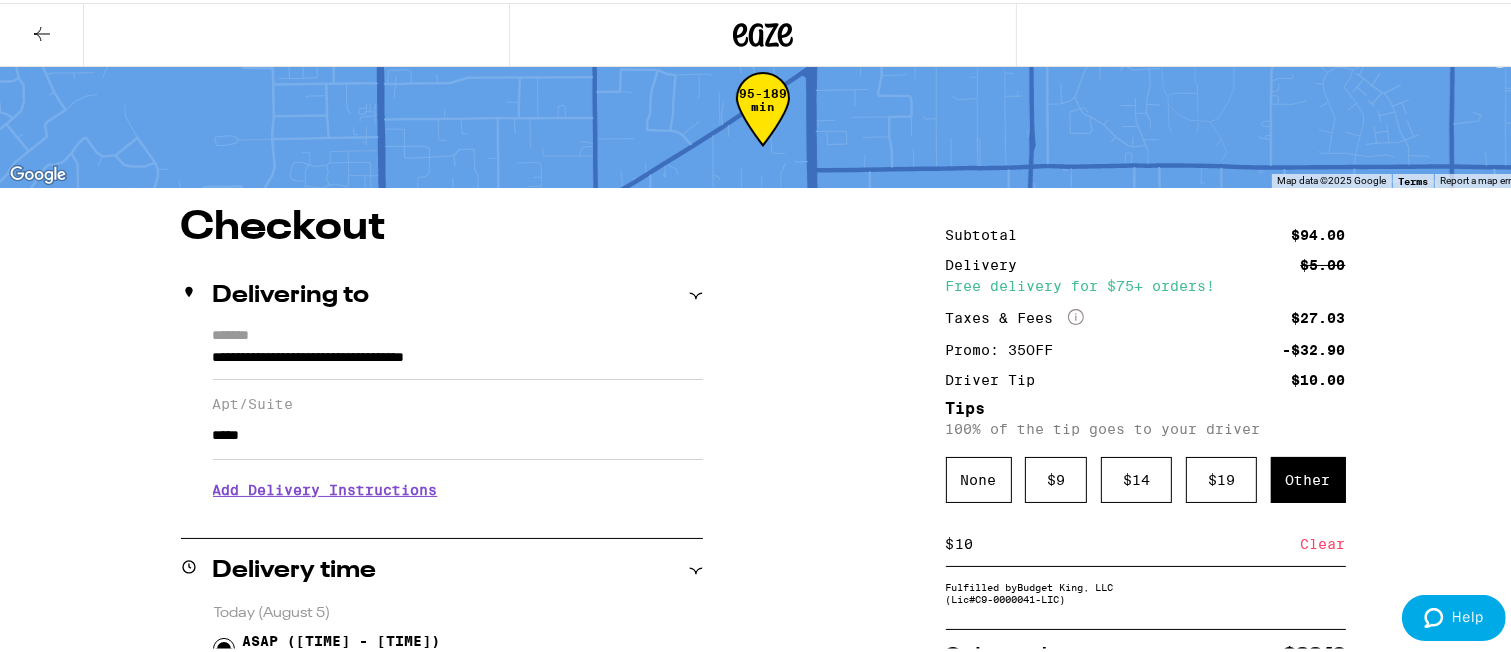 scroll, scrollTop: 237, scrollLeft: 0, axis: vertical 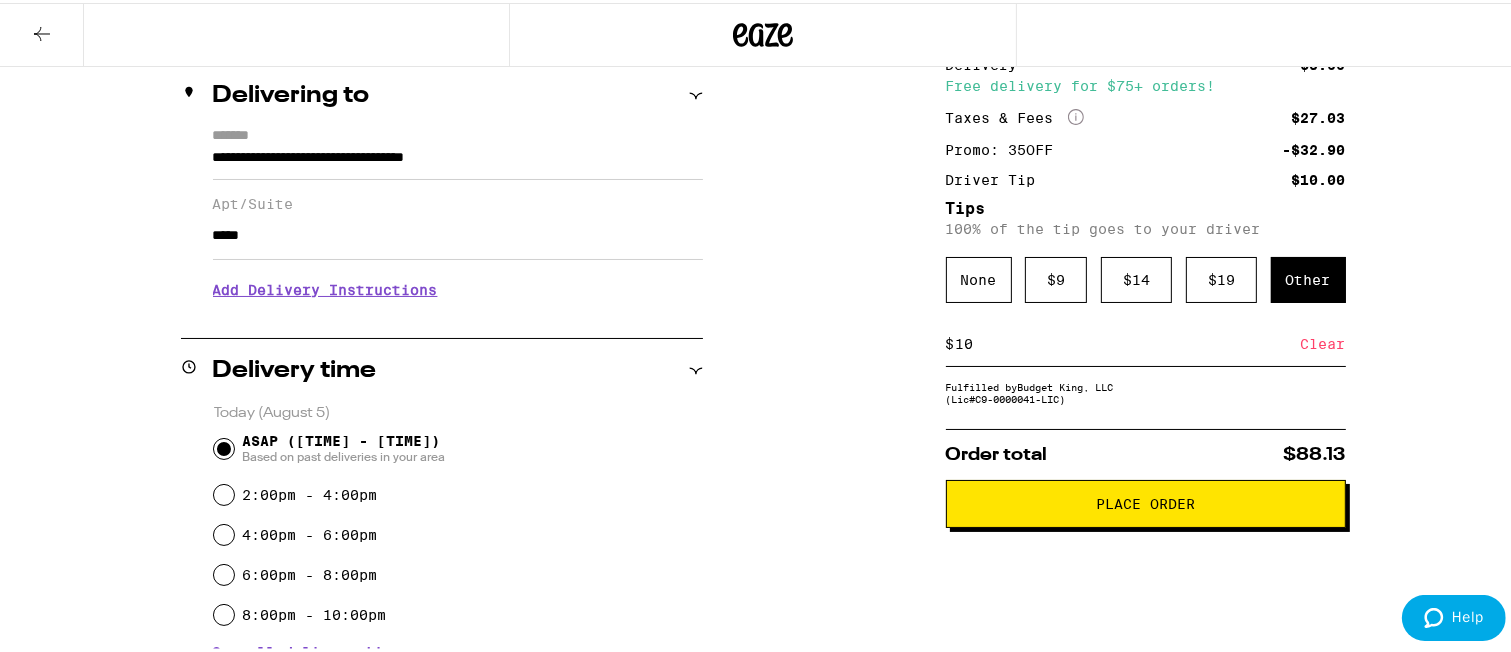 click on "10" at bounding box center [1128, 341] 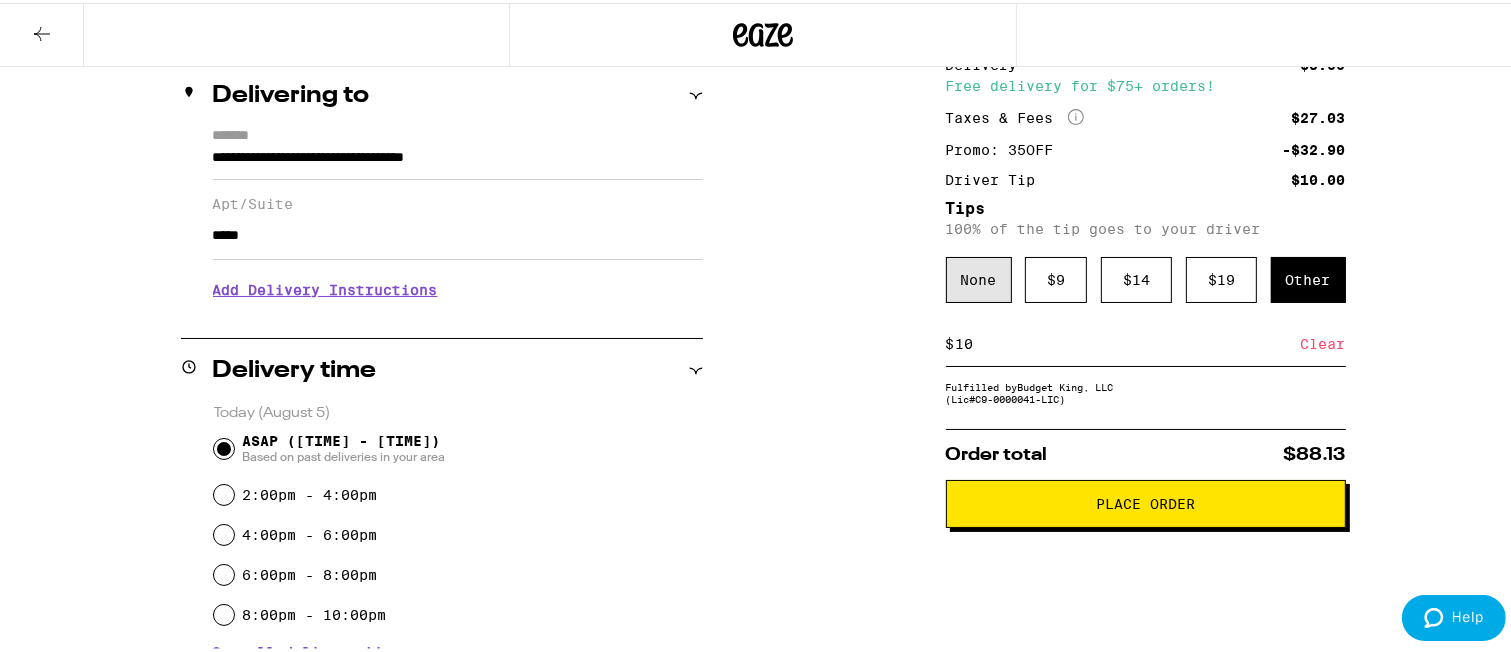 click on "None" at bounding box center (979, 277) 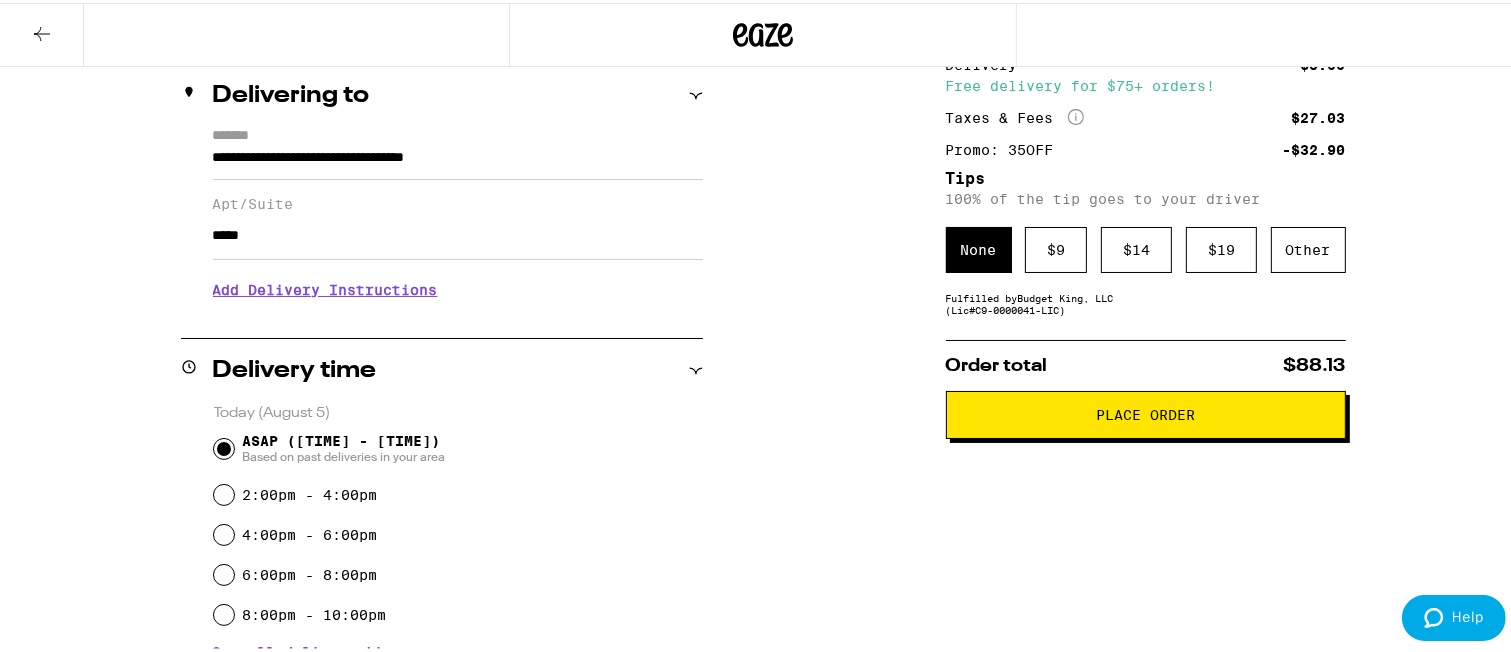 click on "Checkout Delivering to [ADDRESS] Apt/Suite [ADDRESS] Add Delivery Instructions We'll contact you at [PHONE] when we arrive Please knock or ring doorbell Meet me curbside Other Enter any other delivery instructions you want driver to know Delivery time Today (August 5) ASAP (12:07pm - 1:41pm) Based on past deliveries in your area 2:00pm - 4:00pm 4:00pm - 6:00pm 6:00pm - 8:00pm 8:00pm - 10:00pm See all delivery times Payment method Edit Pay with Checking Account Free Checking 035716 Pay with Debit (in person) Pin required Cash (in person) Online payments are subject to the Online Payment Terms. Items ( 3 ) Groove Minis Nano Chocolate Bites Kanha $ 24 Qty: 1 Lantz - 7g Circles Base Camp $ 30 Qty: 1 Carbon Fiber -7g Autumn Brands $ 40 Qty: 1 Subtotal $94.00 Delivery $5.00 Free delivery for $75+ orders! Taxes & Fees More Info $27.03 Promo: 35OFF -$32.90 Tips 100% of the tip goes to your driver None $ 9 $ 14 $ 19 Other Fulfilled by Budget King, LLC (Lic# ) $88.13" at bounding box center (763, 629) 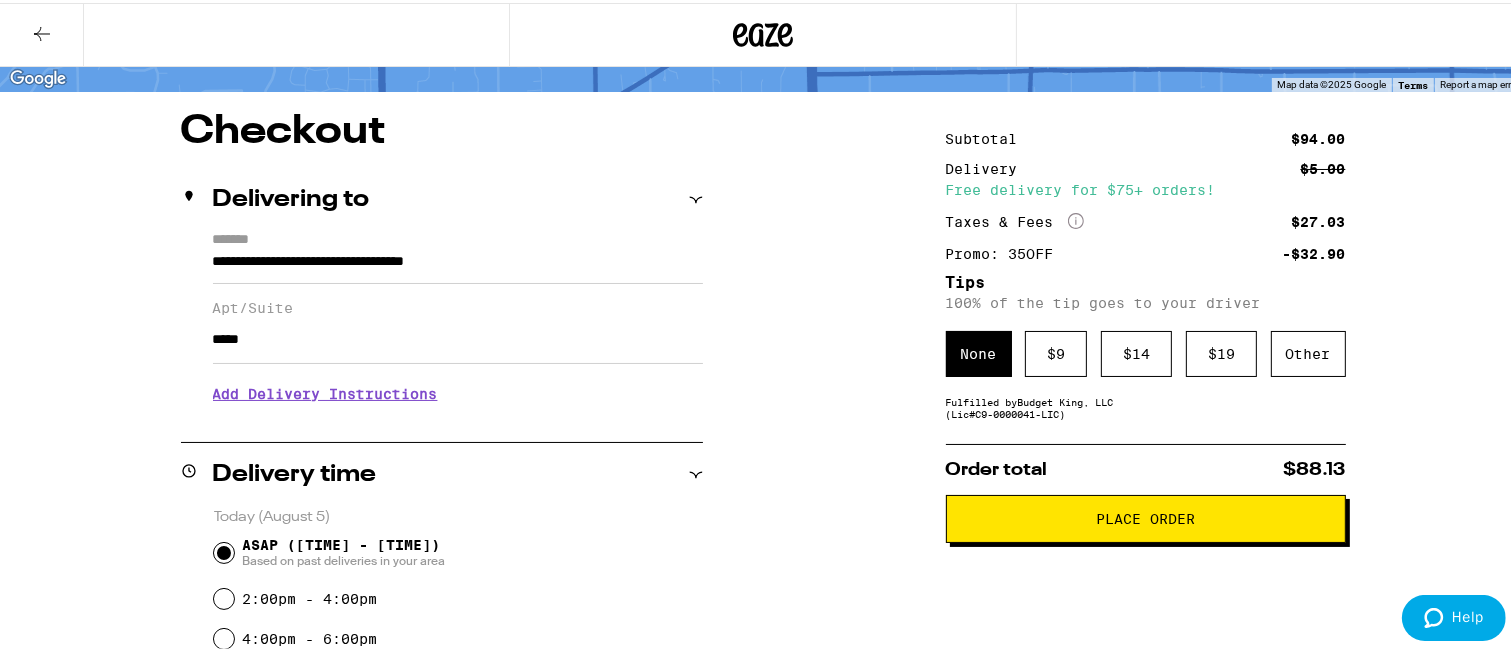 scroll, scrollTop: 127, scrollLeft: 0, axis: vertical 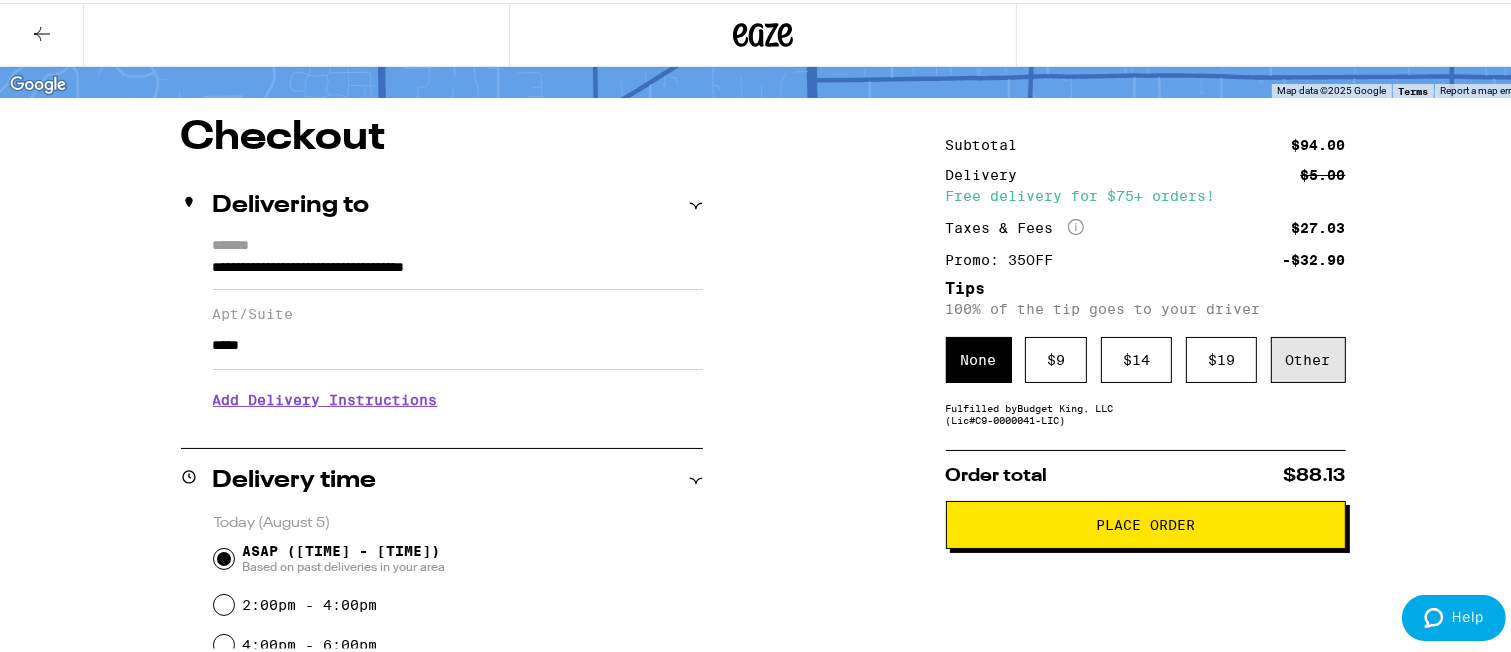 click on "Other" at bounding box center (1308, 357) 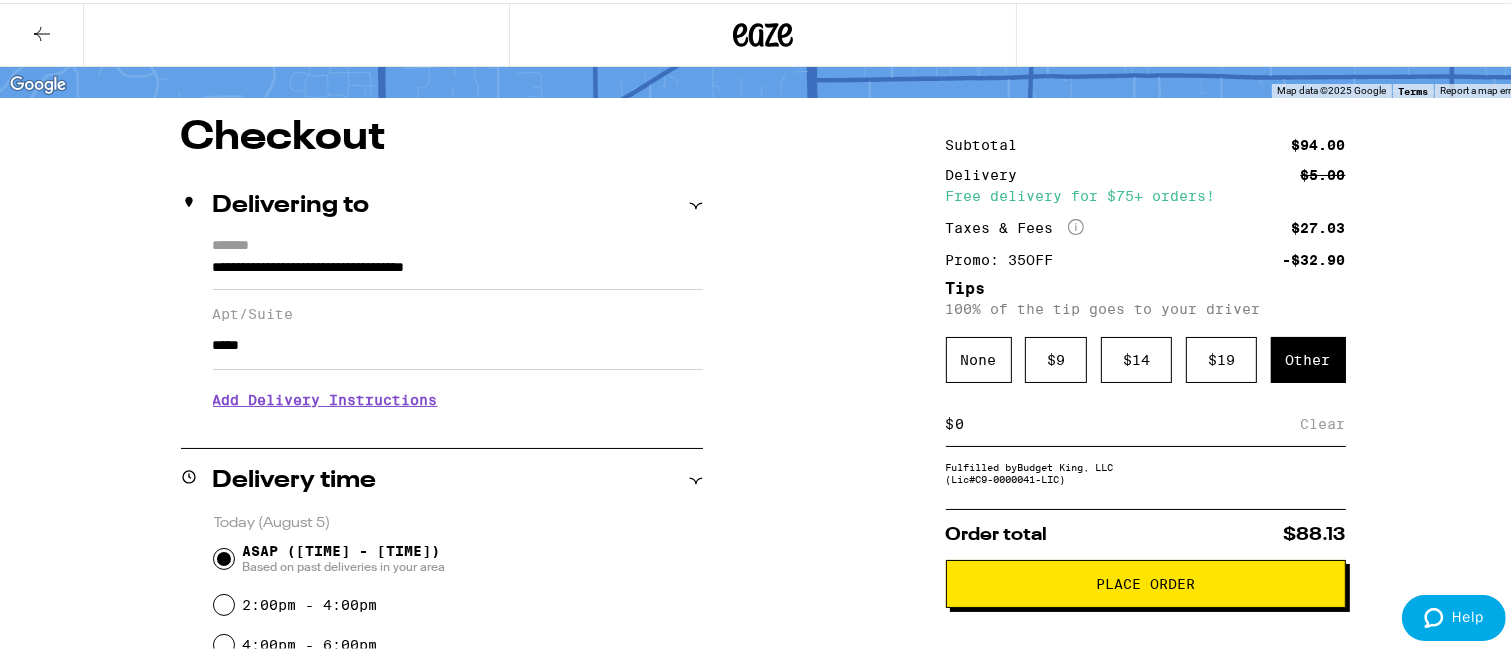 drag, startPoint x: 987, startPoint y: 426, endPoint x: 921, endPoint y: 421, distance: 66.189125 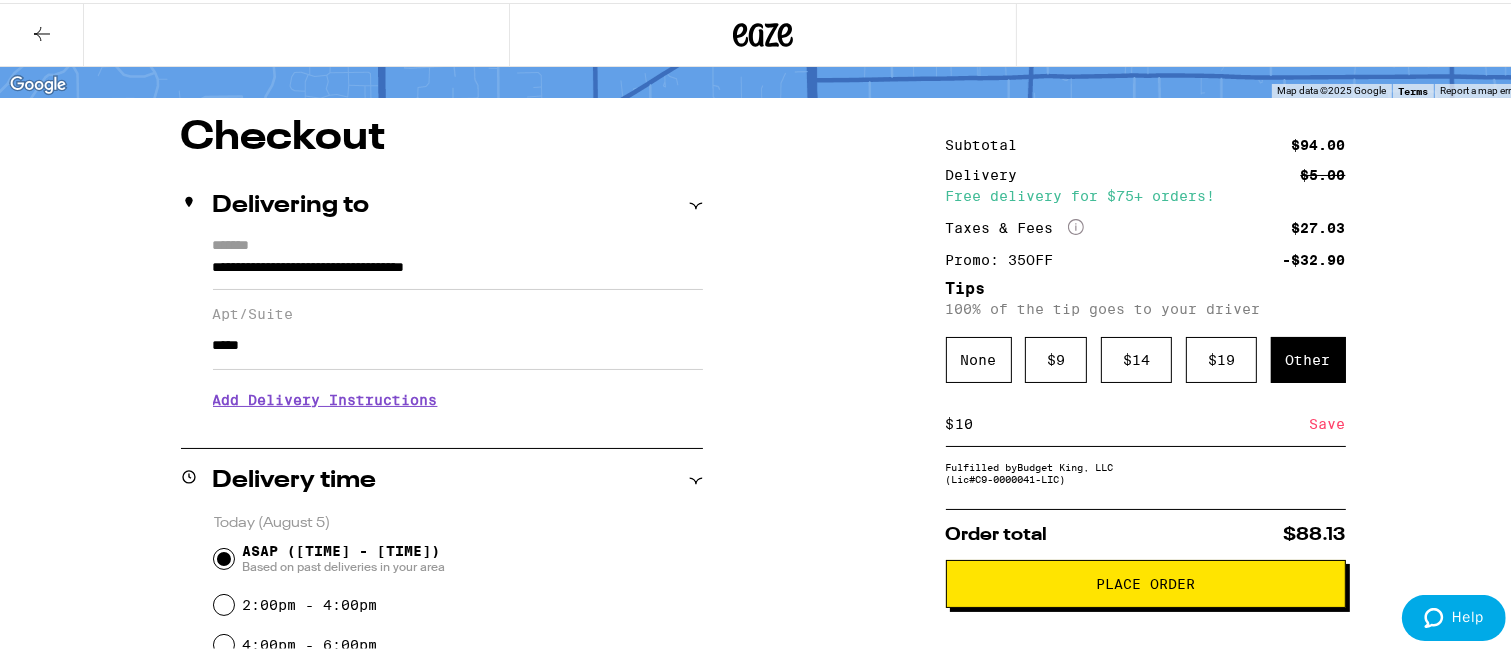 type on "10" 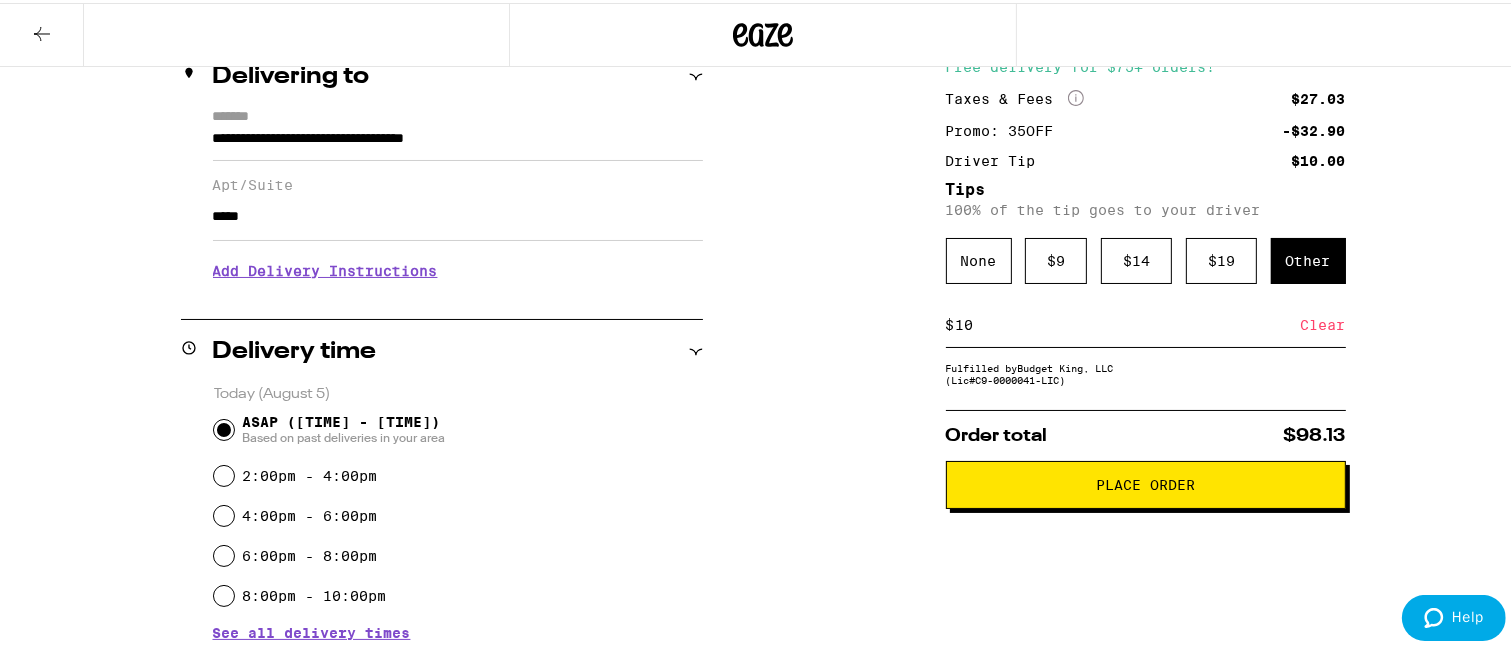 scroll, scrollTop: 283, scrollLeft: 0, axis: vertical 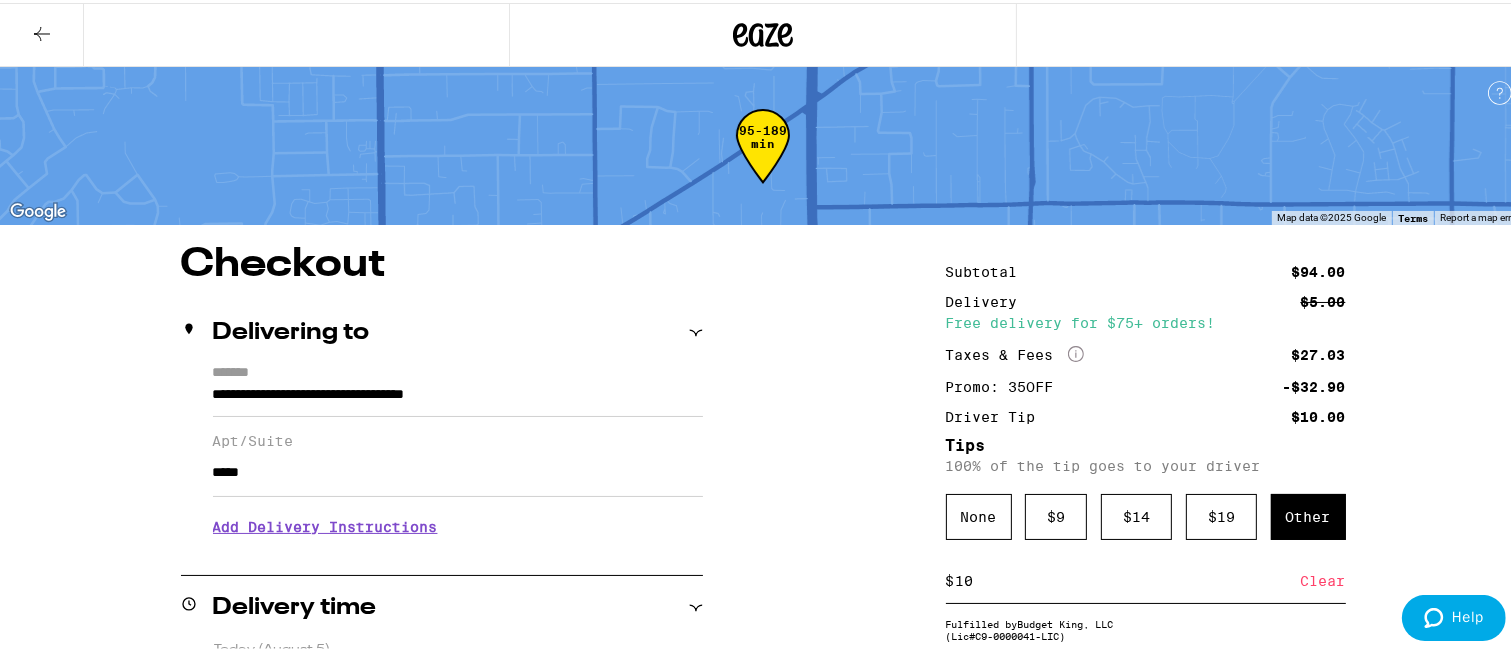 click on "*****" at bounding box center [458, 470] 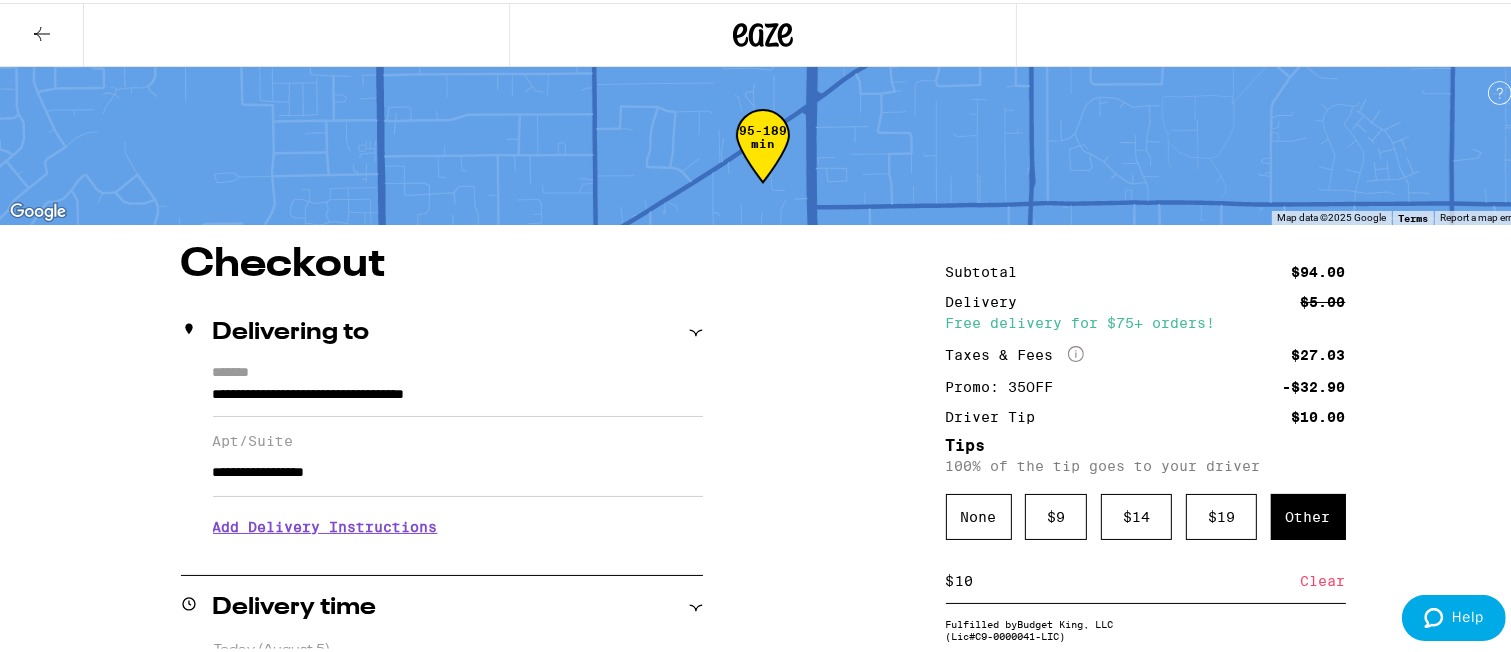 click on "*******" at bounding box center [458, 371] 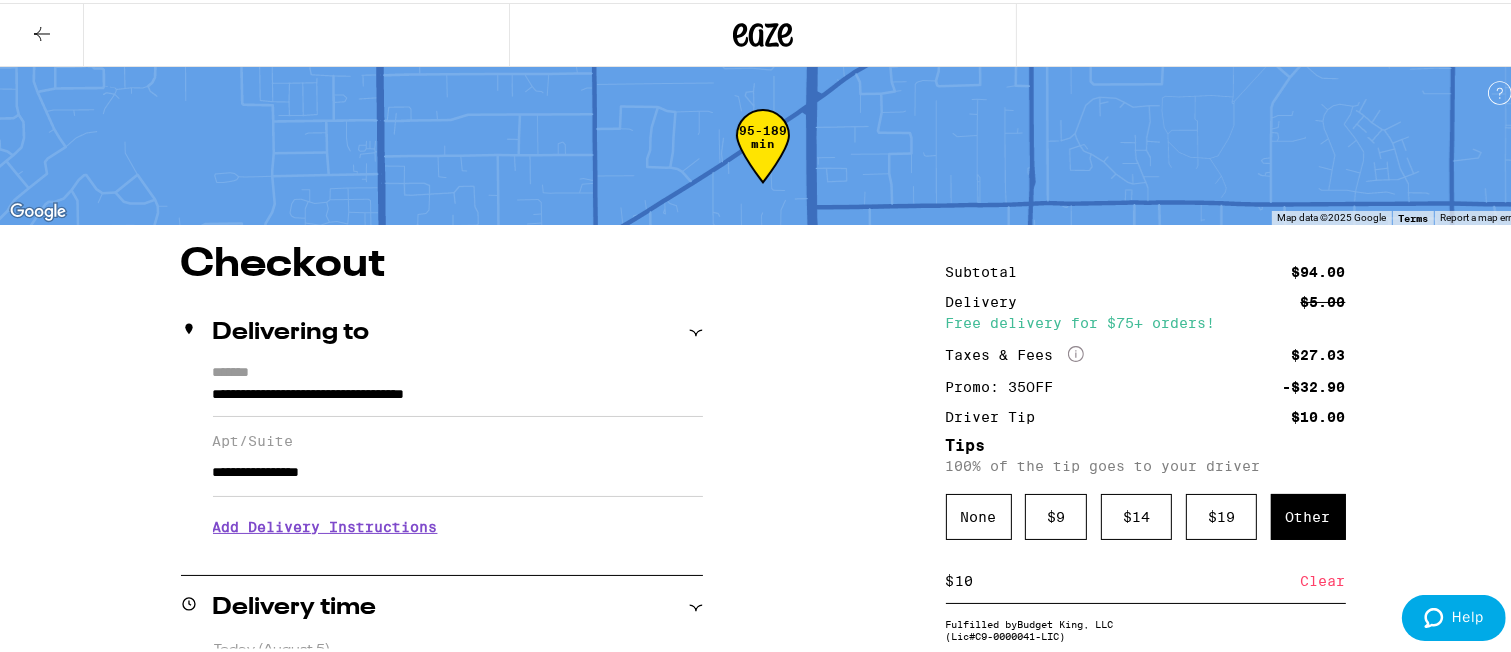 type on "**********" 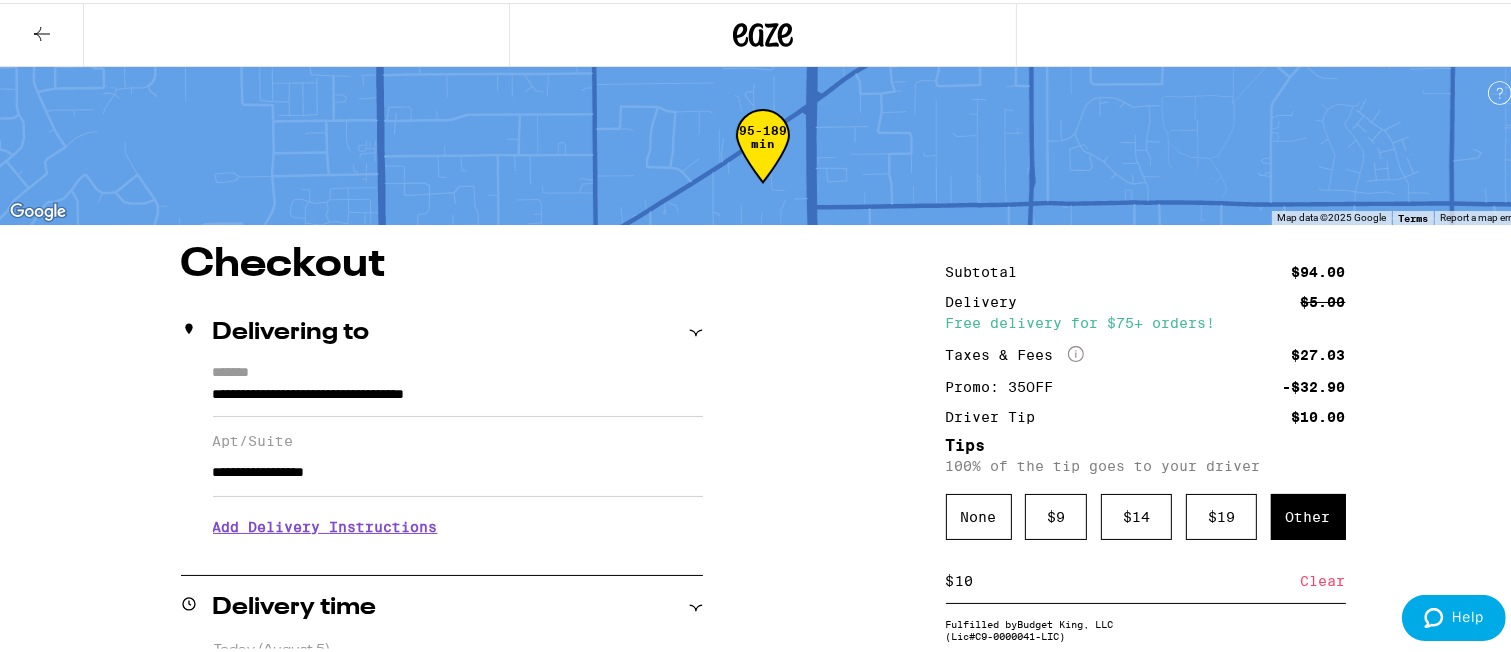 click on "**********" at bounding box center [763, 866] 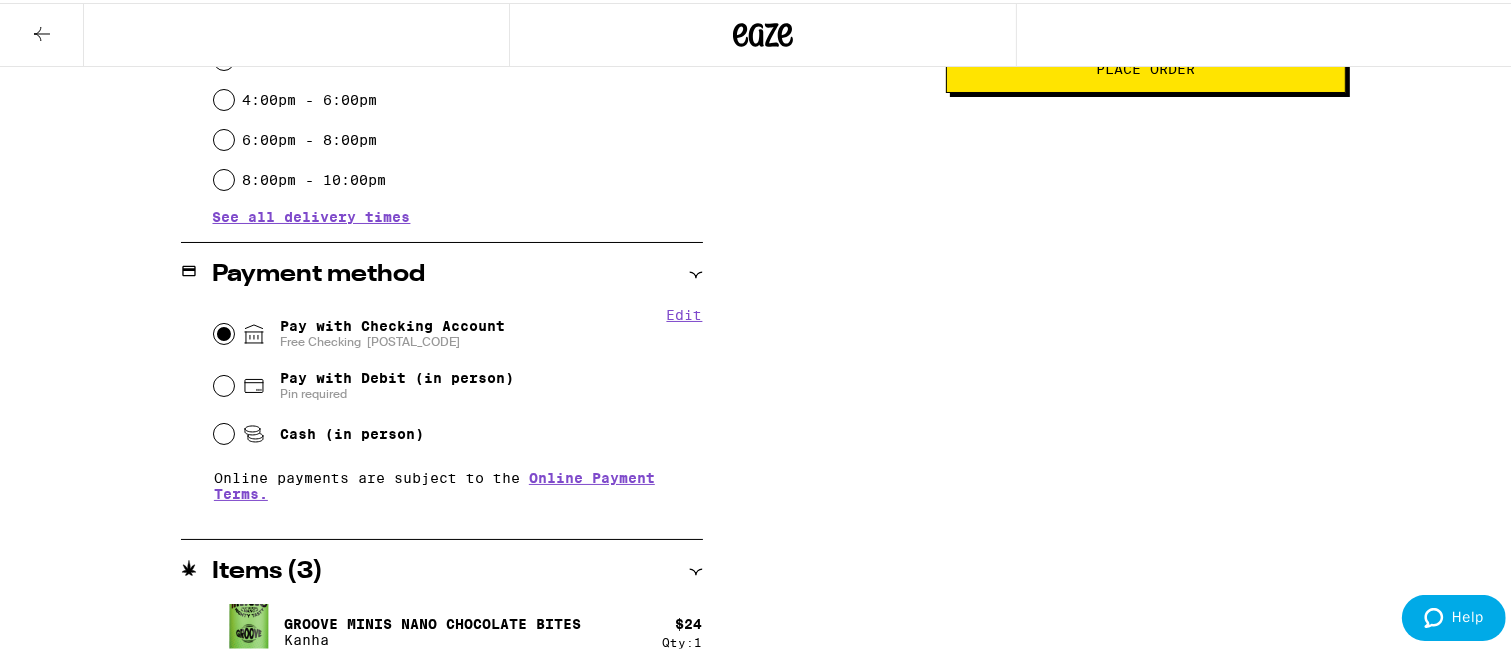 scroll, scrollTop: 837, scrollLeft: 0, axis: vertical 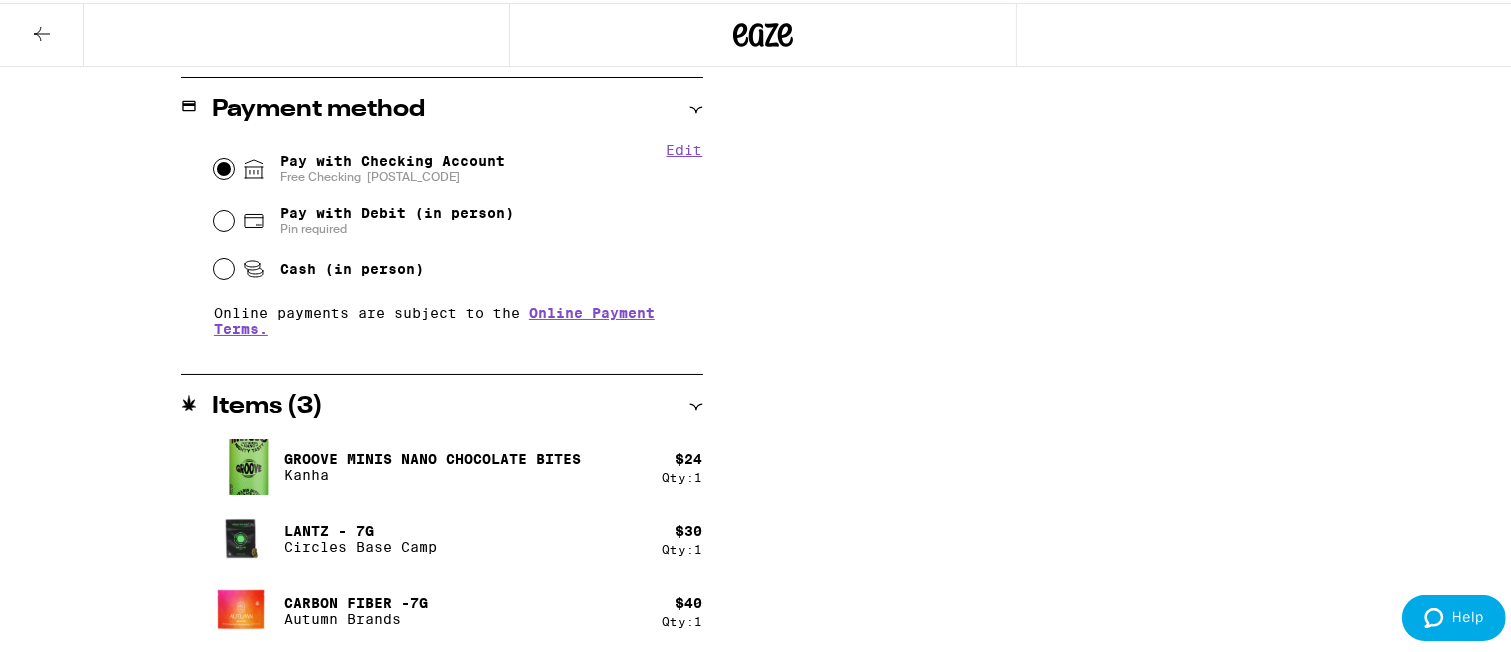 click 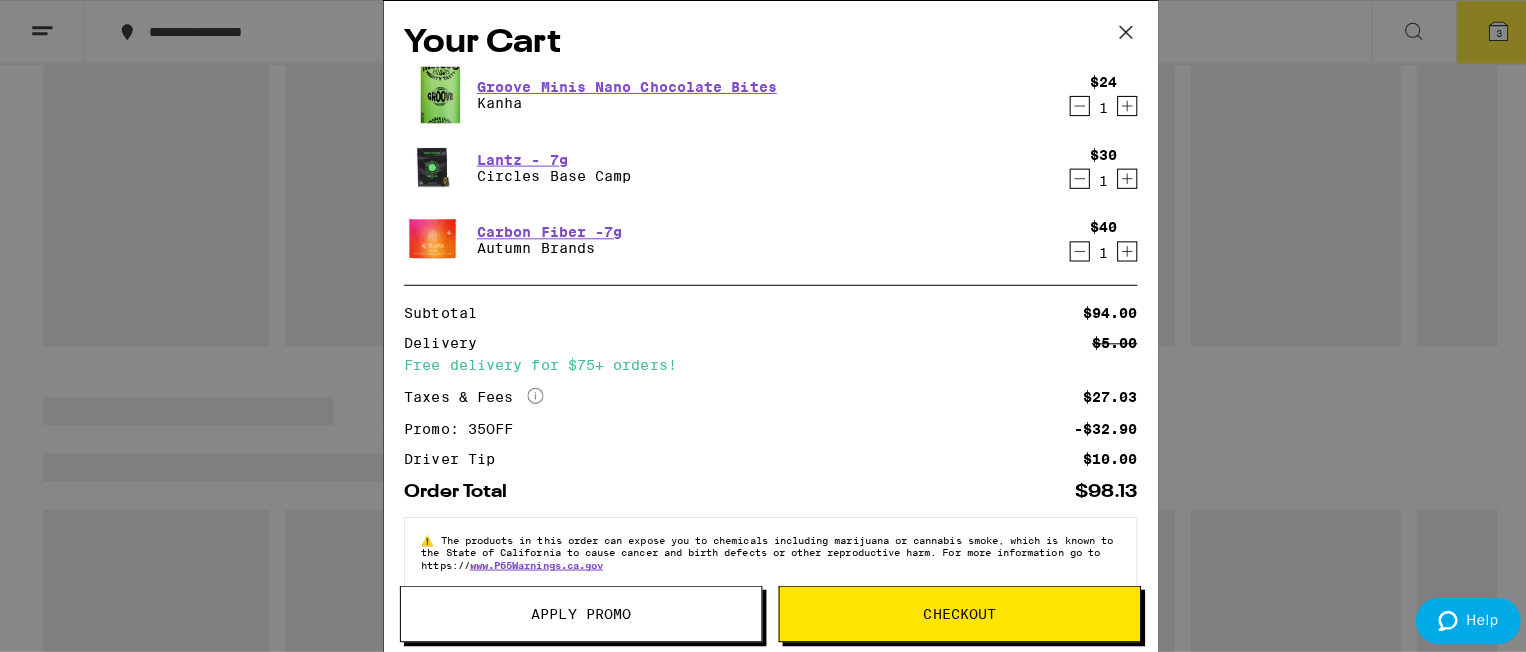 scroll, scrollTop: 0, scrollLeft: 0, axis: both 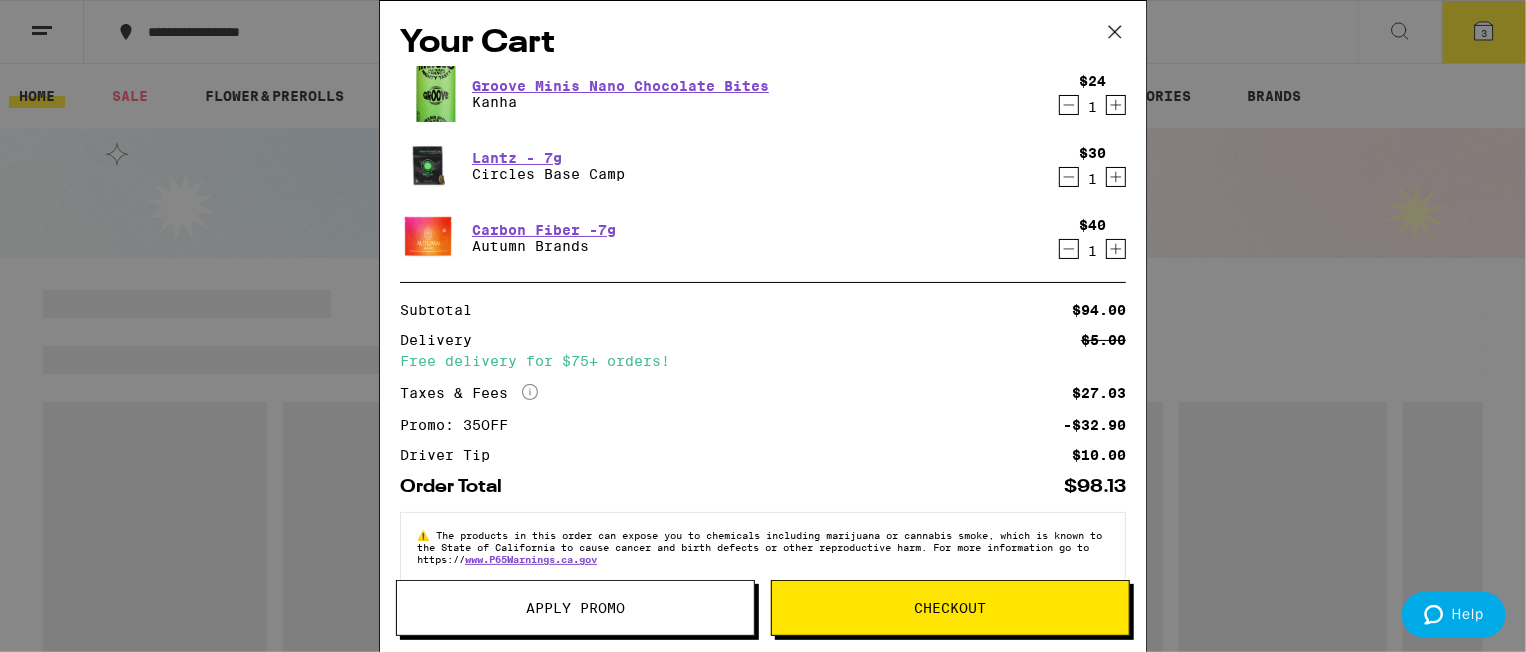 drag, startPoint x: 1089, startPoint y: 17, endPoint x: 1109, endPoint y: 34, distance: 26.24881 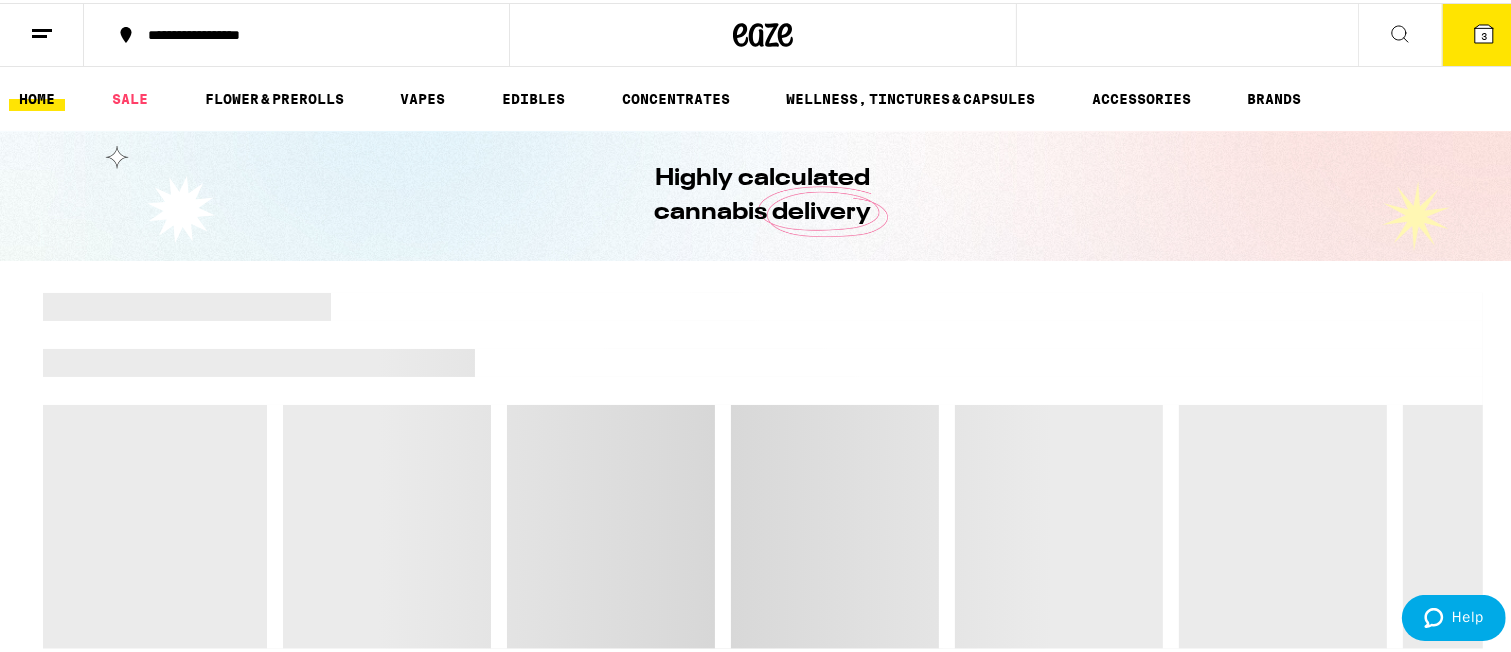 click on "Your Cart Groove Minis Nano Chocolate Bites Kanha $24 1 Lantz - 7g Circles Base Camp $30 1 Carbon Fiber -7g Autumn Brands $40 1 Subtotal $94.00 Delivery $5.00 Free delivery for $75+ orders! Taxes & Fees More Info $27.03 Promo: 35OFF -$32.90 Driver Tip $10.00 Order Total $98.13 ⚠️ The products in this order can expose you to chemicals including marijuana or cannabis smoke, which is known to the State of California to cause cancer and birth defects or other reproductive harm. For more information go to https:// www.P65Warnings.ca.gov Apply Promo Checkout" at bounding box center (763, 326) 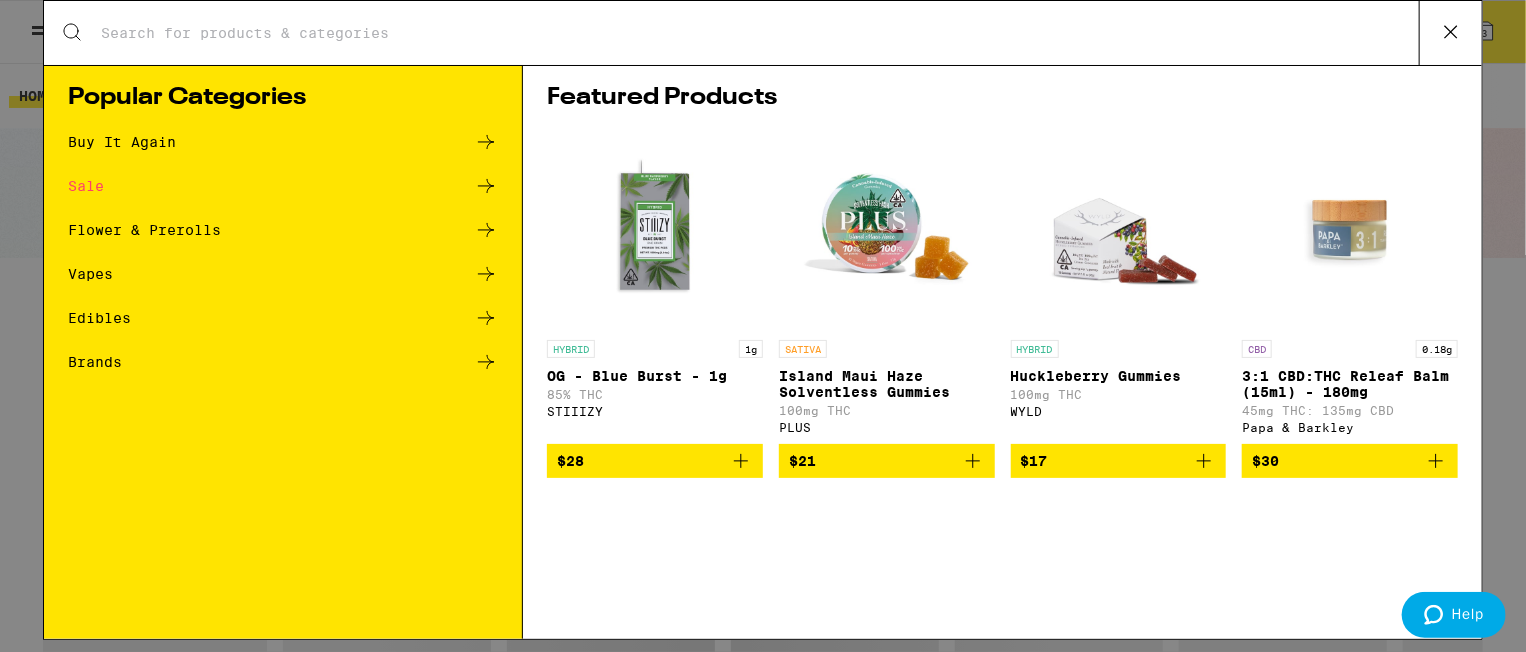 click on "Search for Products" at bounding box center [759, 33] 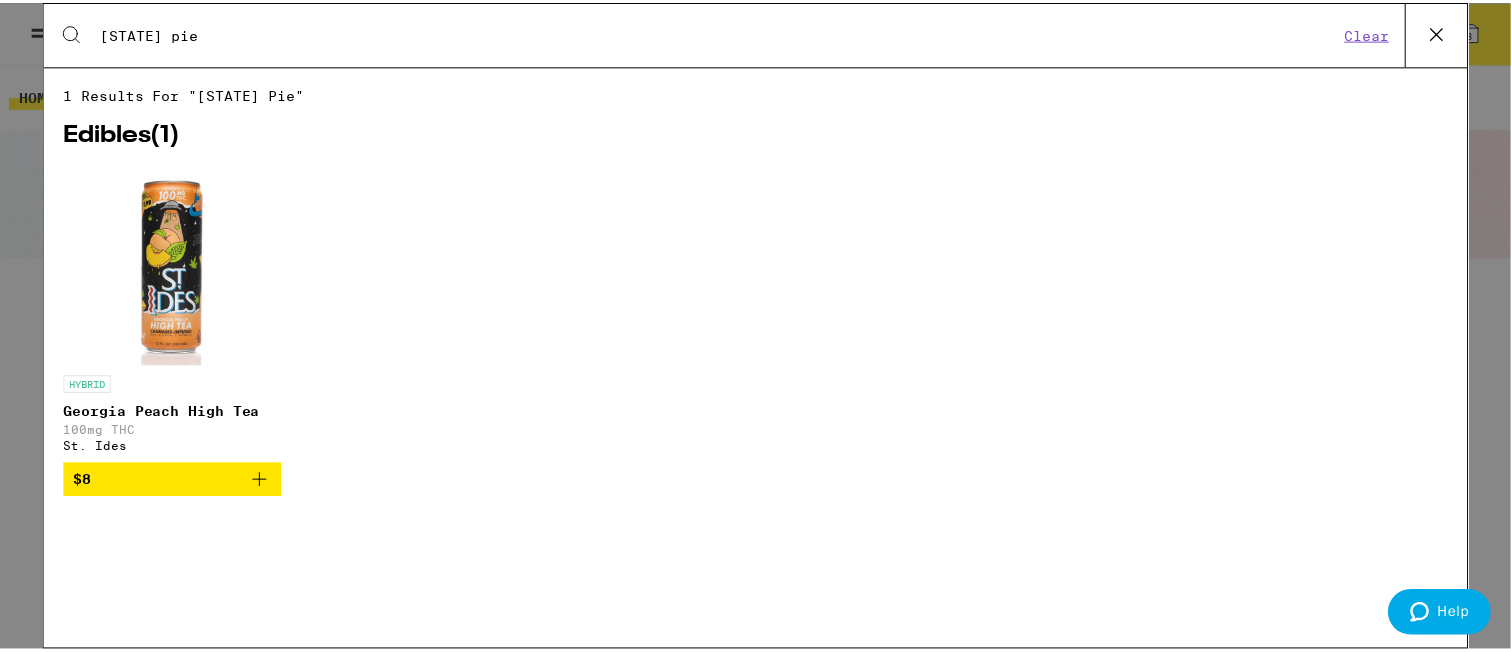 scroll, scrollTop: 0, scrollLeft: 0, axis: both 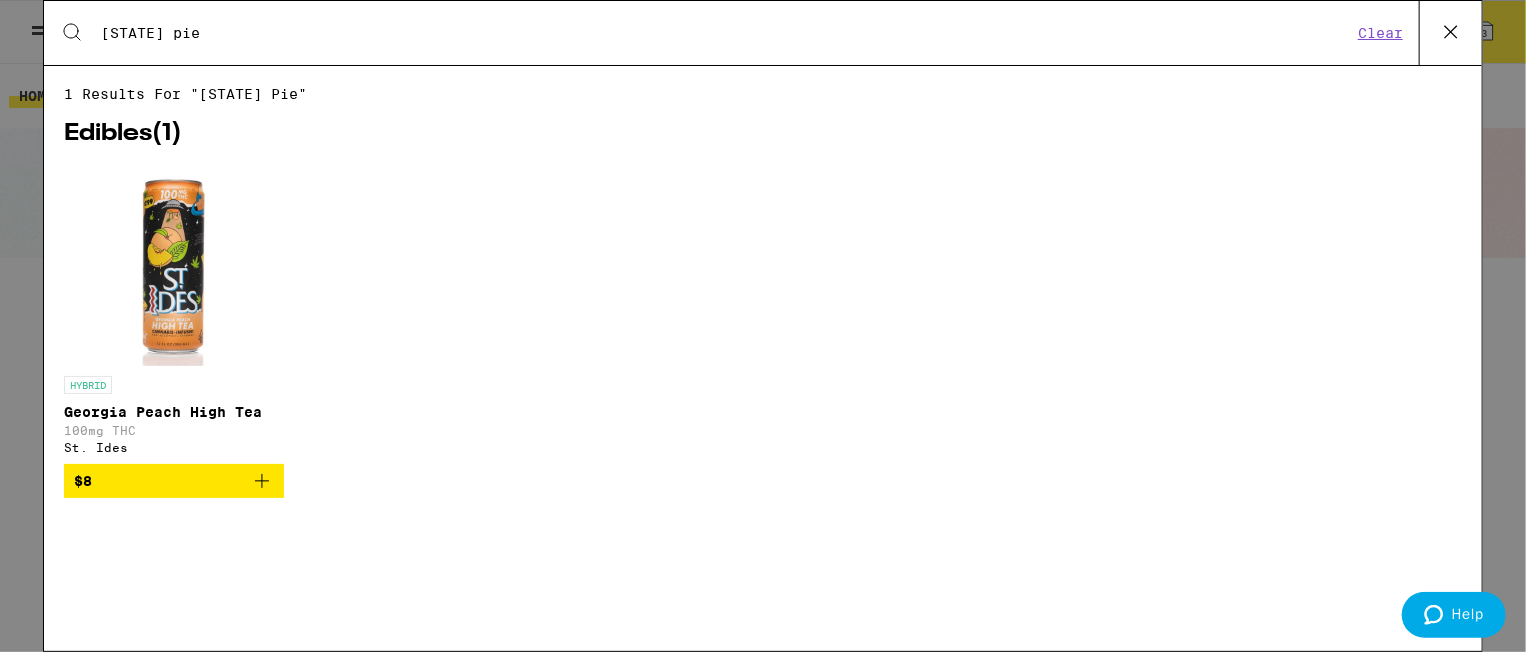 drag, startPoint x: 253, startPoint y: 39, endPoint x: 72, endPoint y: 28, distance: 181.33394 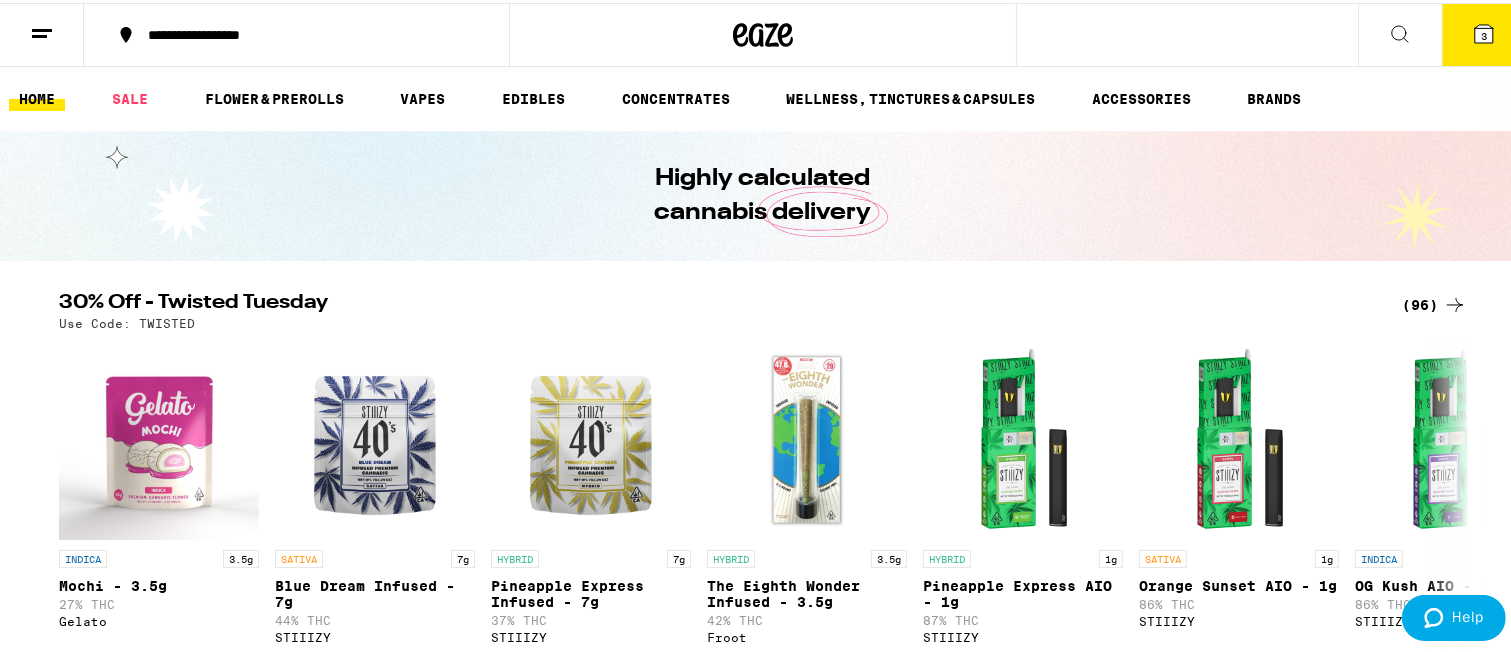 click on "3" at bounding box center [1484, 33] 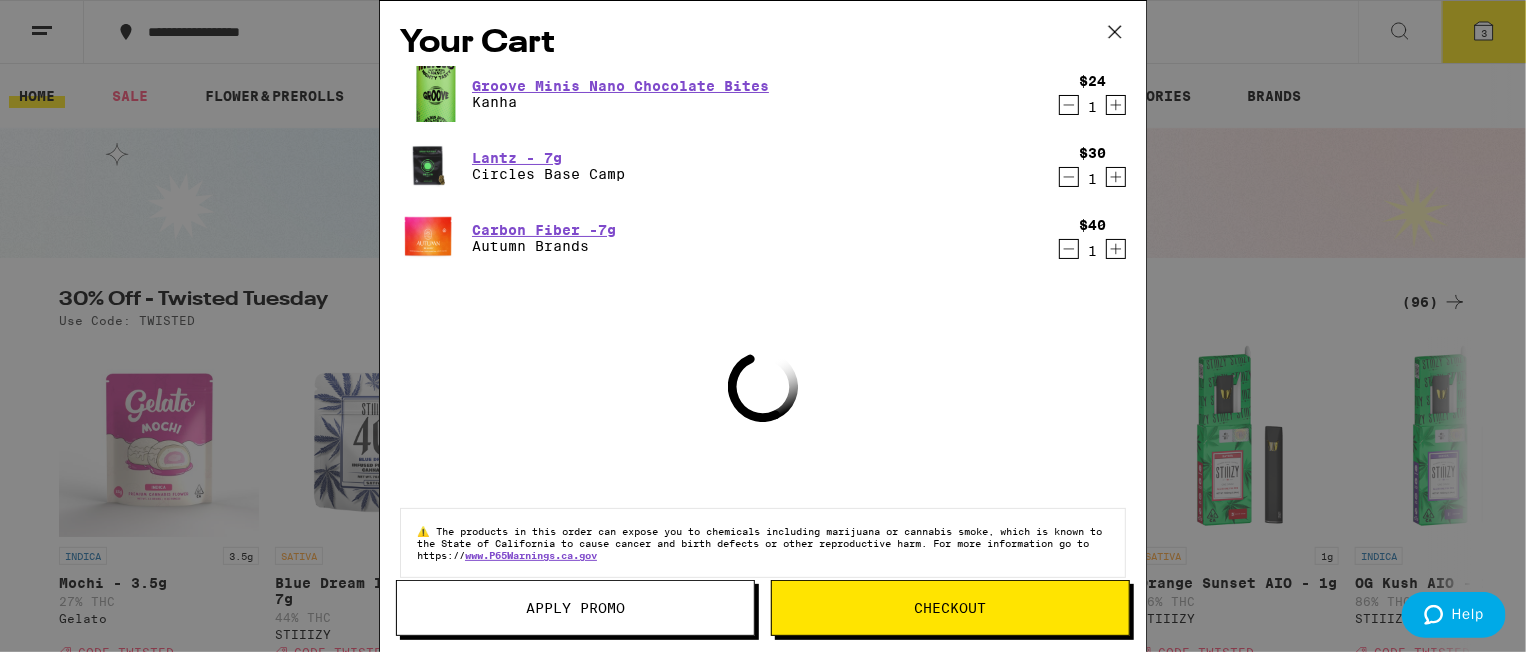 click 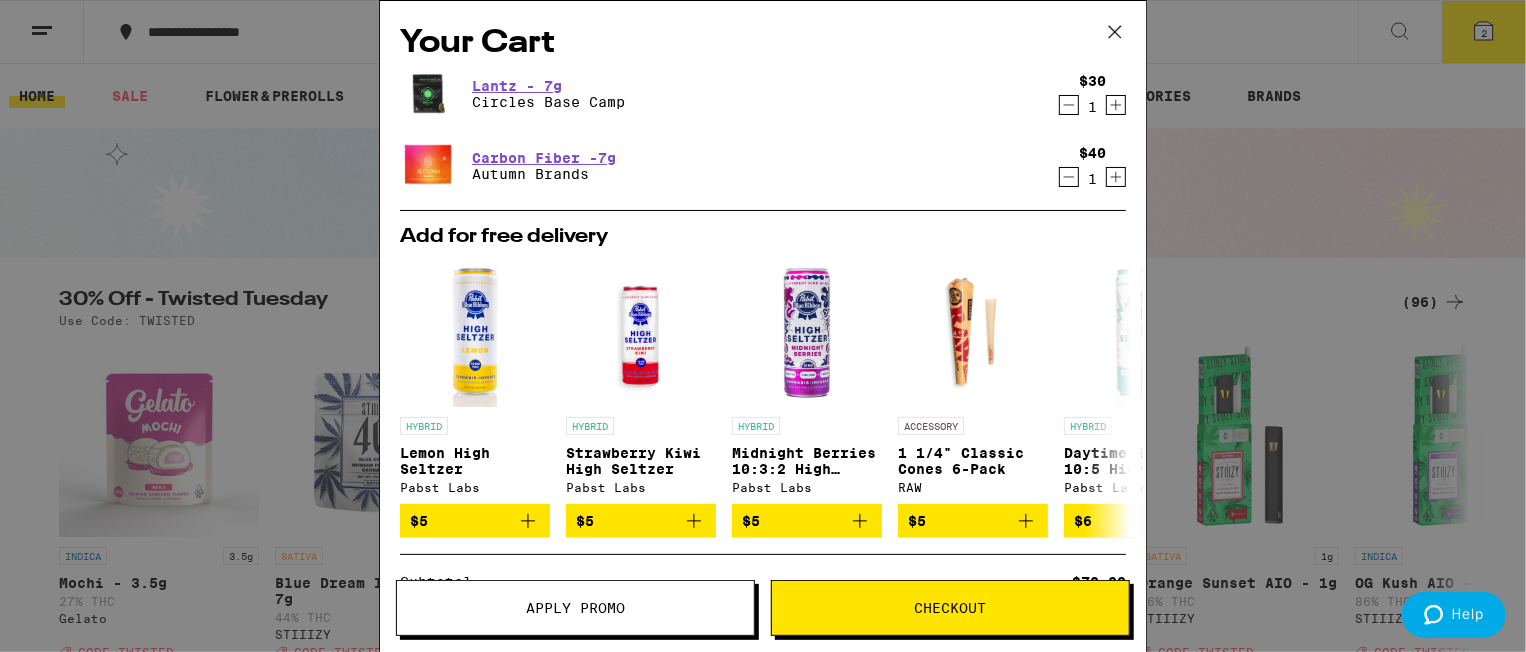 click on "Checkout" at bounding box center [951, 608] 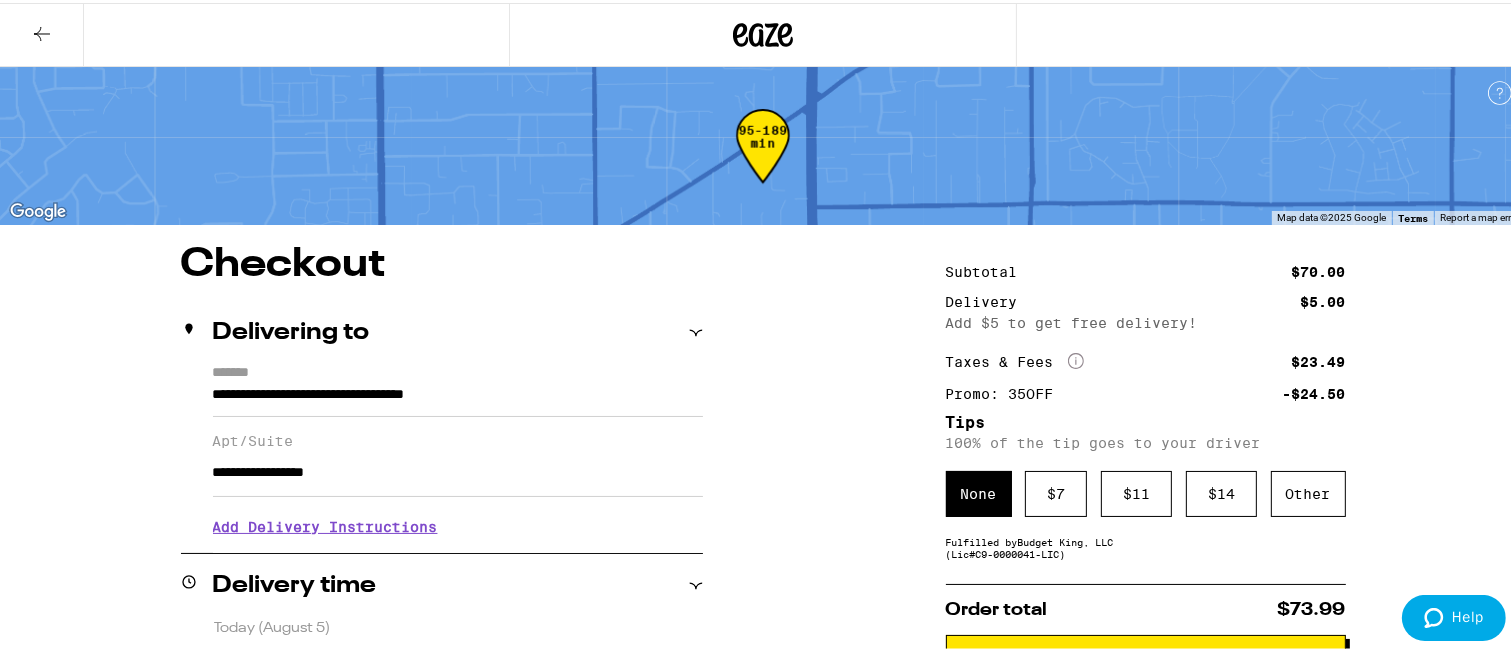 scroll, scrollTop: 200, scrollLeft: 0, axis: vertical 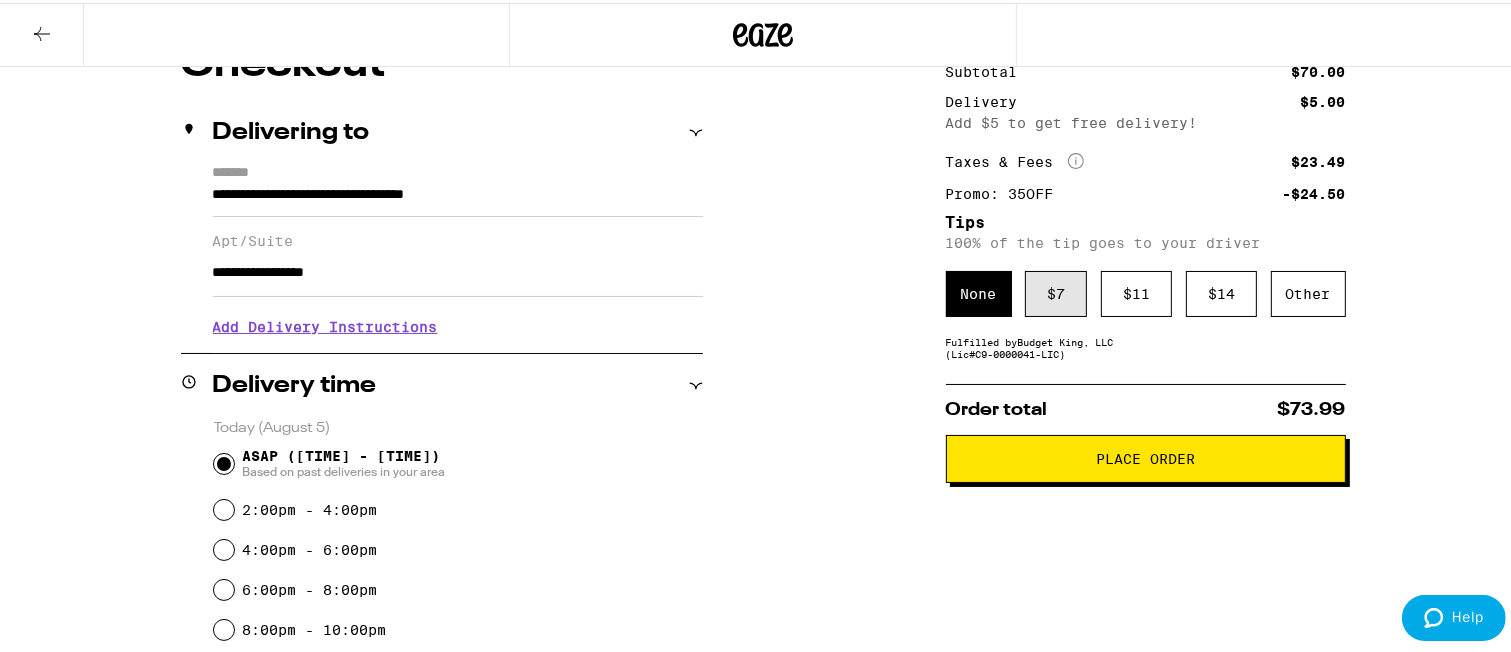 click on "$ 7" at bounding box center [1056, 291] 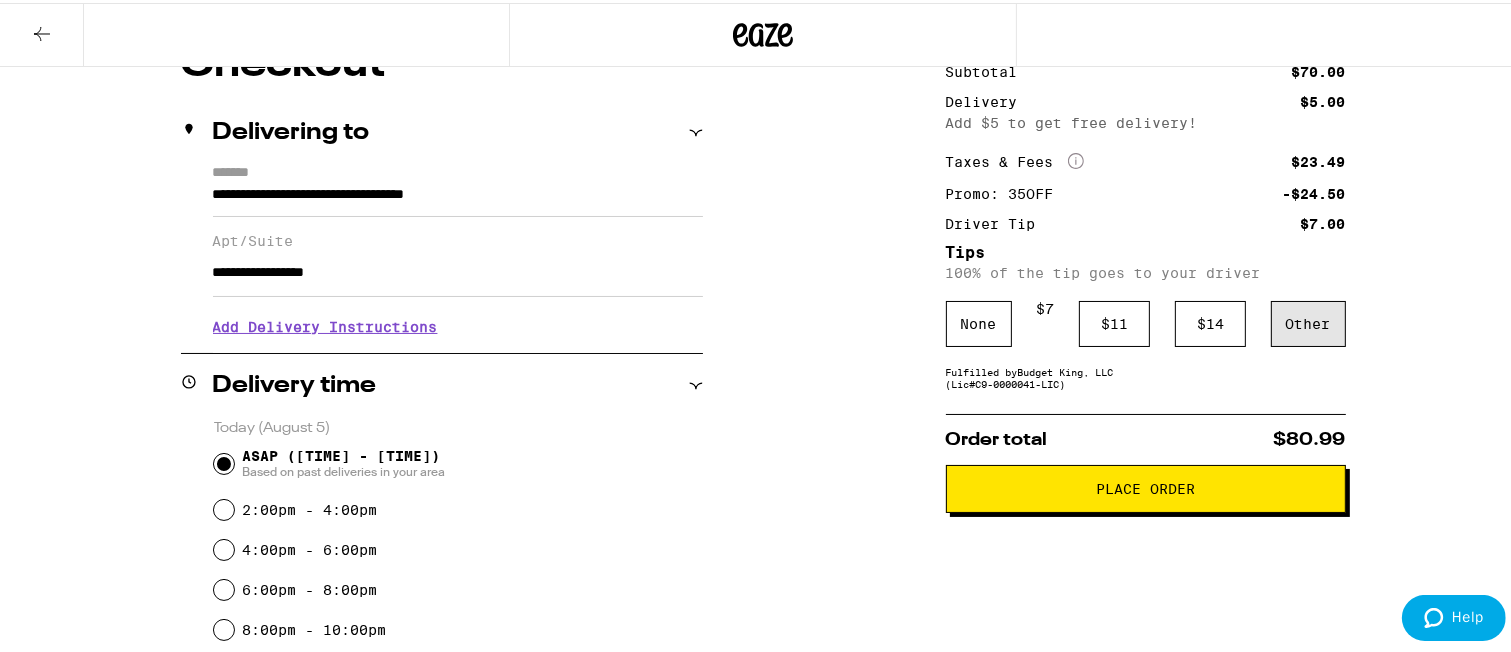 click on "Other" at bounding box center (1308, 321) 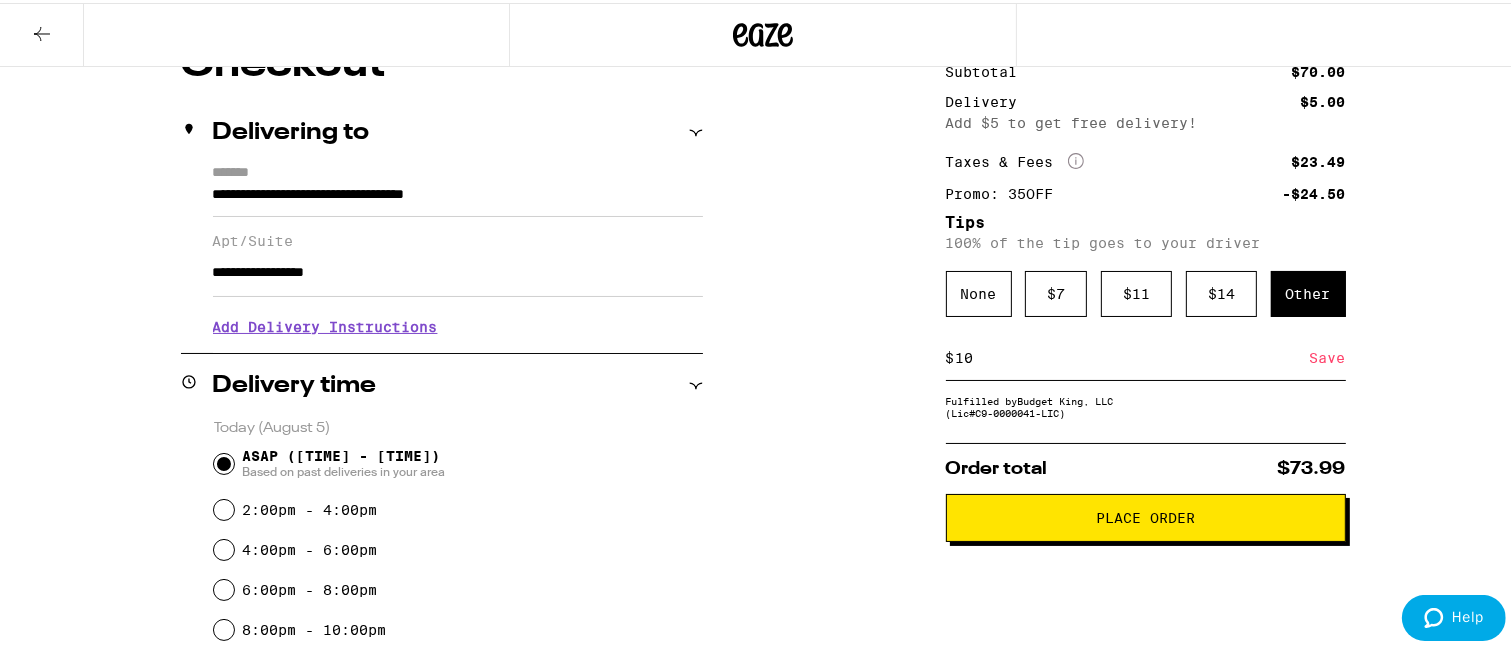 type on "10" 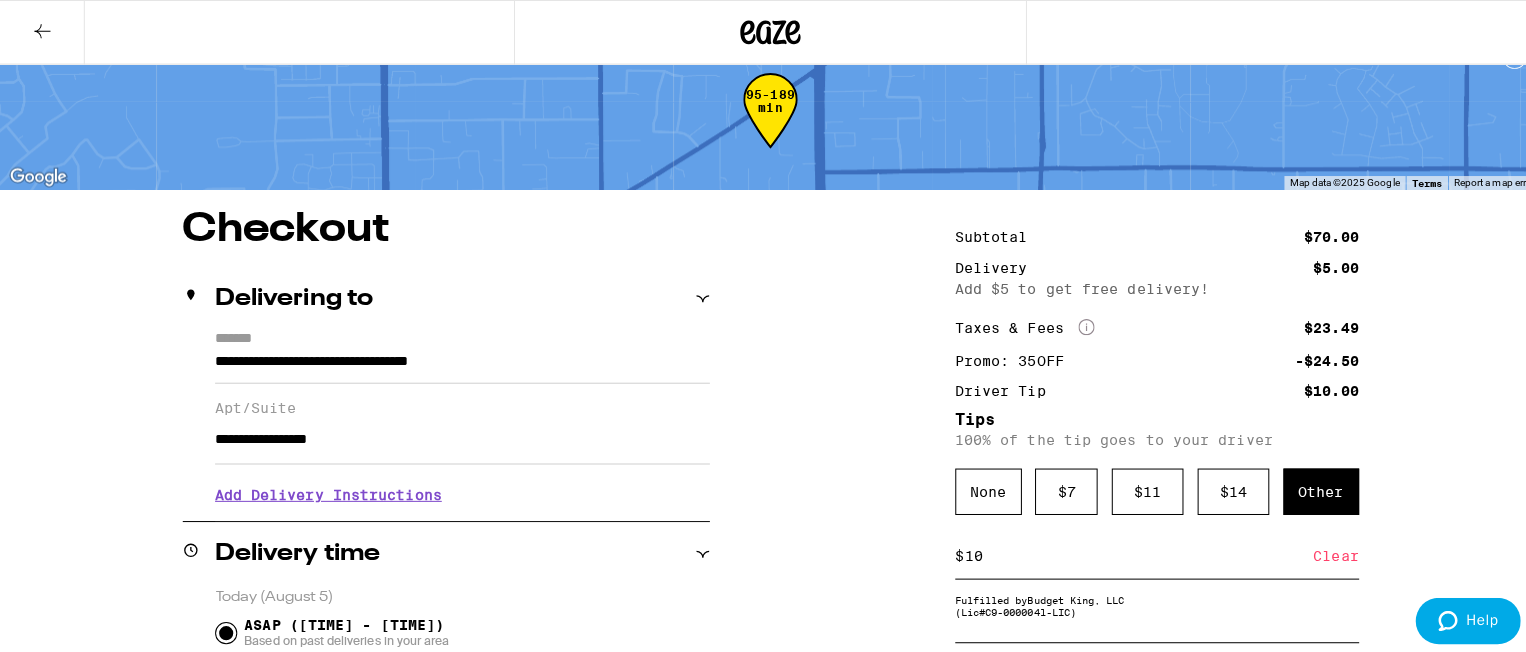 scroll, scrollTop: 0, scrollLeft: 0, axis: both 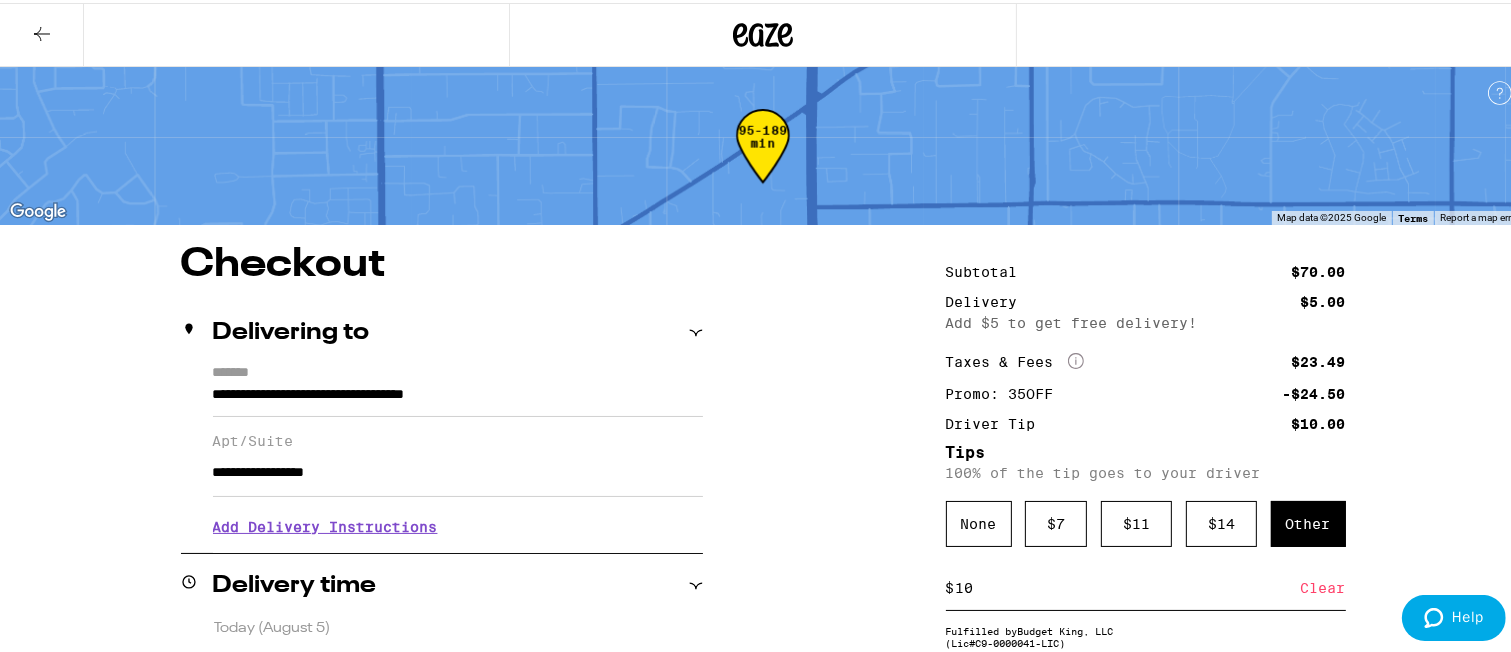 click 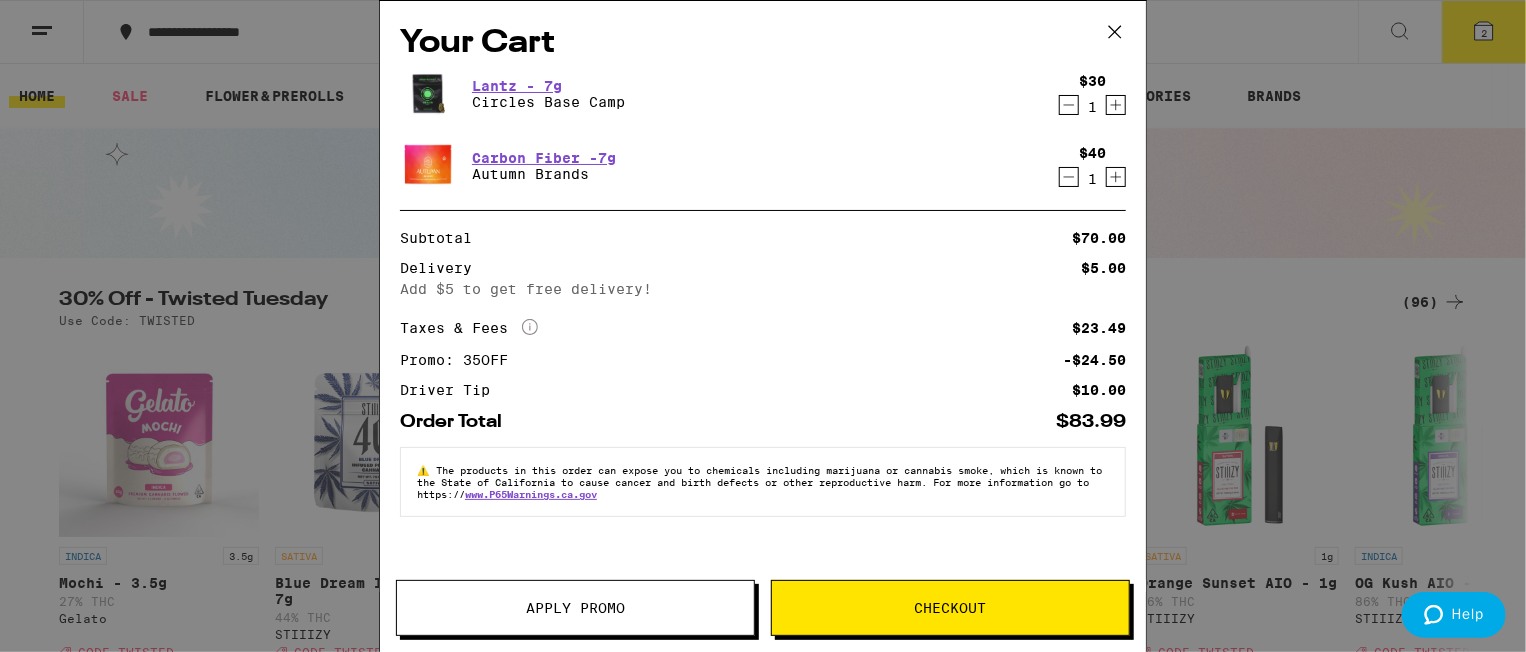click 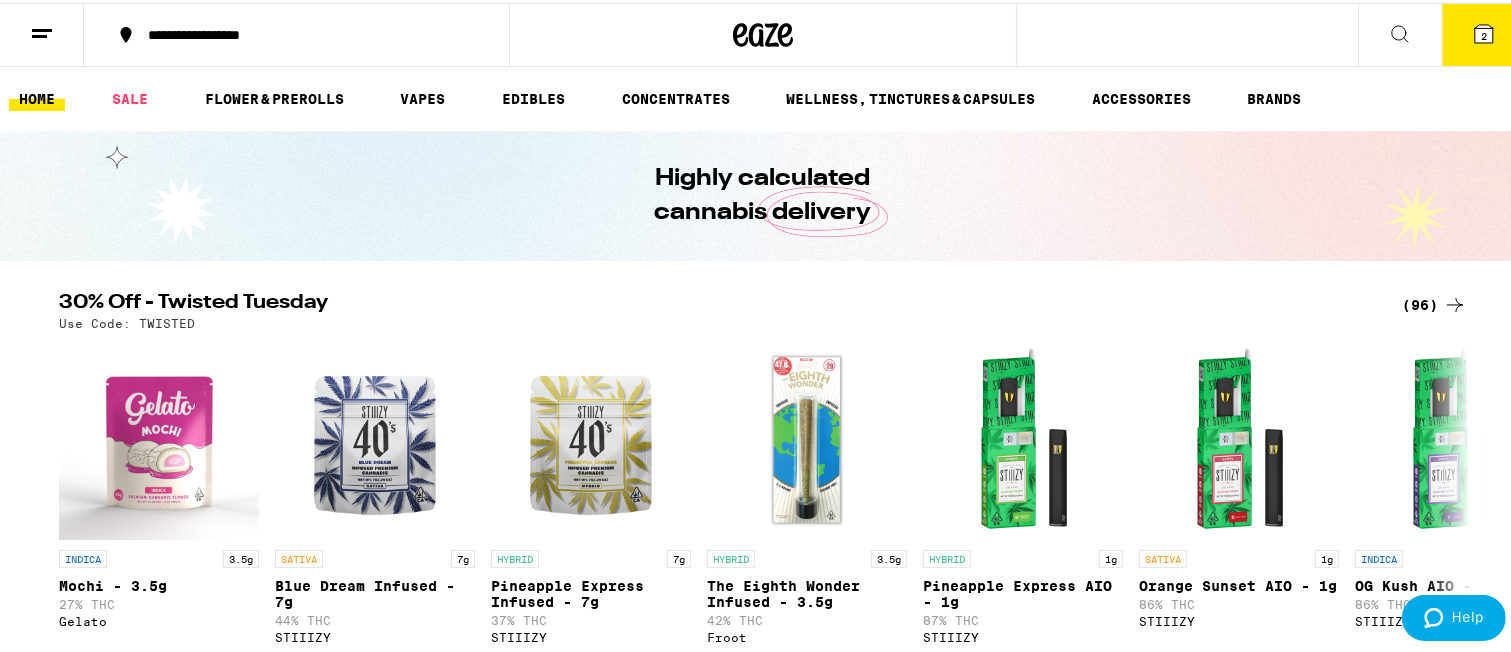 click 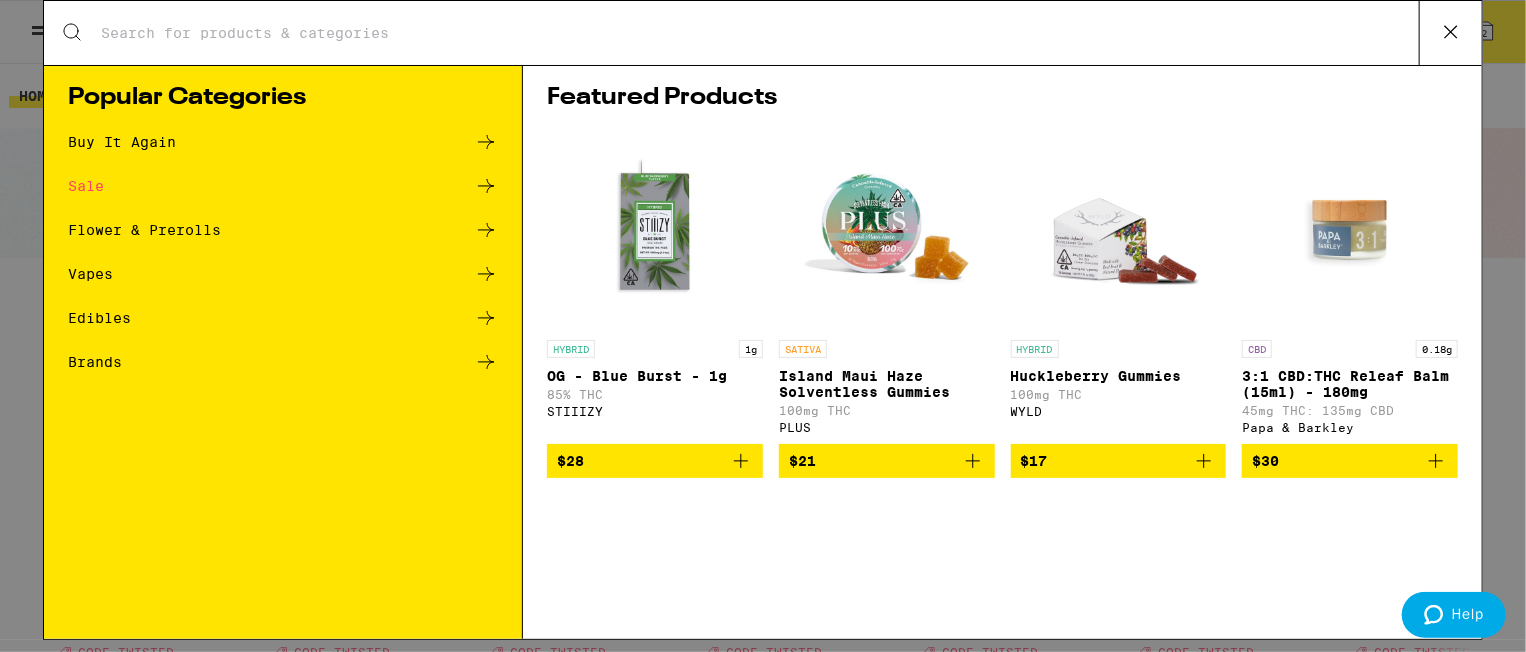 scroll, scrollTop: 0, scrollLeft: 0, axis: both 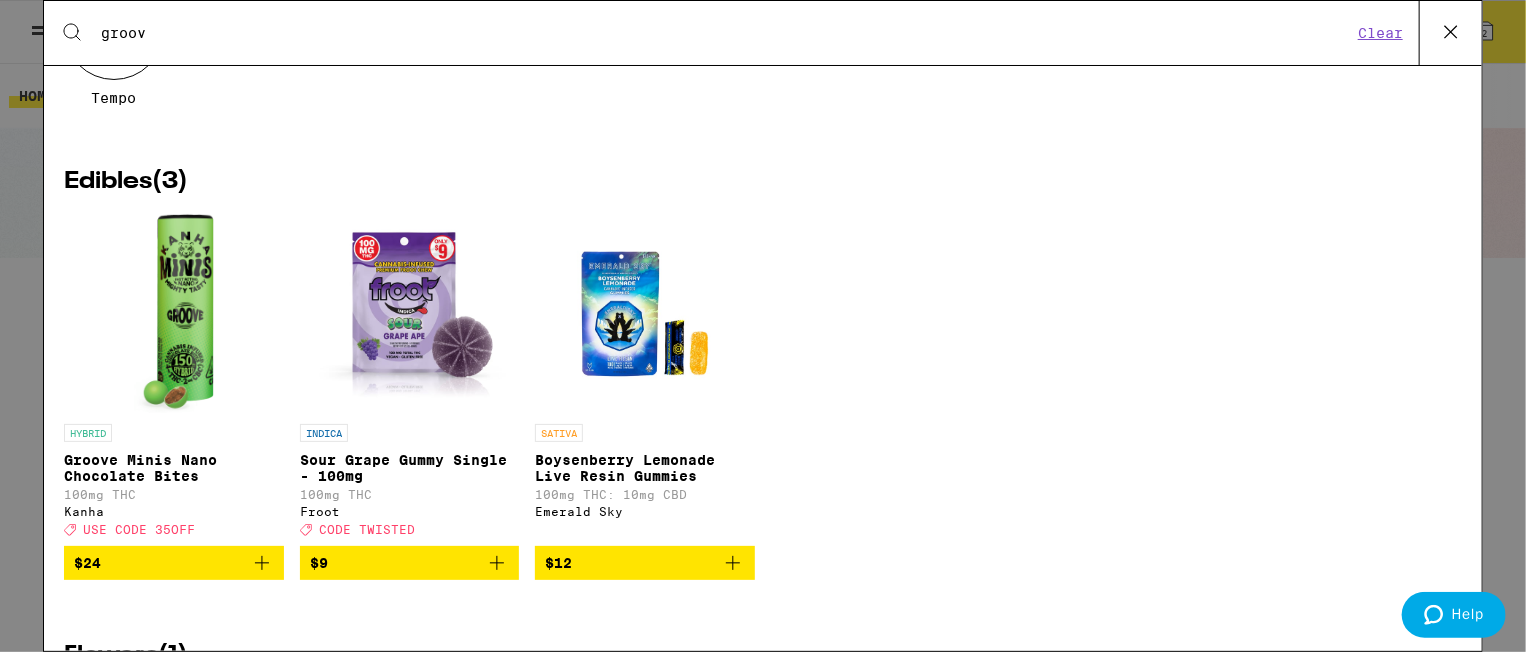 type on "groov" 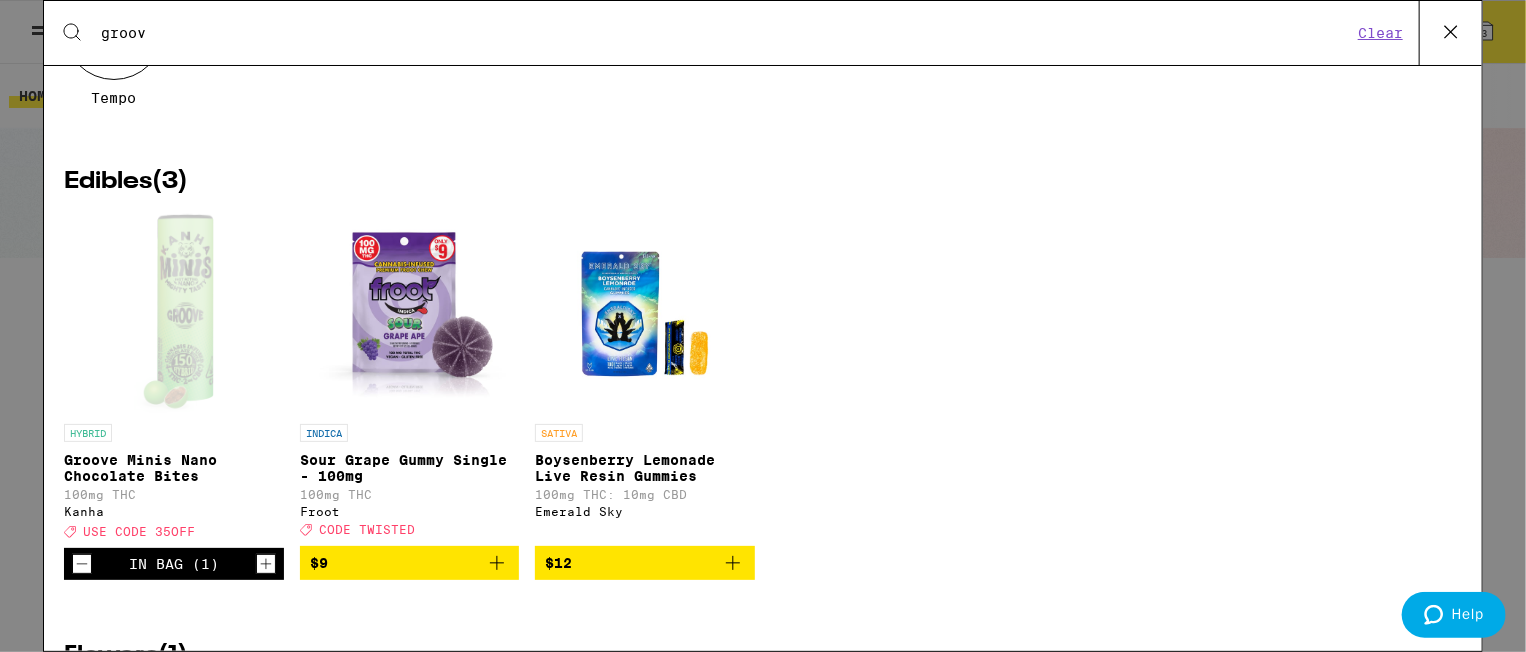 click 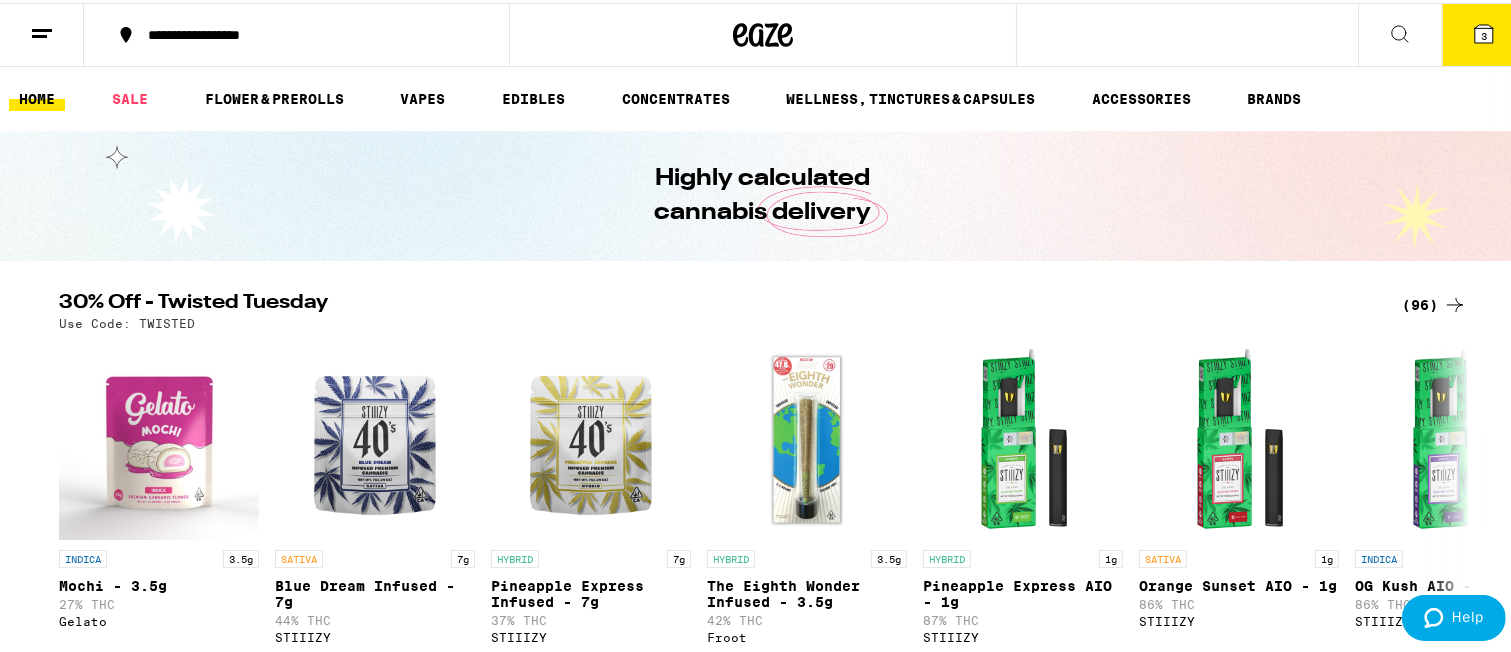 click on "3" at bounding box center [1484, 33] 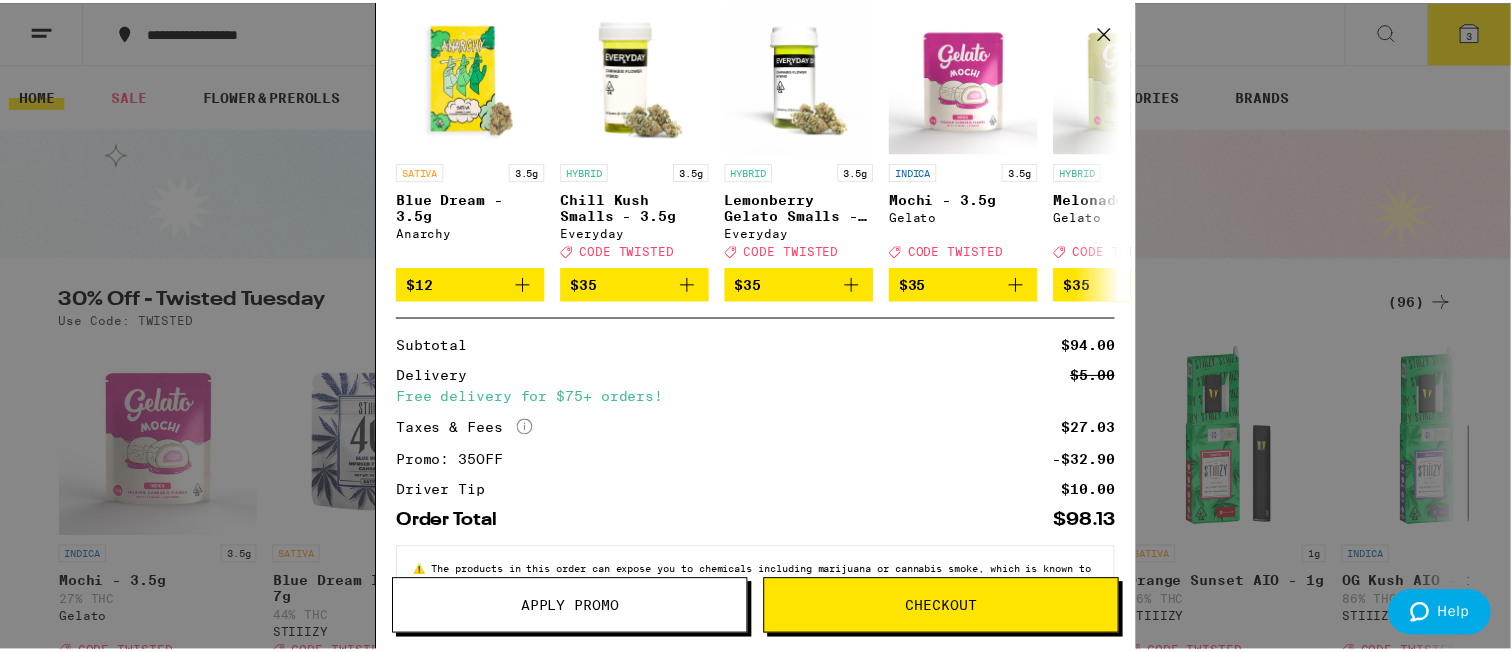 scroll, scrollTop: 400, scrollLeft: 0, axis: vertical 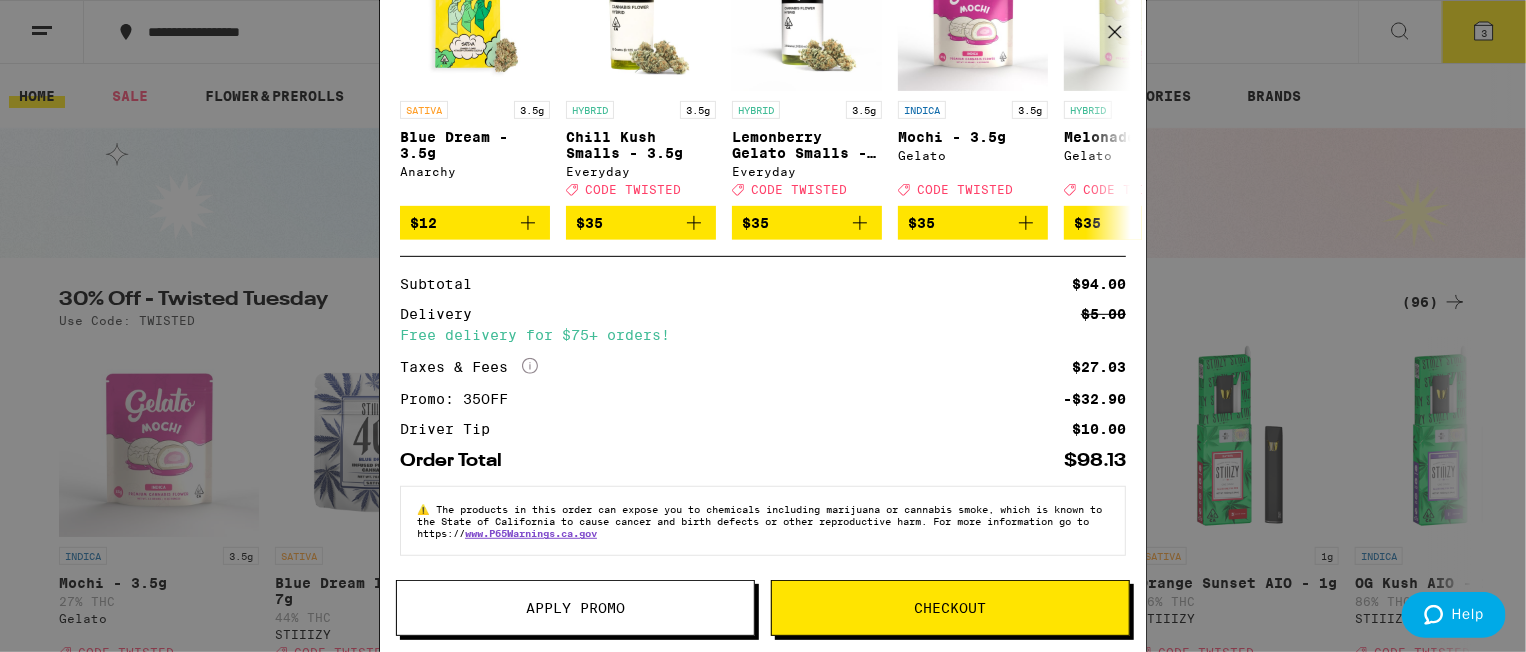 click on "Checkout" at bounding box center (950, 608) 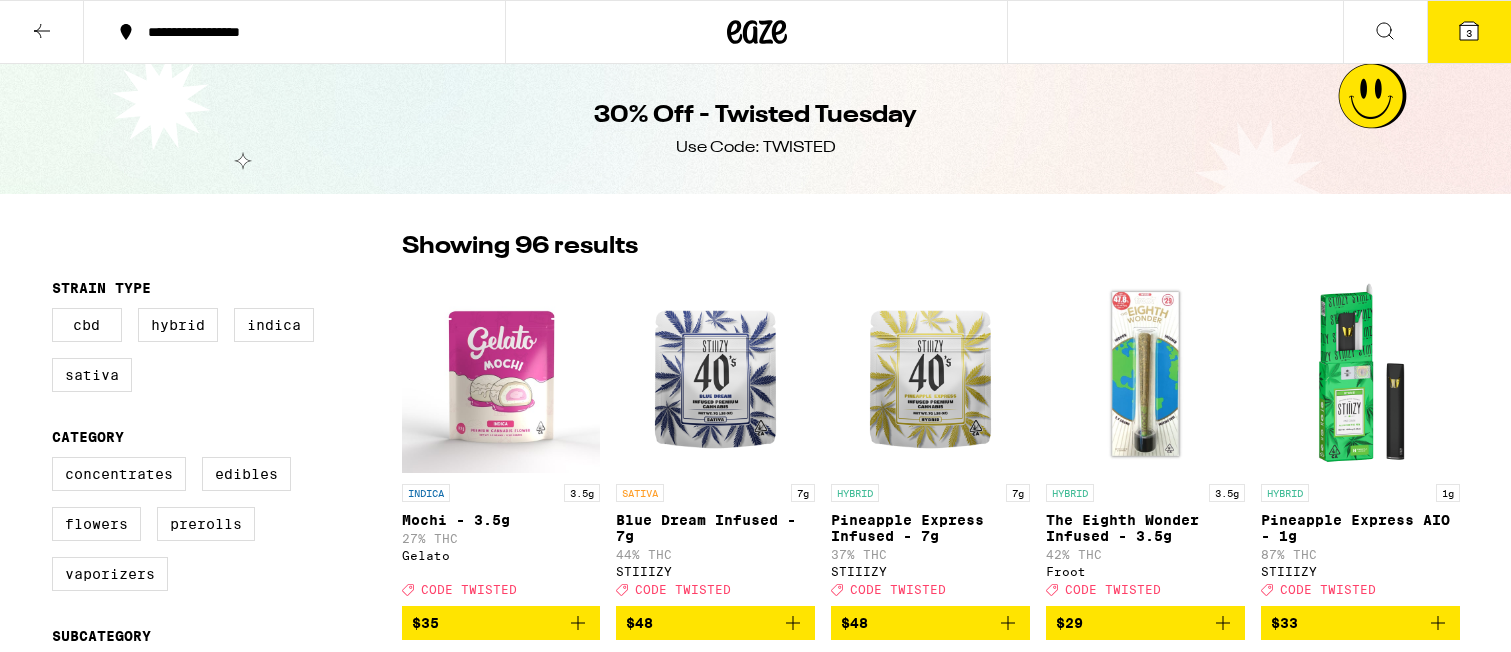scroll, scrollTop: 400, scrollLeft: 0, axis: vertical 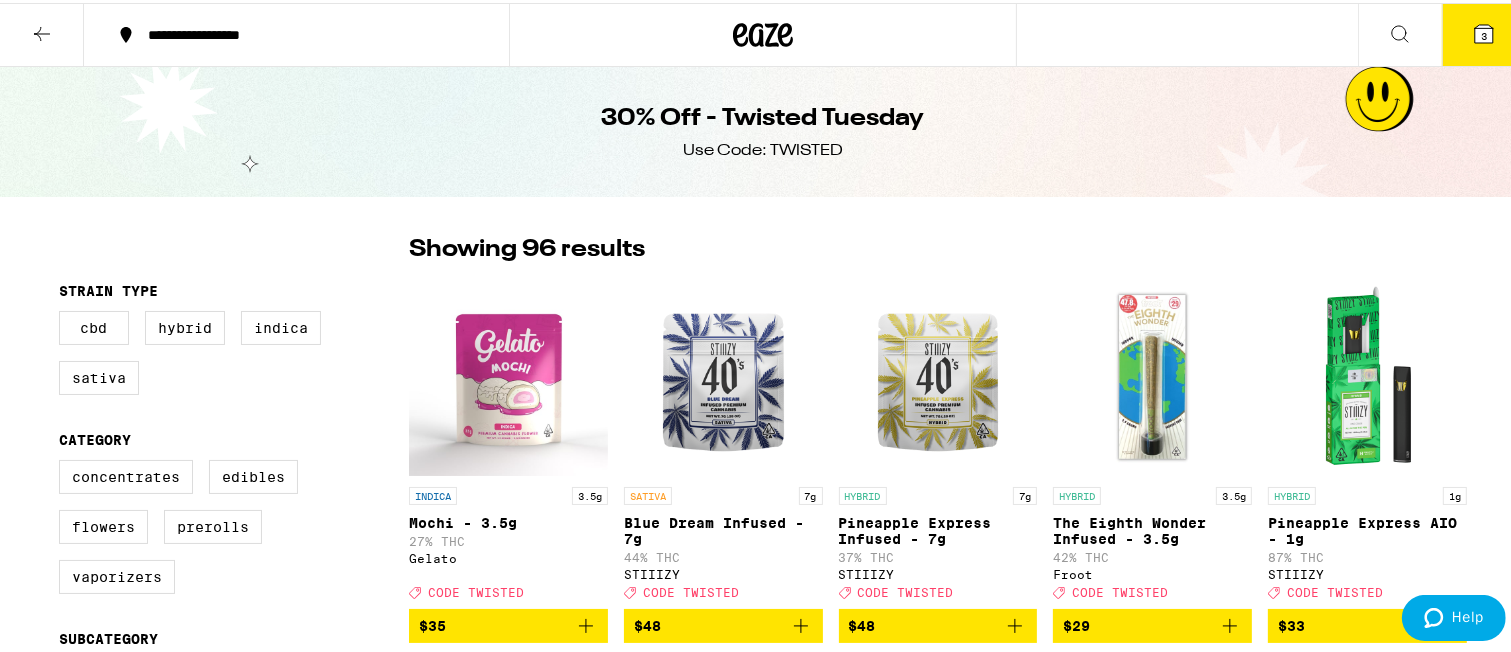 click 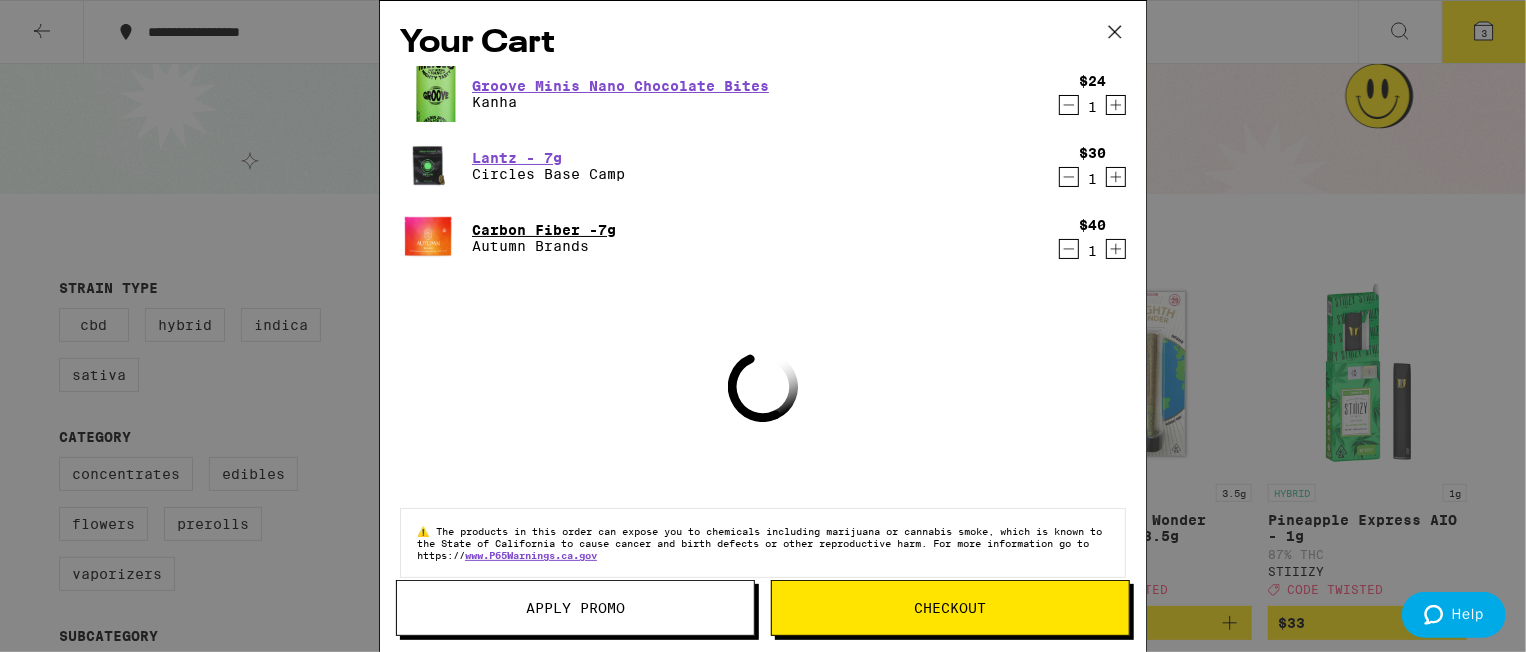 click on "Carbon Fiber -7g" at bounding box center (544, 230) 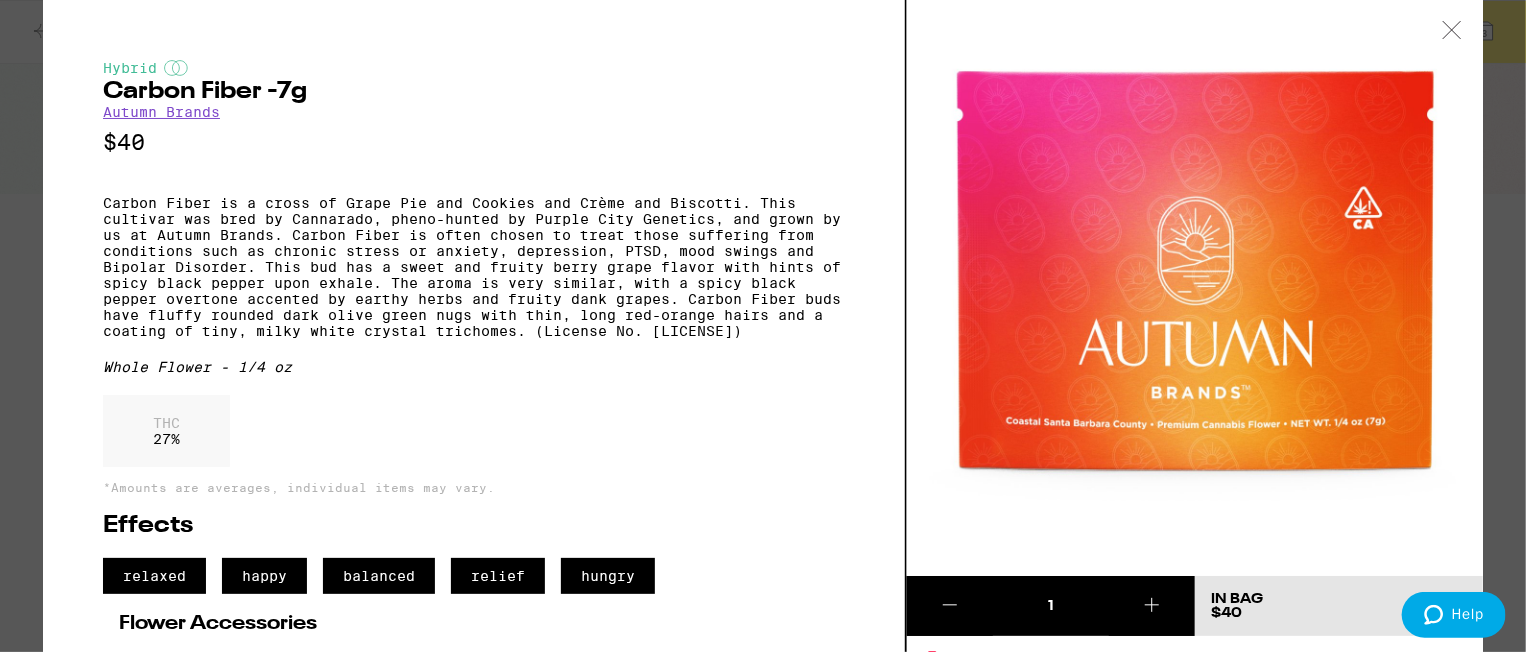 click 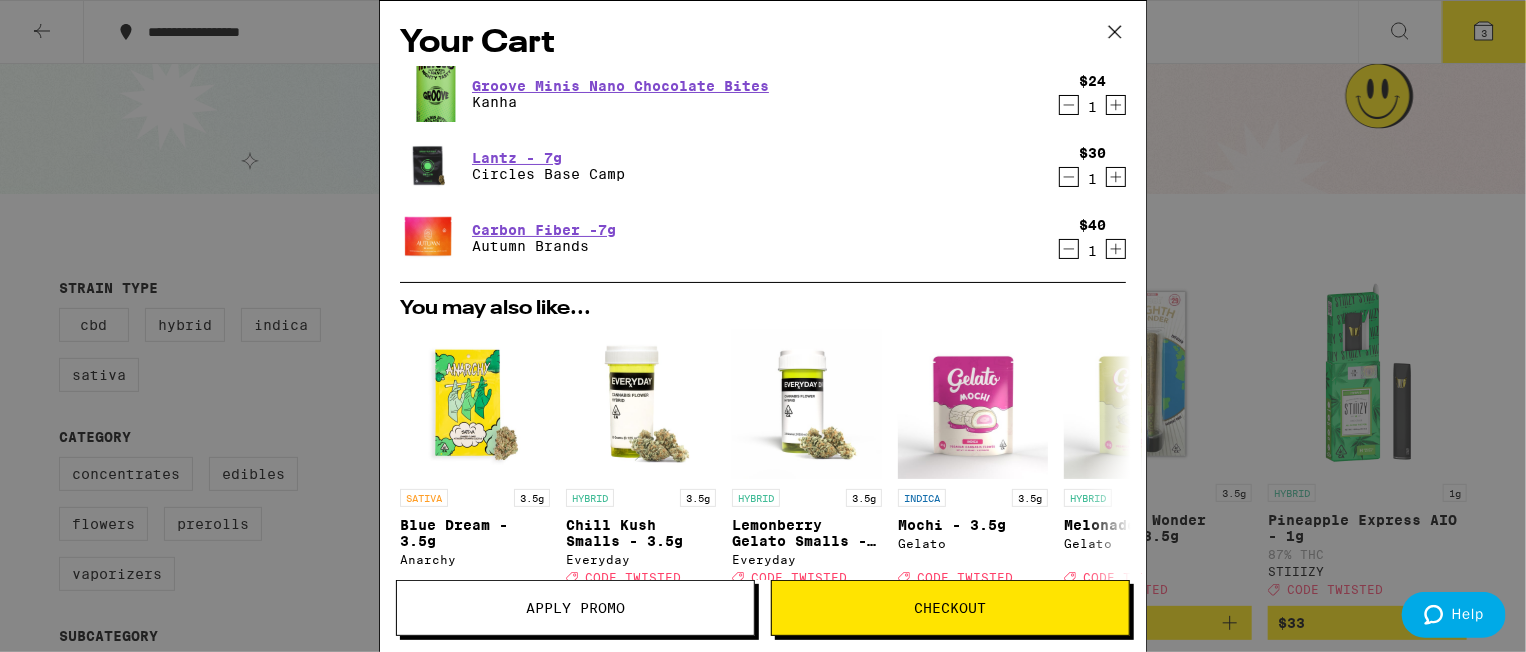 click 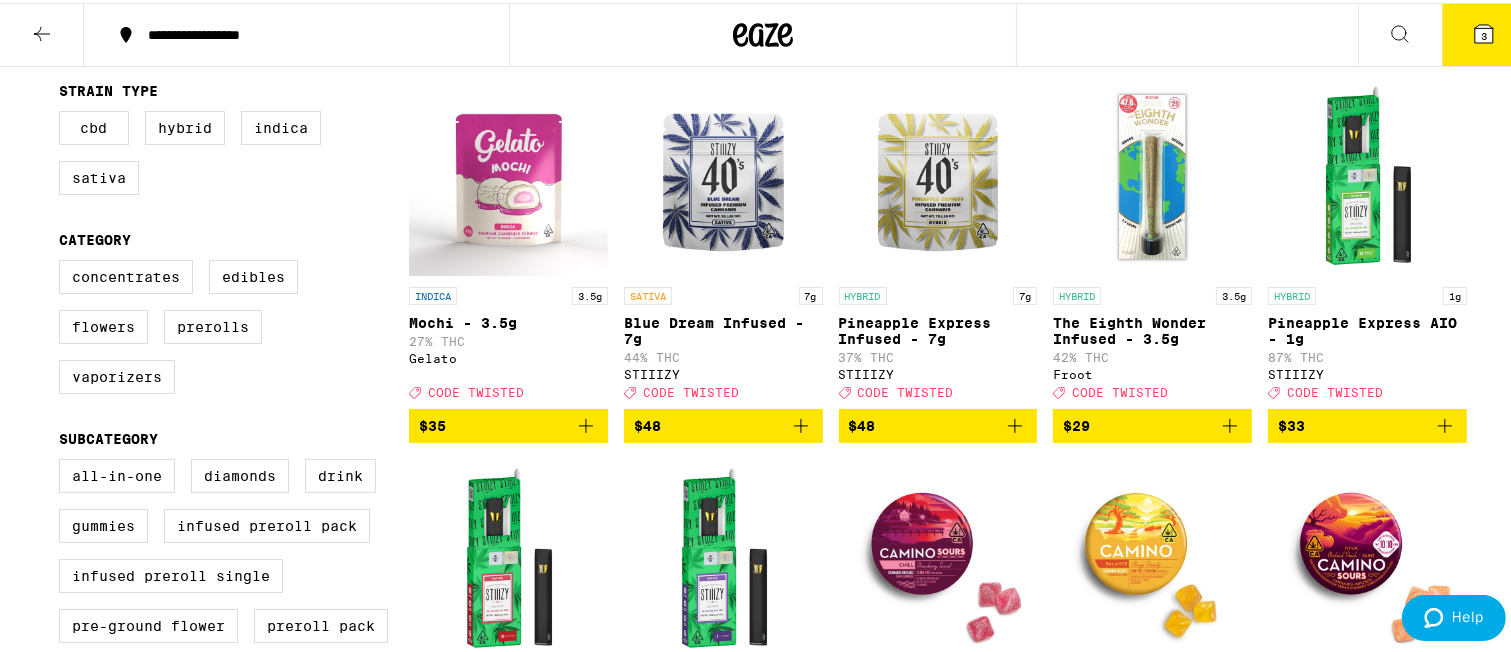 scroll, scrollTop: 0, scrollLeft: 0, axis: both 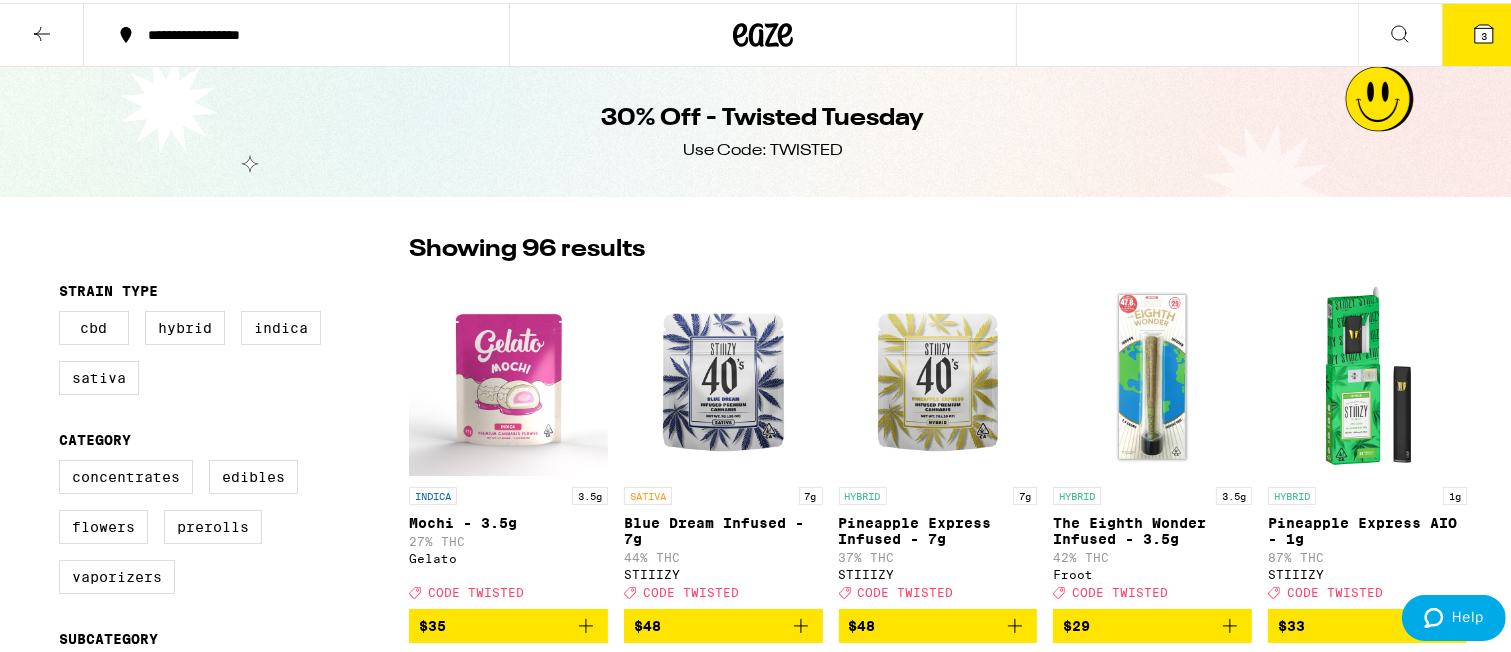 click 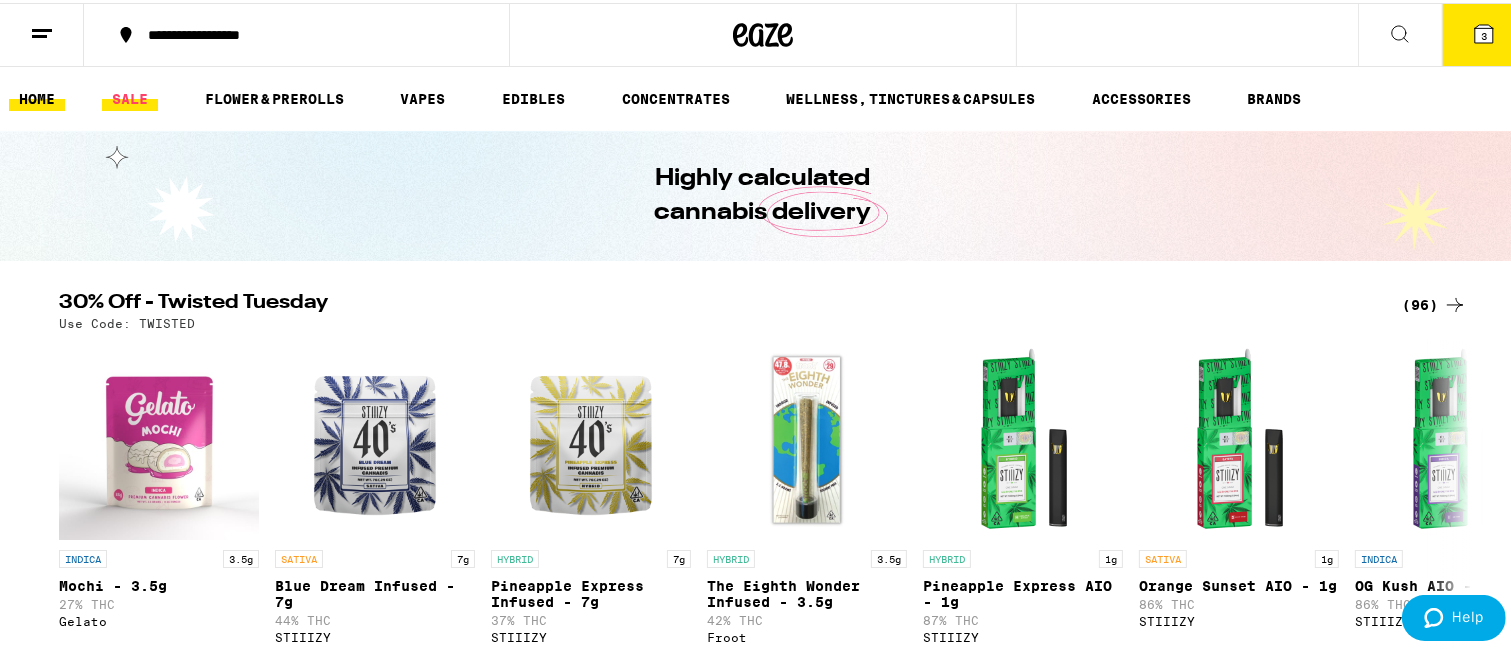 click on "SALE" at bounding box center (130, 96) 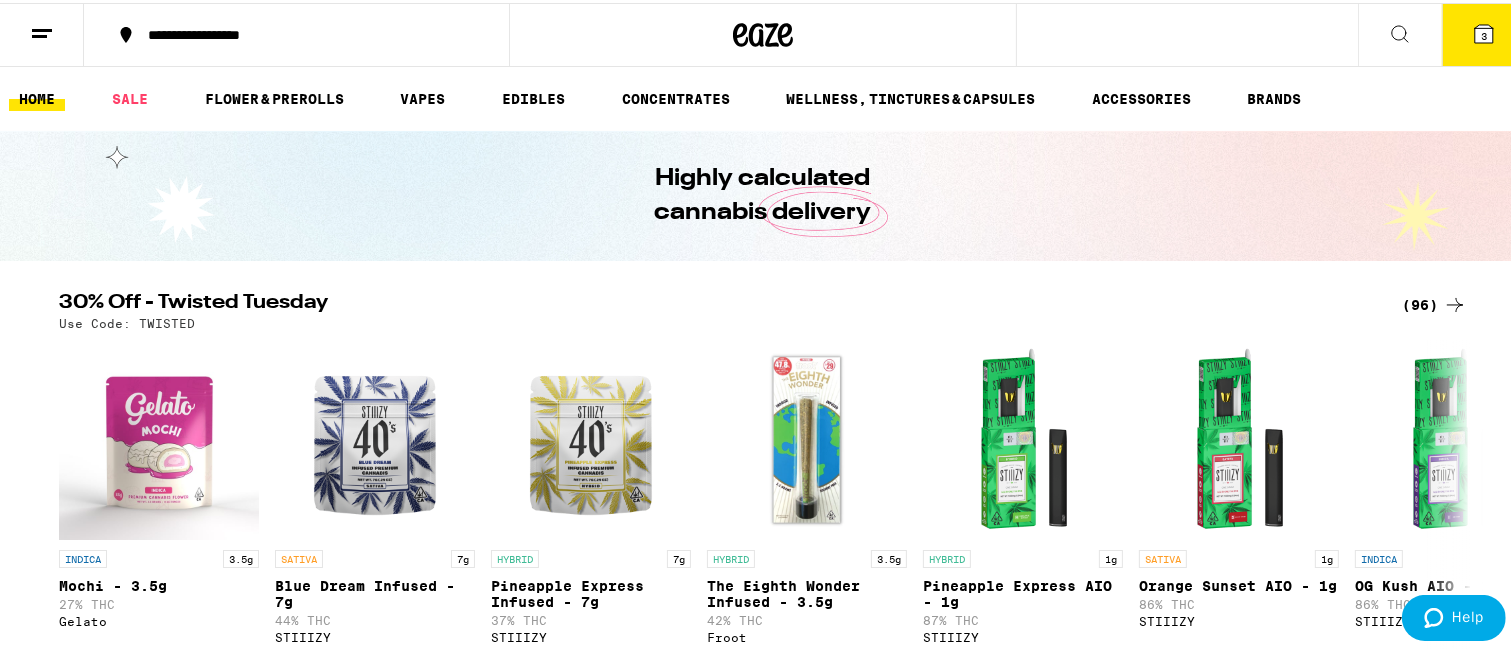 scroll, scrollTop: 0, scrollLeft: 0, axis: both 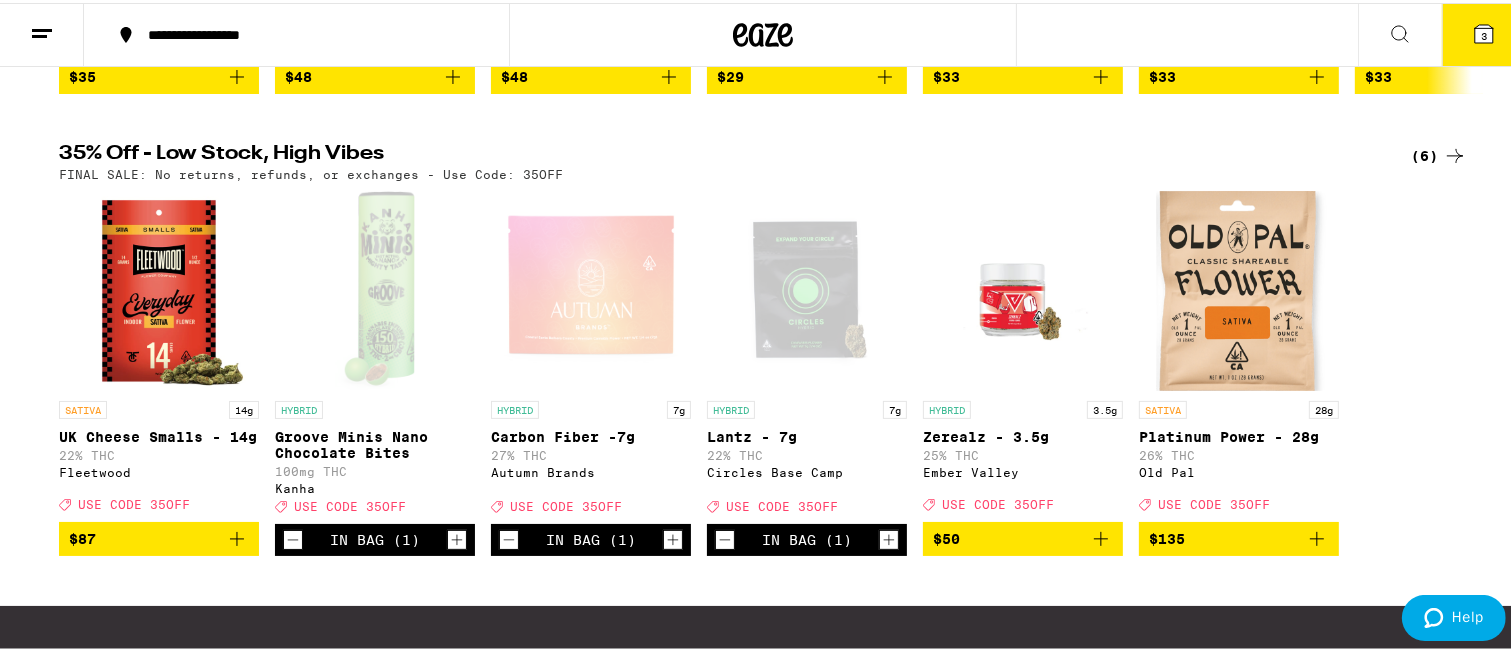click 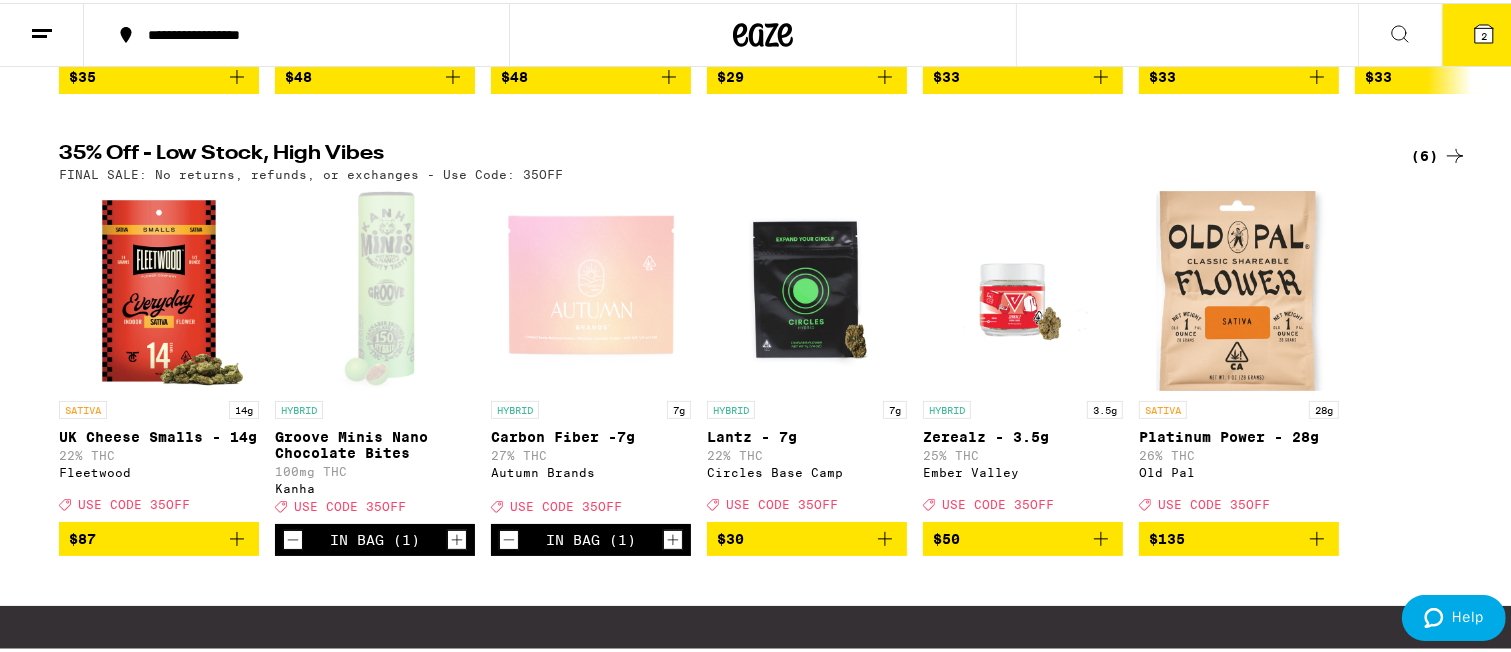 click 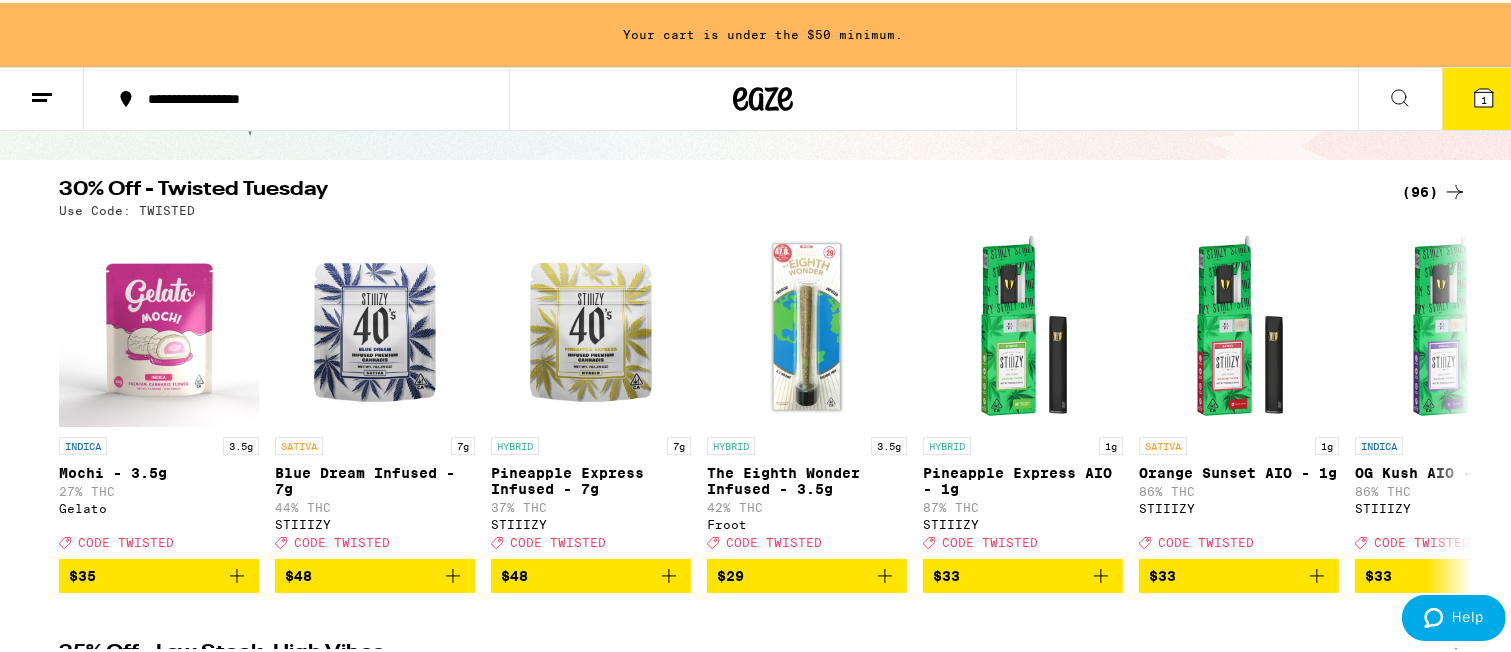 scroll, scrollTop: 200, scrollLeft: 0, axis: vertical 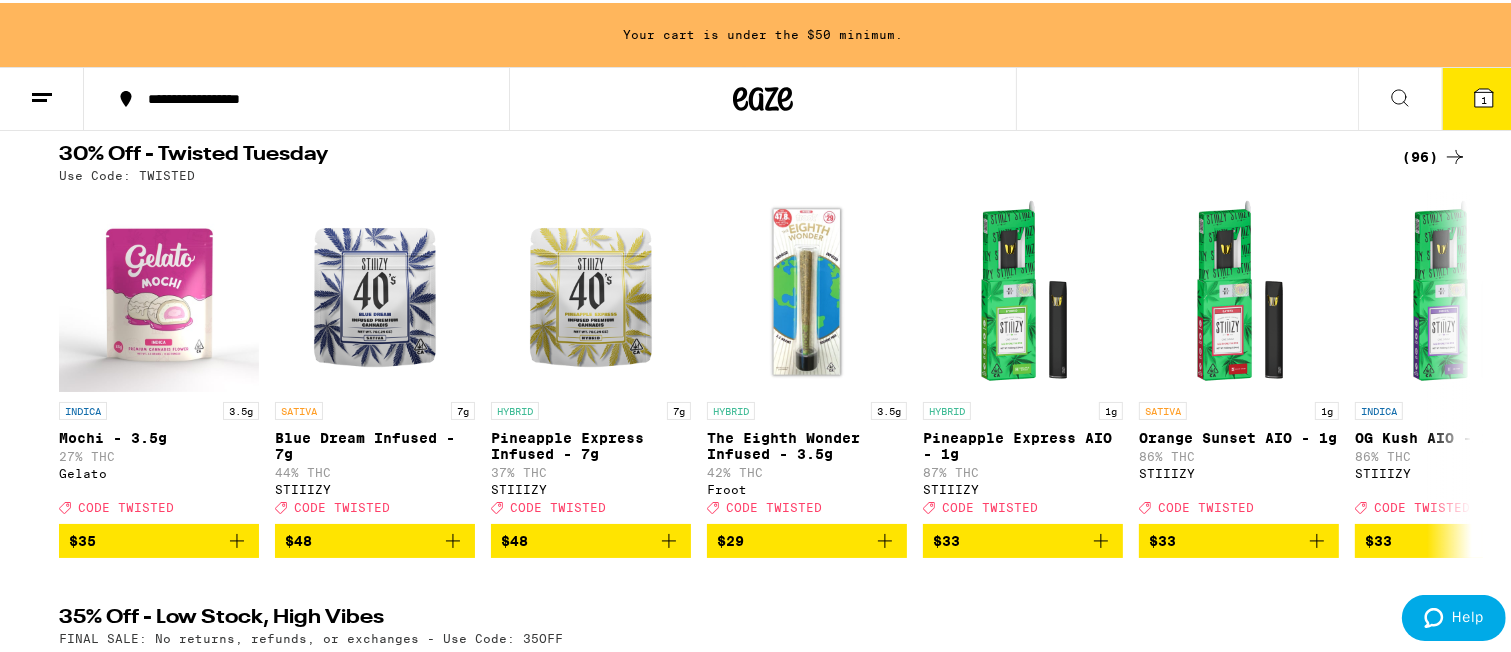 click 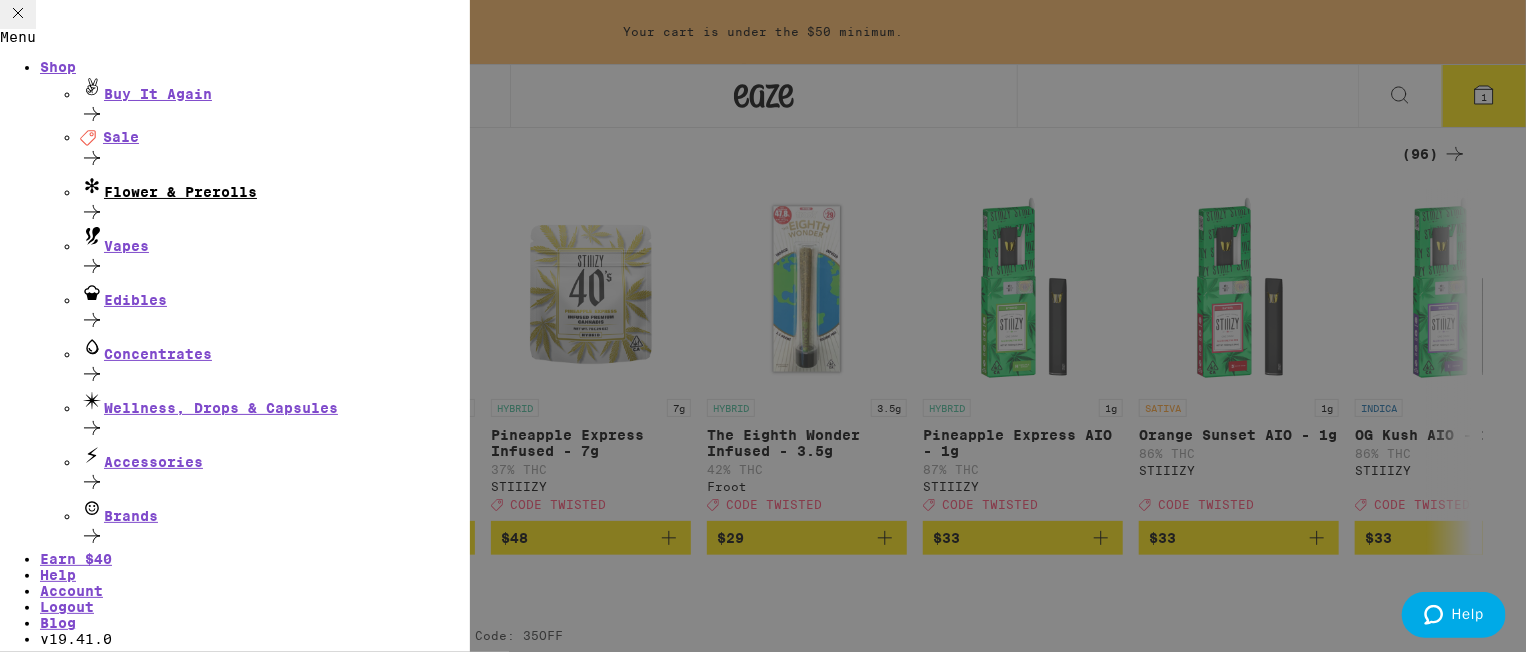 click 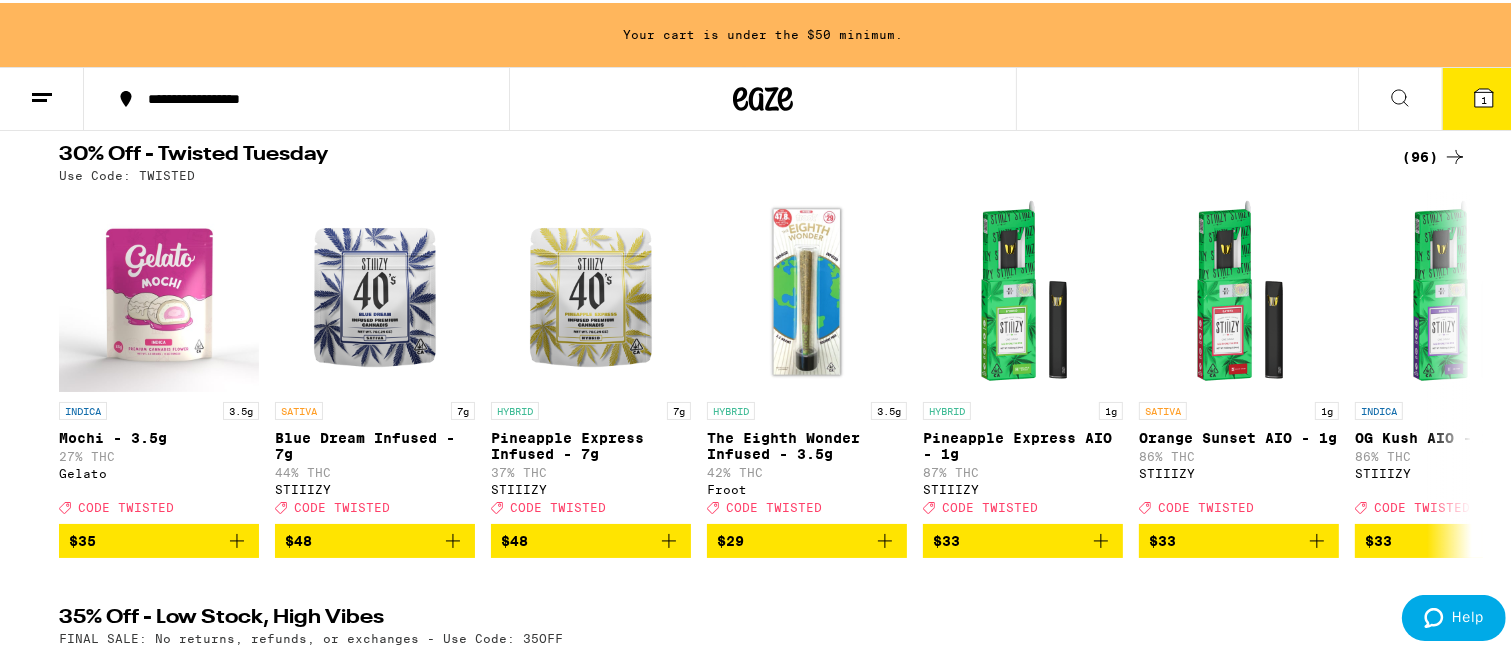 click 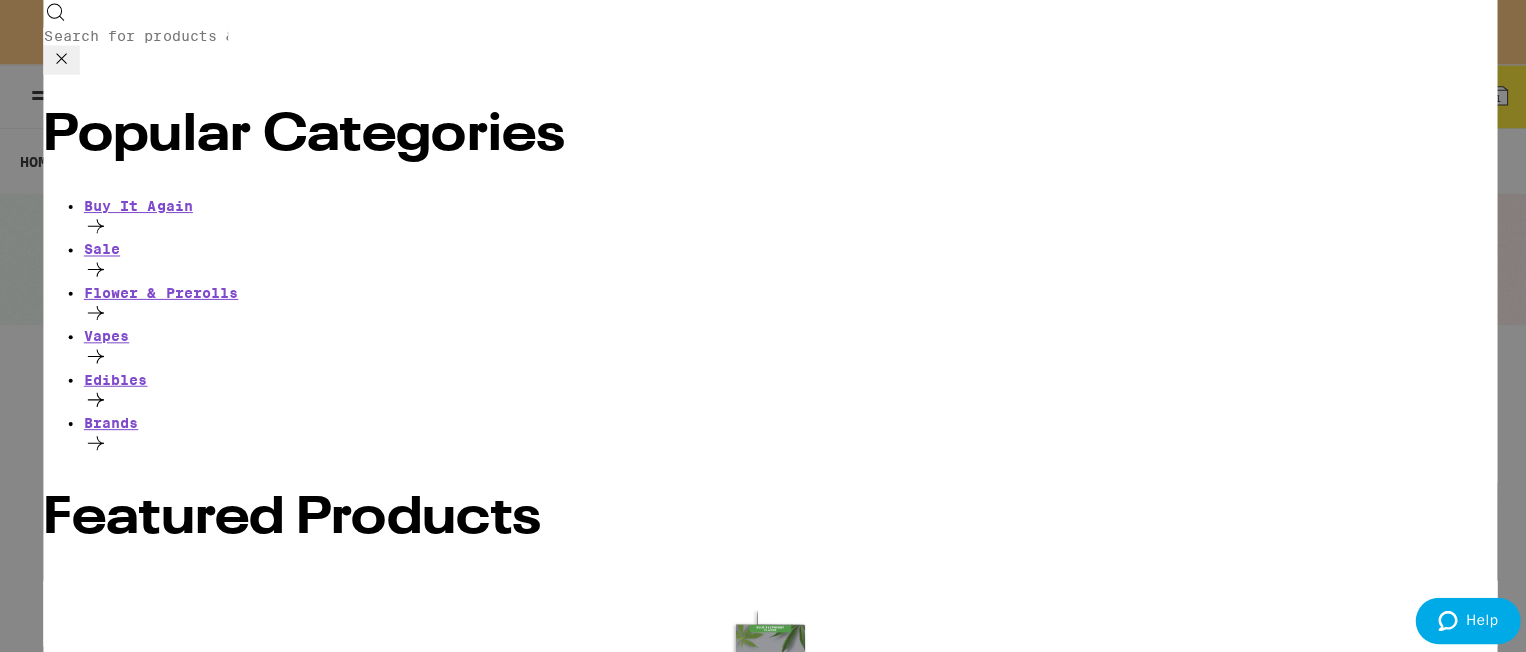 scroll, scrollTop: 0, scrollLeft: 0, axis: both 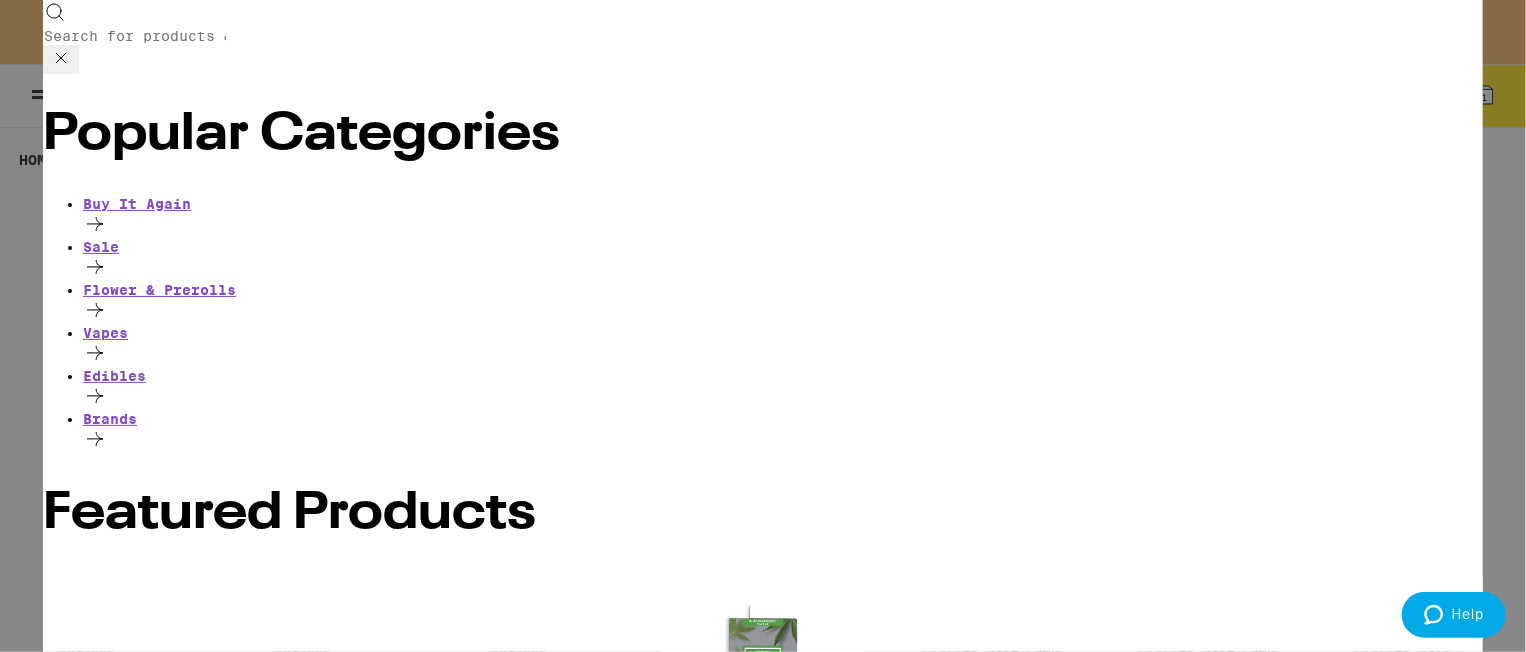 click on "Search for Products" at bounding box center [763, 37] 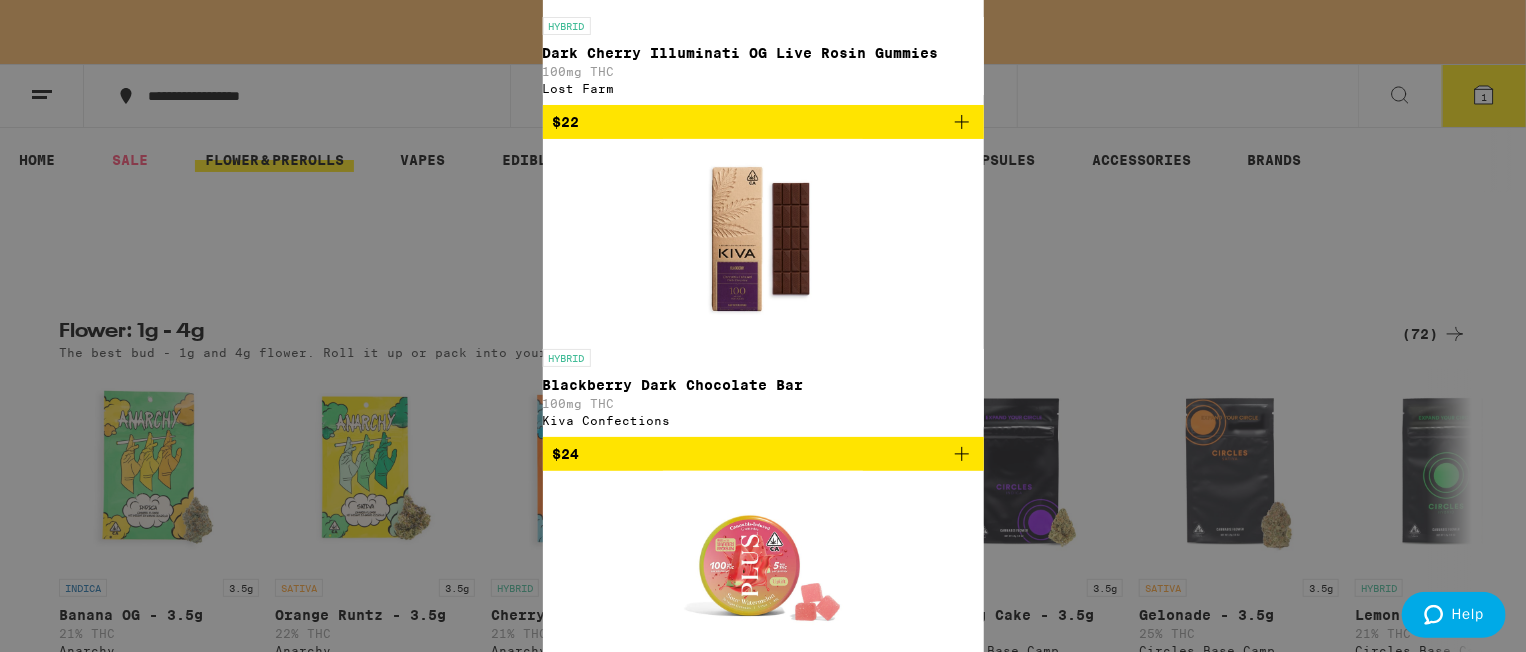 type on "r" 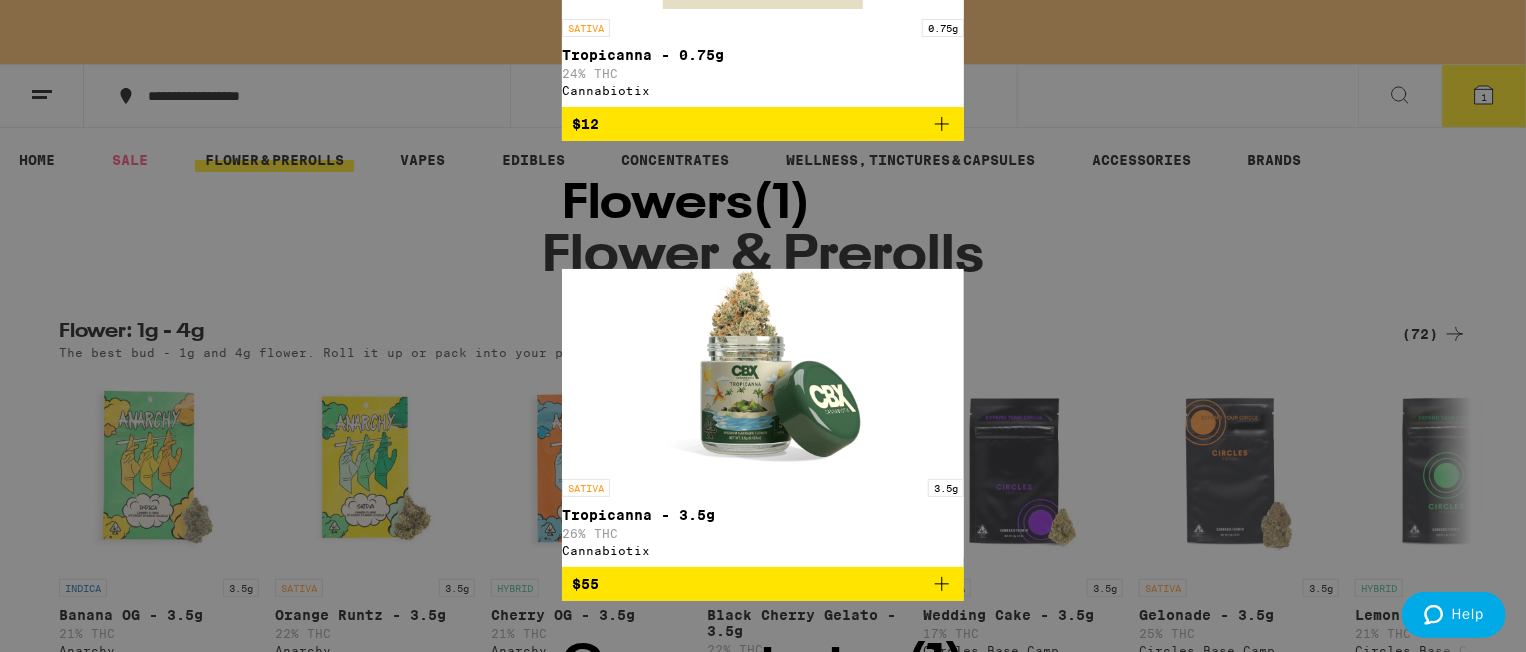 type on "queen" 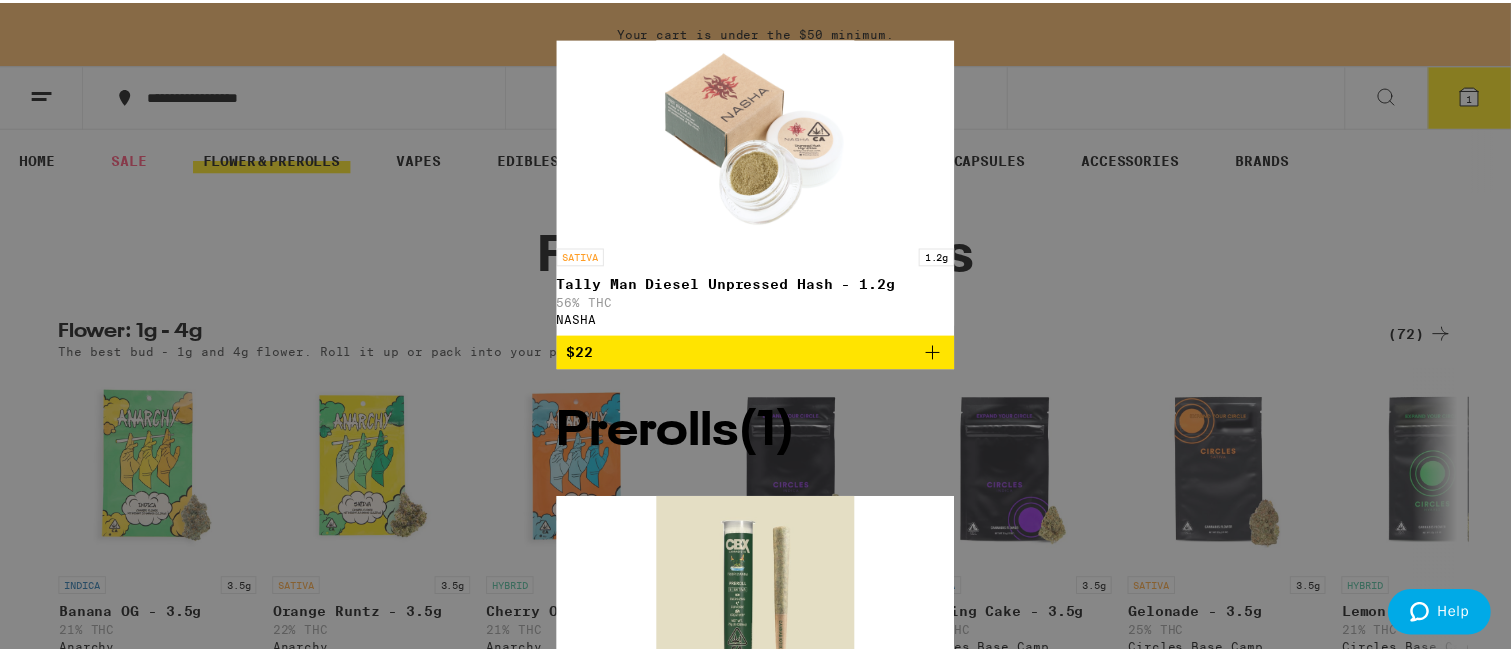 scroll, scrollTop: 0, scrollLeft: 0, axis: both 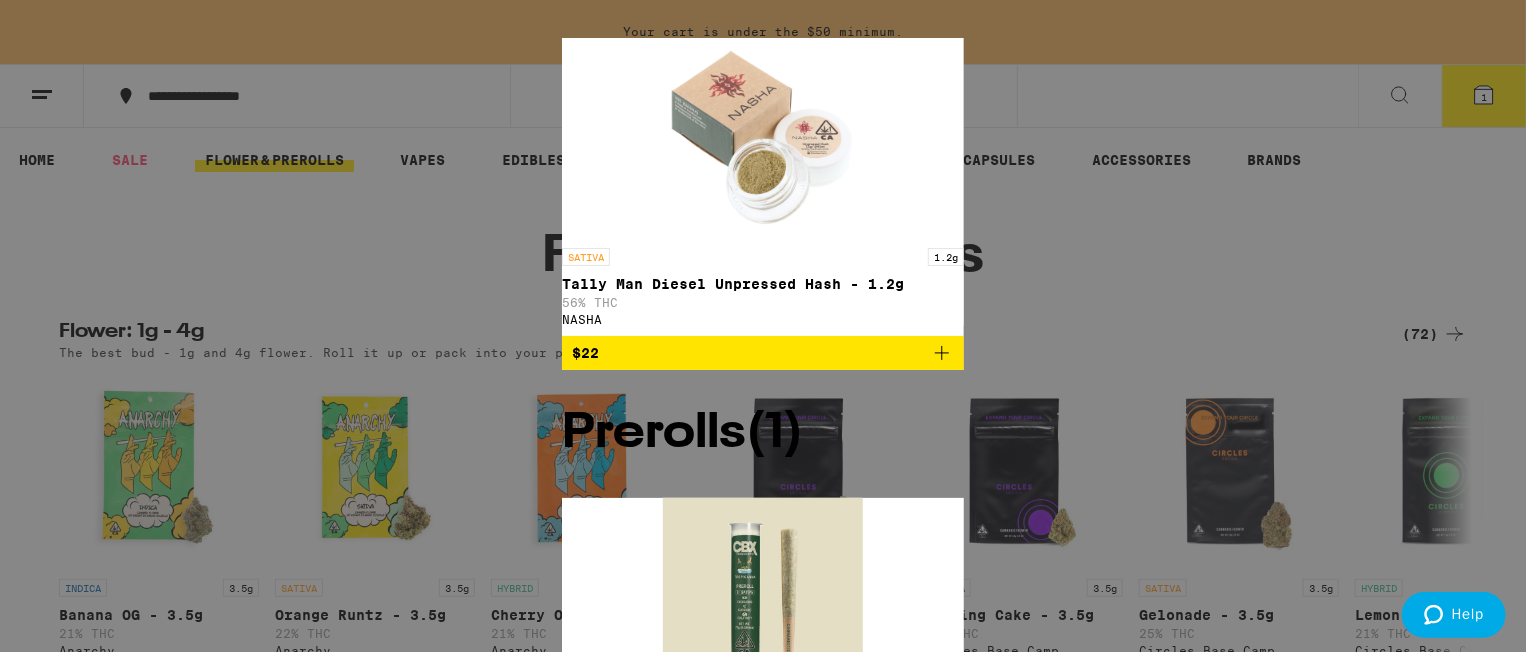 drag, startPoint x: 173, startPoint y: 39, endPoint x: 64, endPoint y: 45, distance: 109.165016 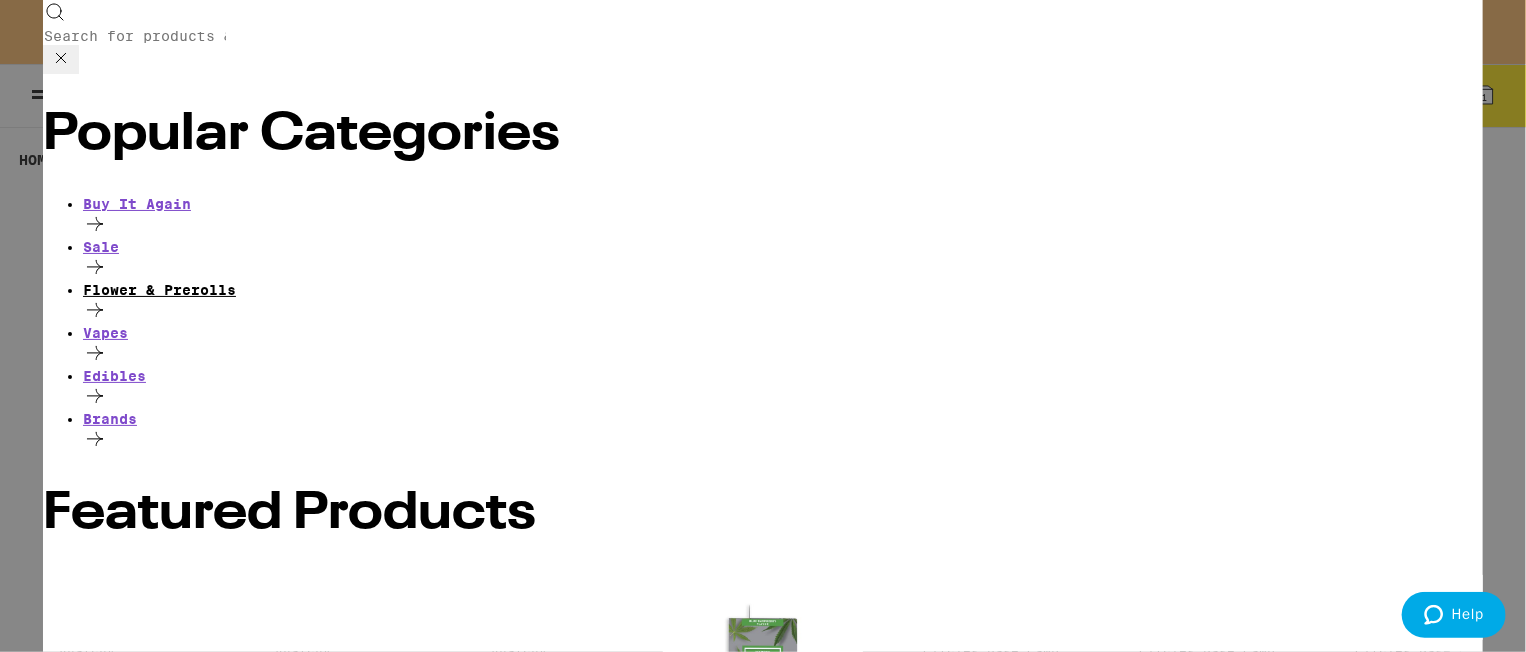 click on "Buy It Again Sale Flower & Prerolls Vapes Edibles Brands" at bounding box center [763, 325] 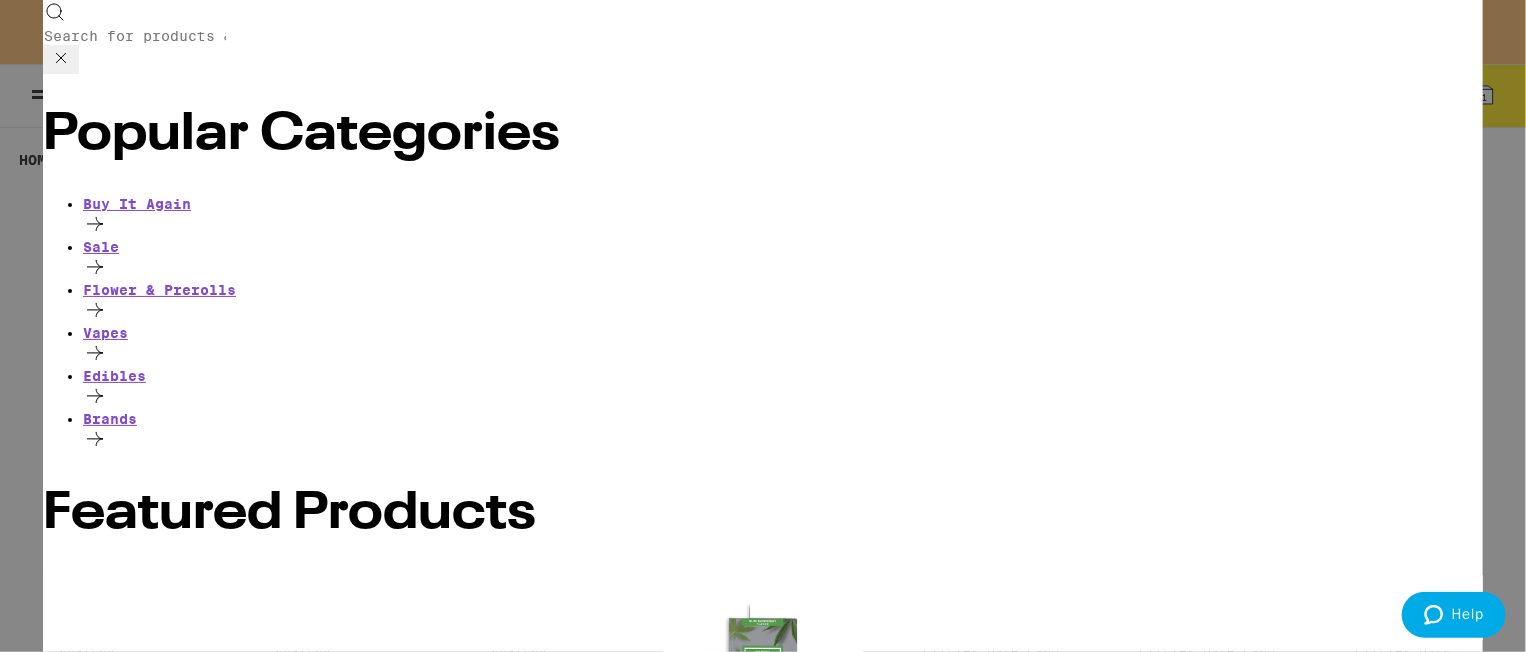 click on "Buy It Again Sale Flower & Prerolls Vapes Edibles Brands" at bounding box center (763, 325) 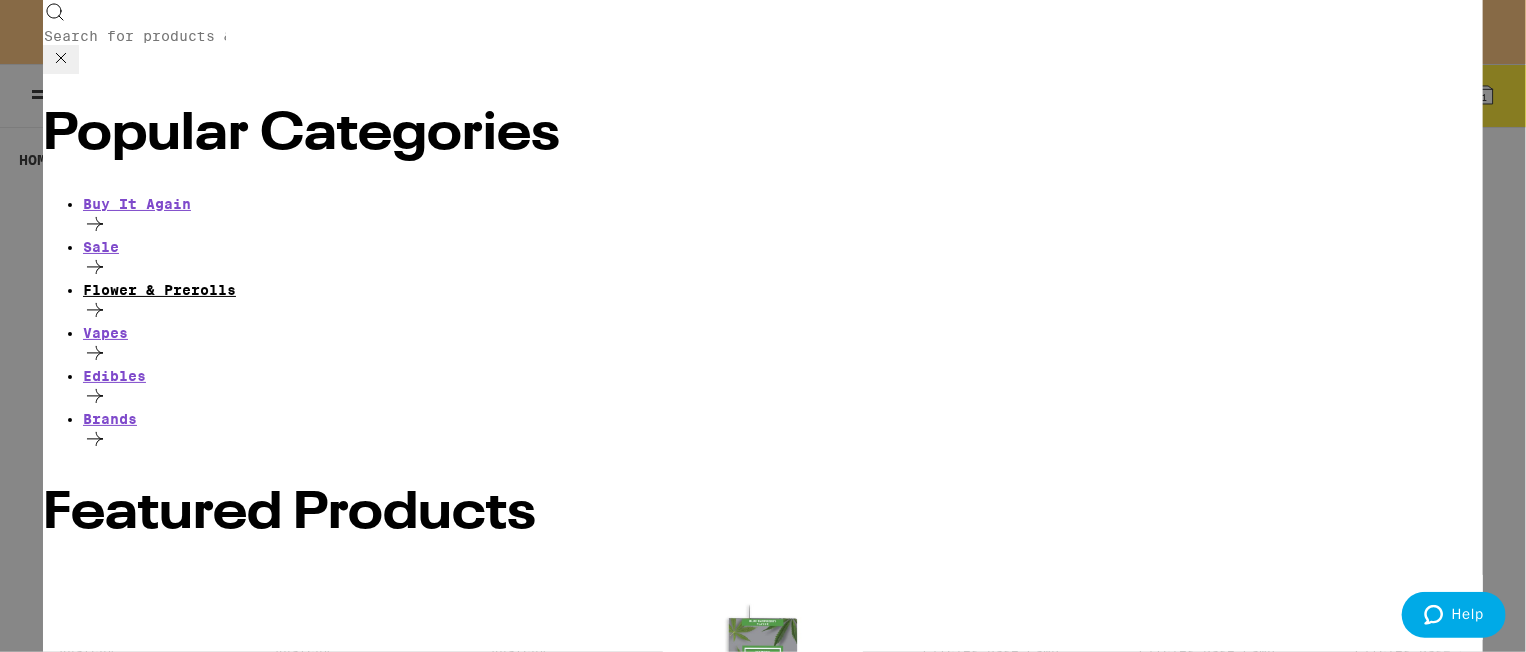 click 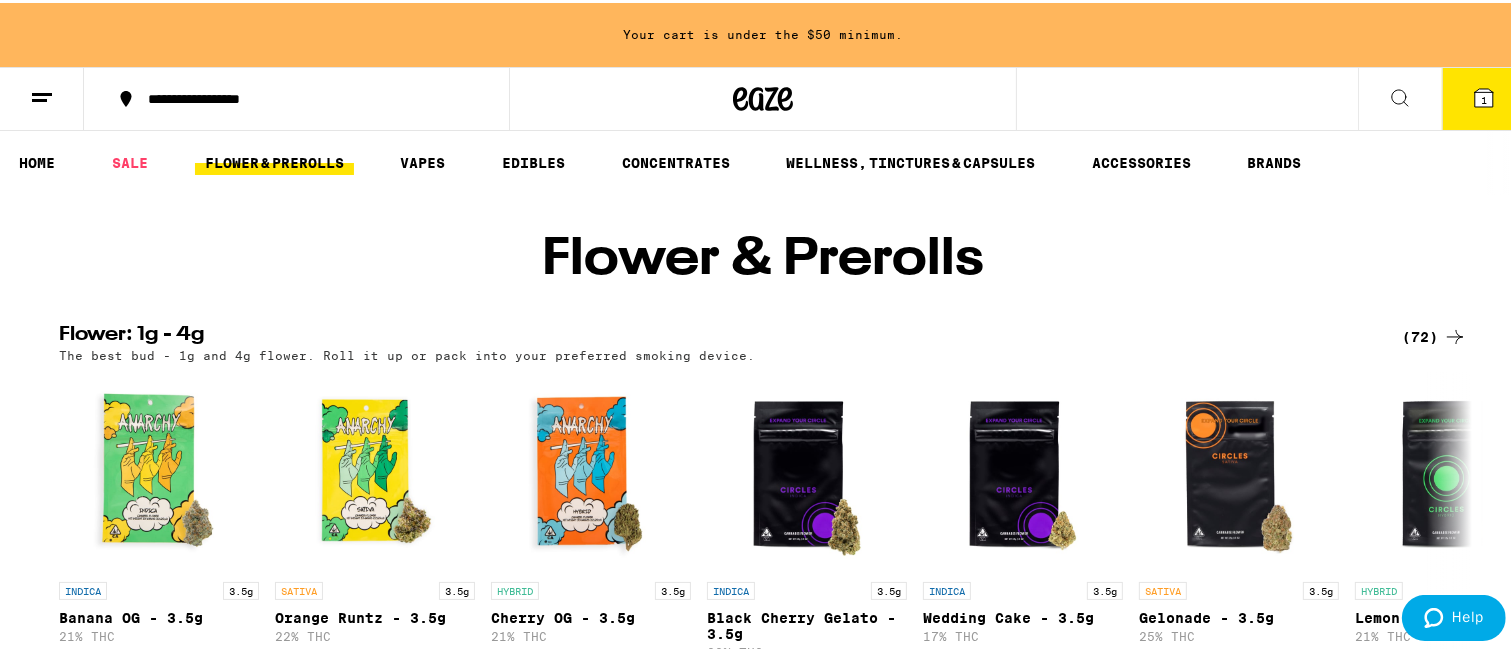 scroll, scrollTop: 200, scrollLeft: 0, axis: vertical 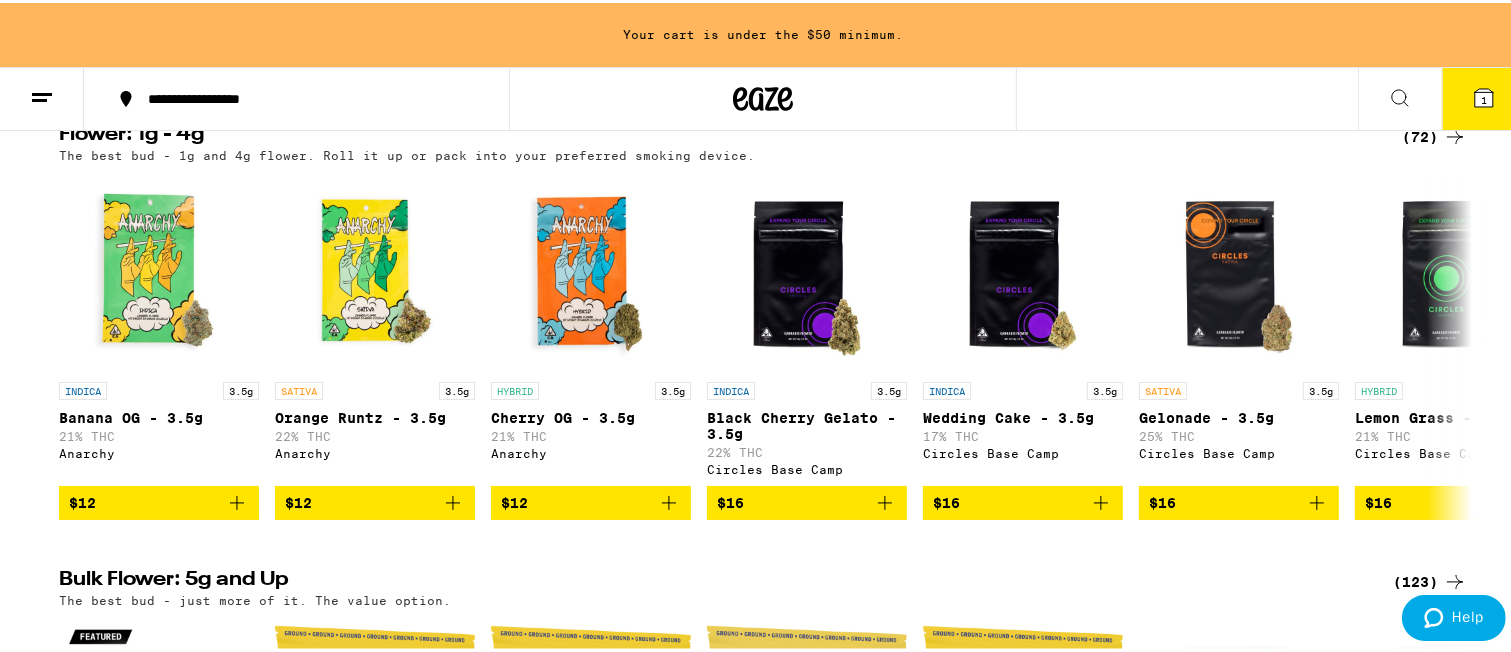 click on "(72)" at bounding box center (1434, 134) 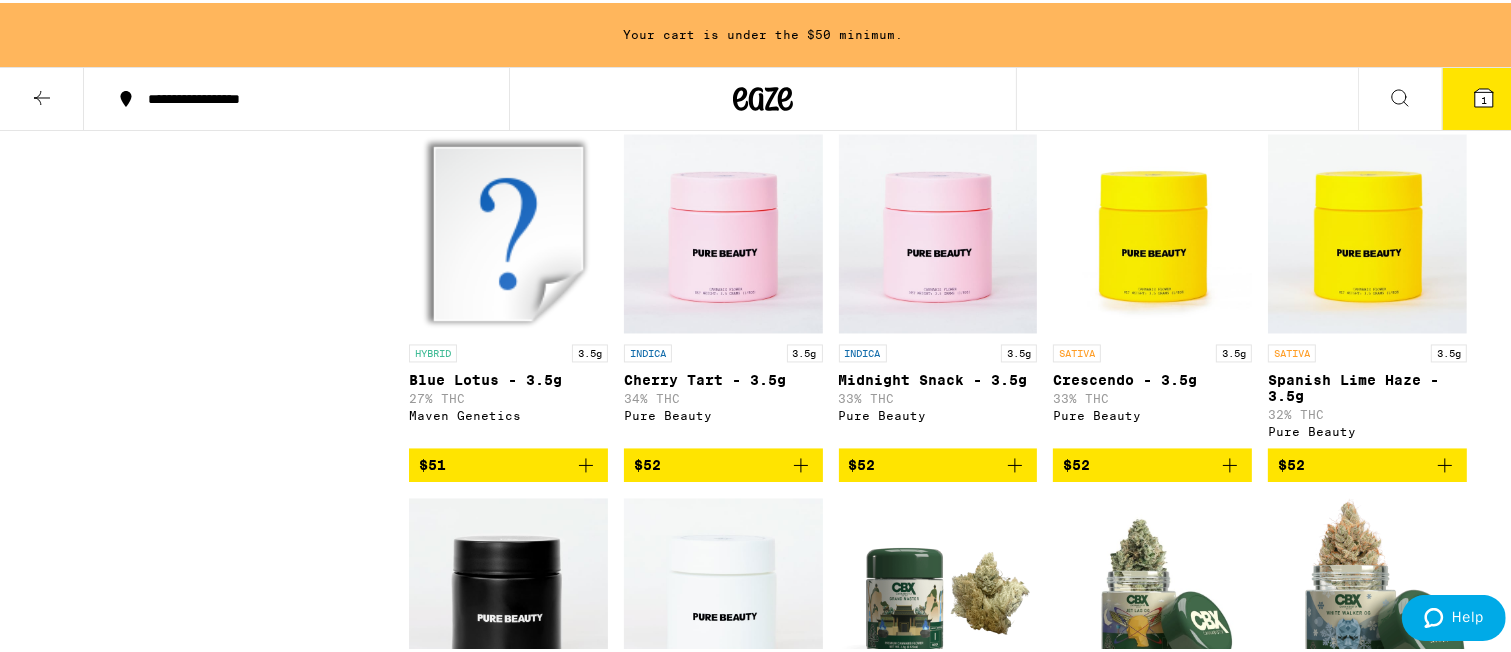 scroll, scrollTop: 3800, scrollLeft: 0, axis: vertical 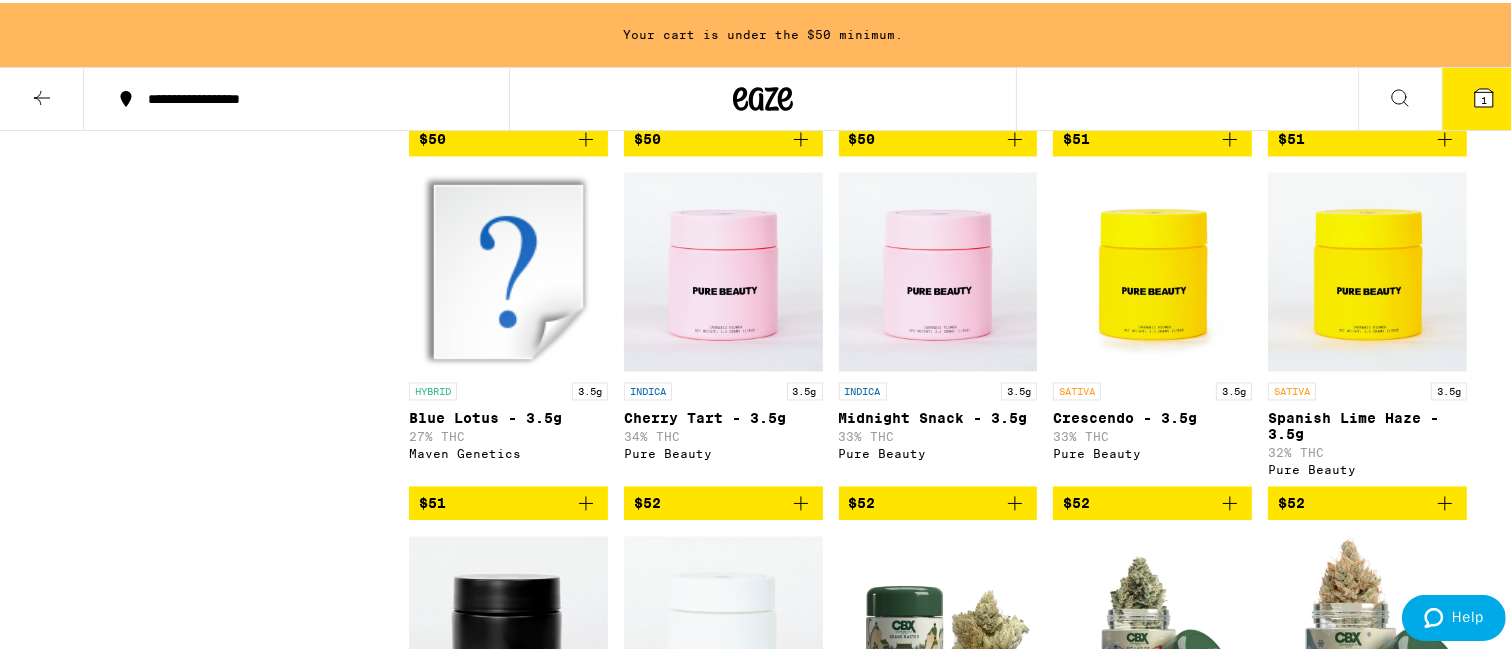 click 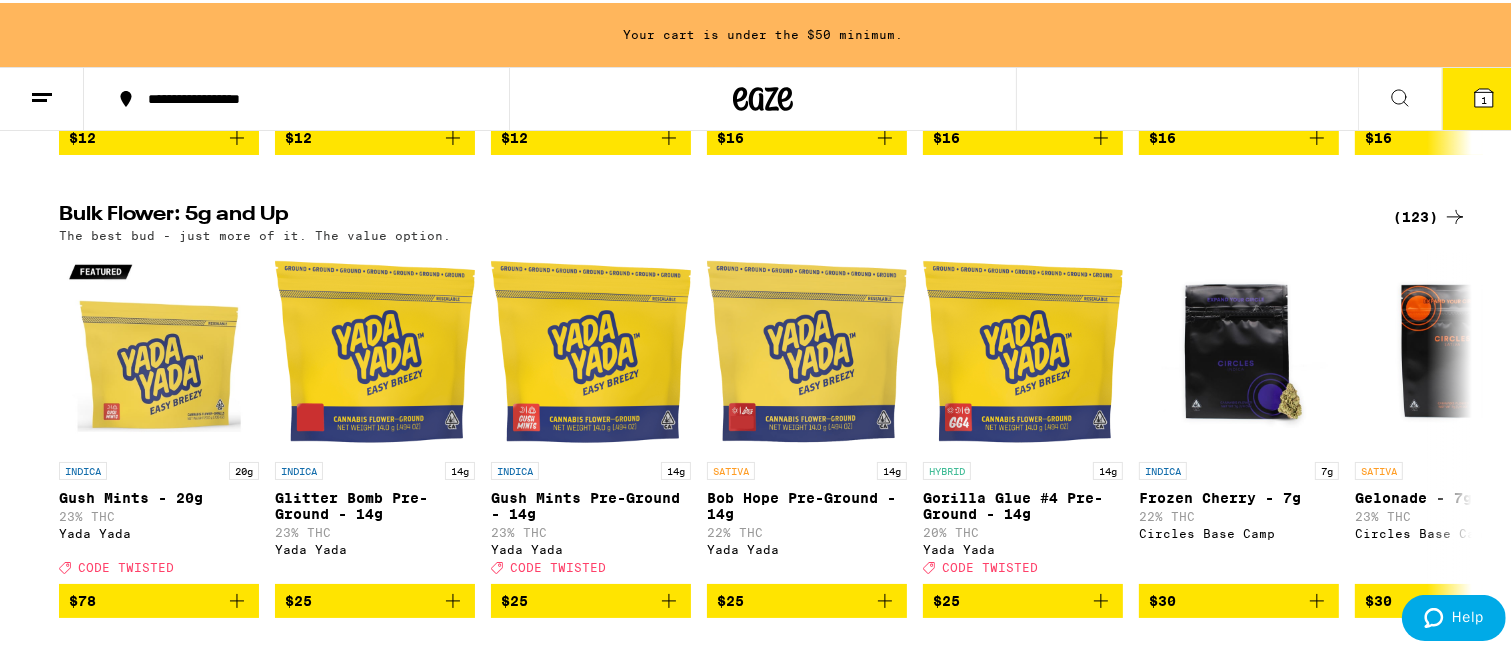 scroll, scrollTop: 600, scrollLeft: 0, axis: vertical 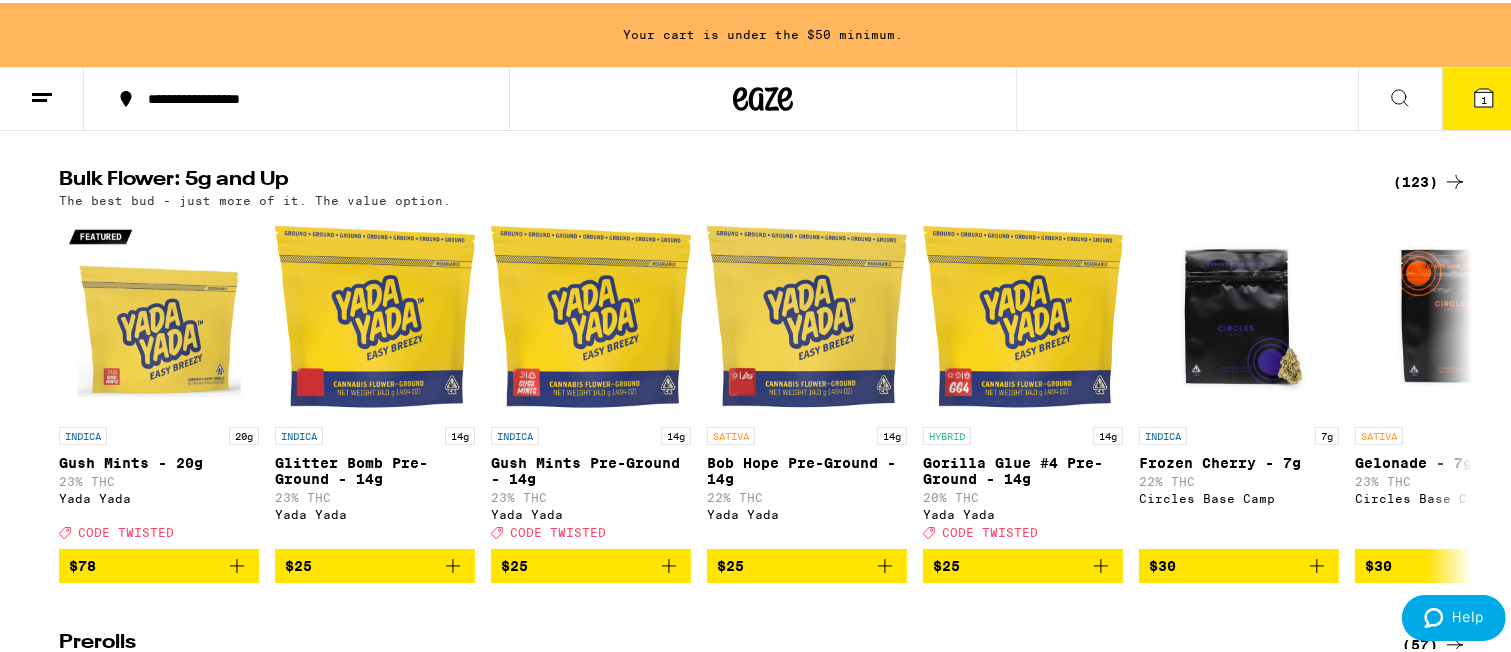 click on "(123)" at bounding box center [1430, 179] 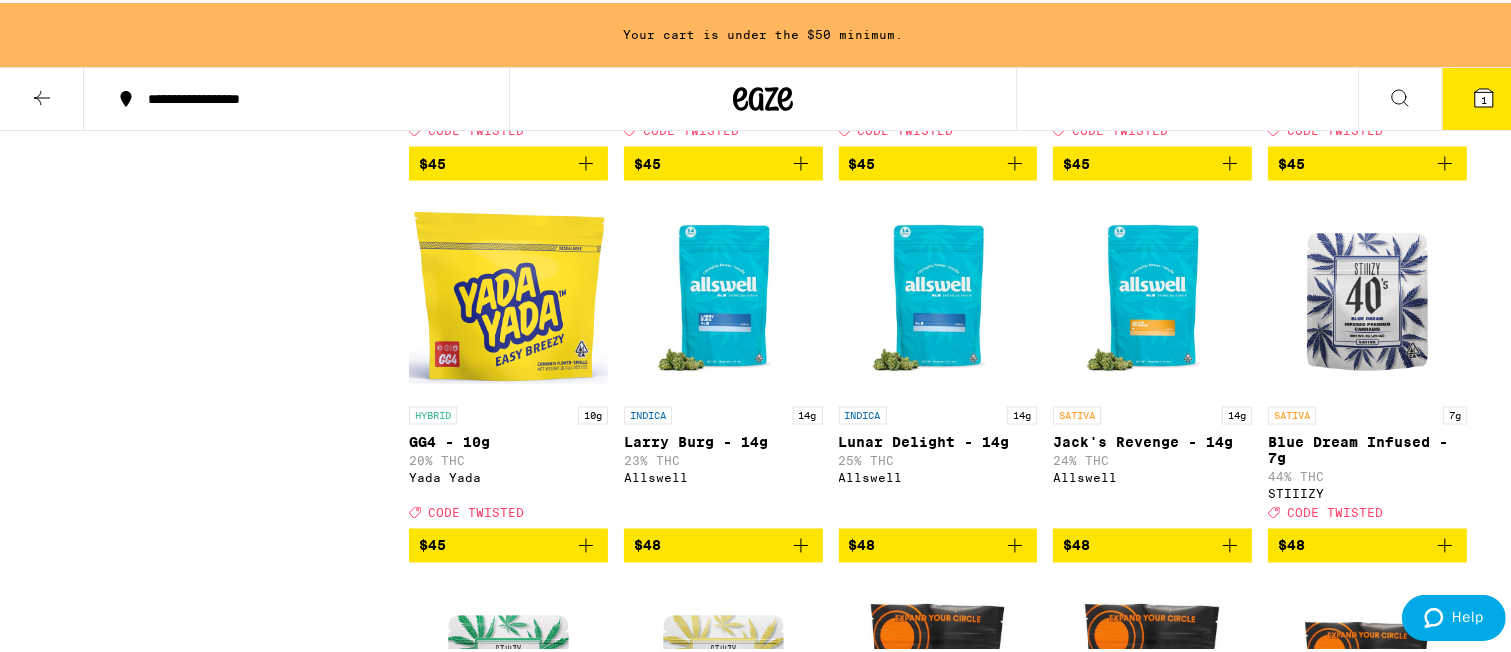 scroll, scrollTop: 3600, scrollLeft: 0, axis: vertical 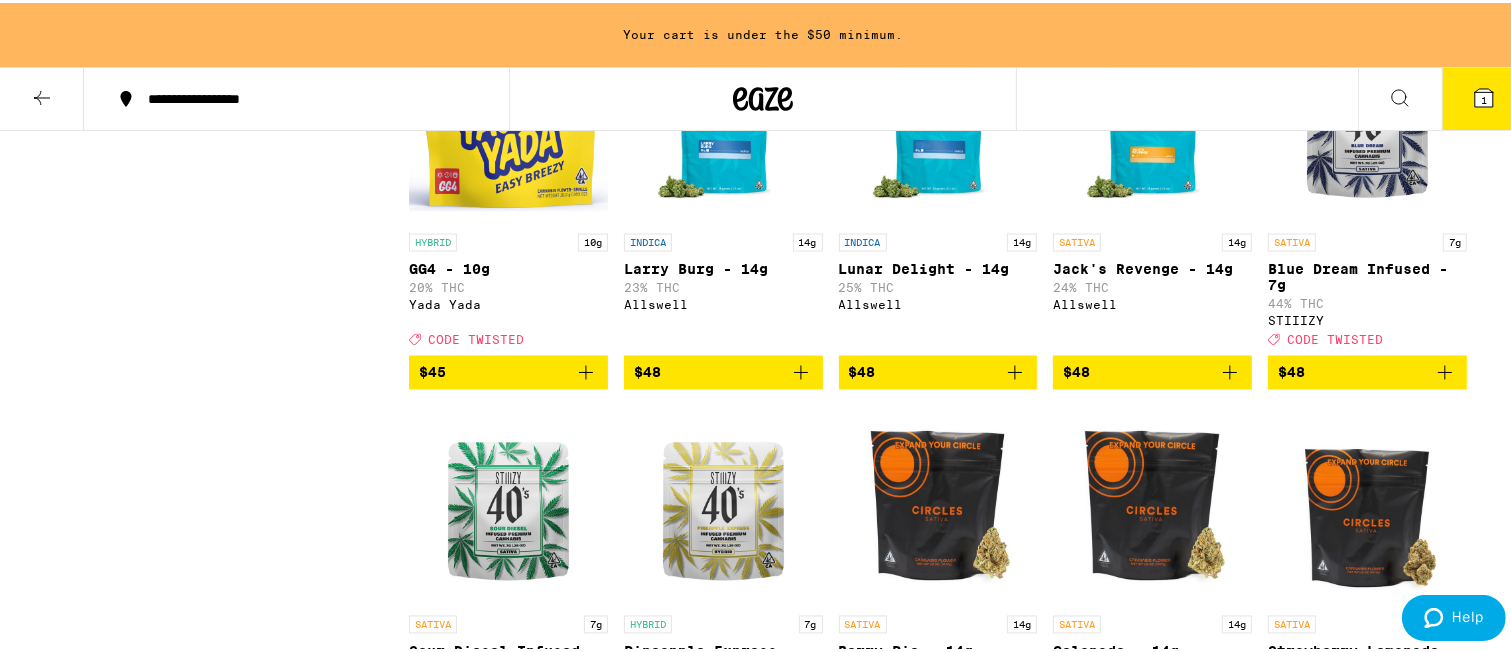 click at bounding box center (723, 121) 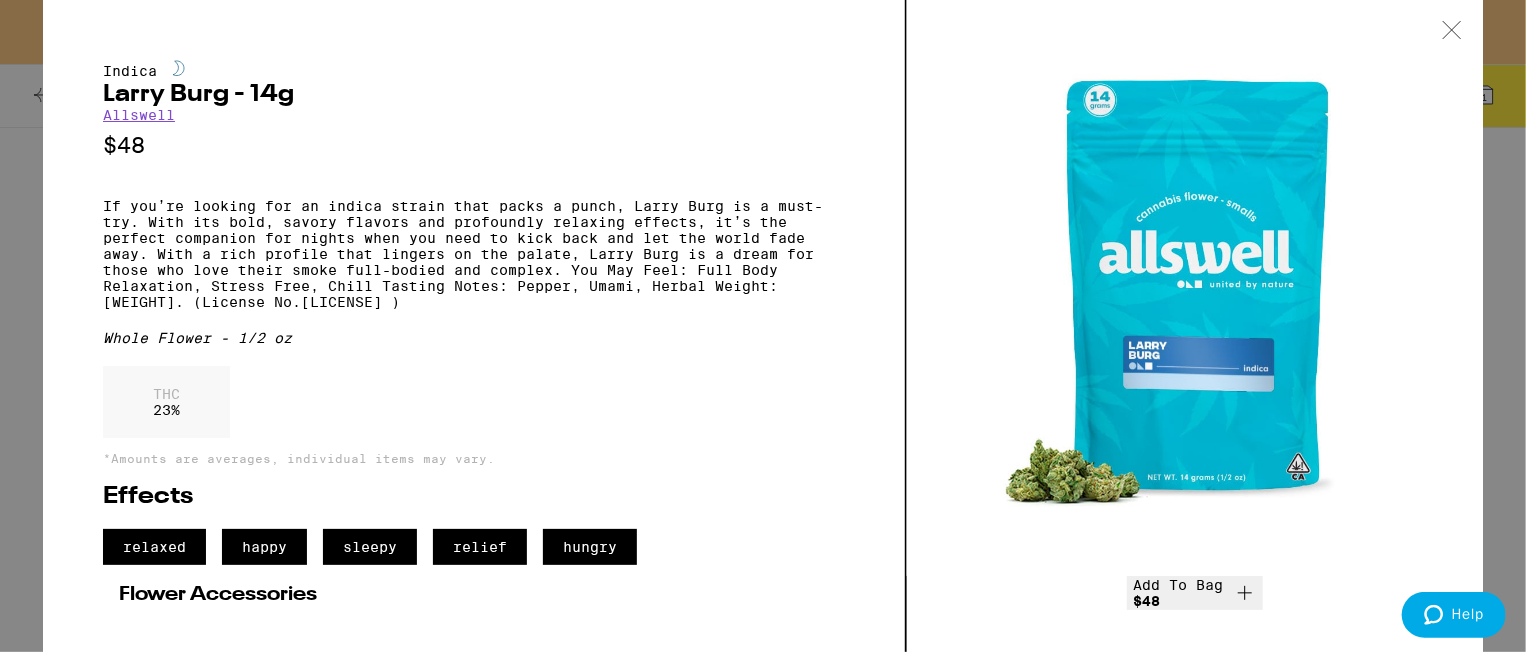click 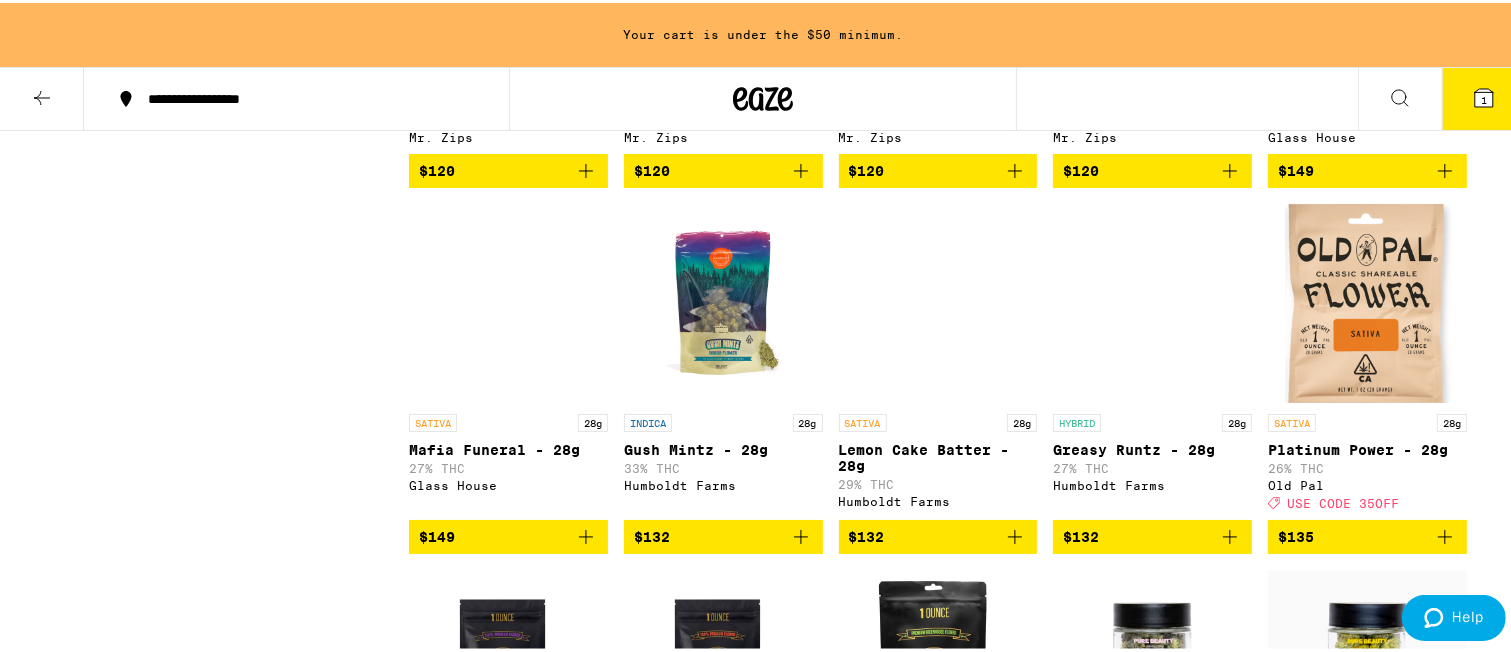 scroll, scrollTop: 7800, scrollLeft: 0, axis: vertical 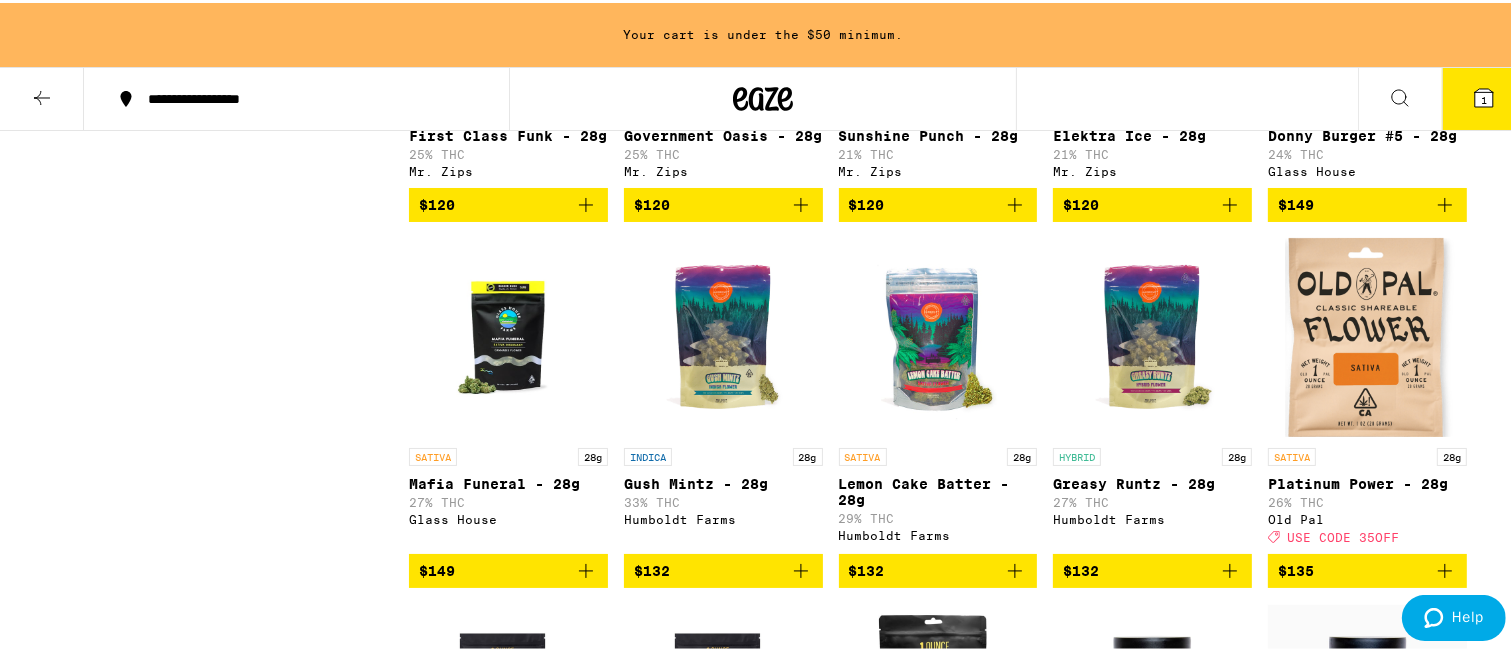 click at bounding box center [508, -13] 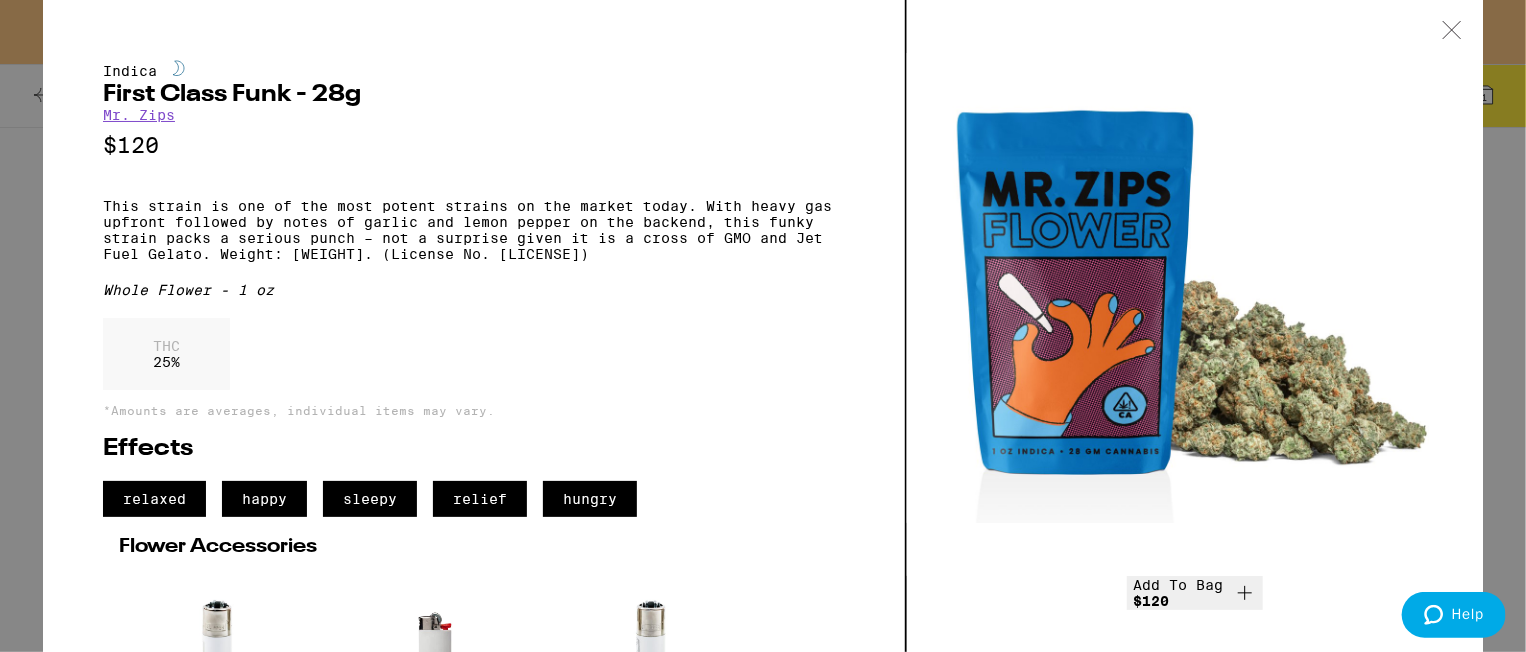 click 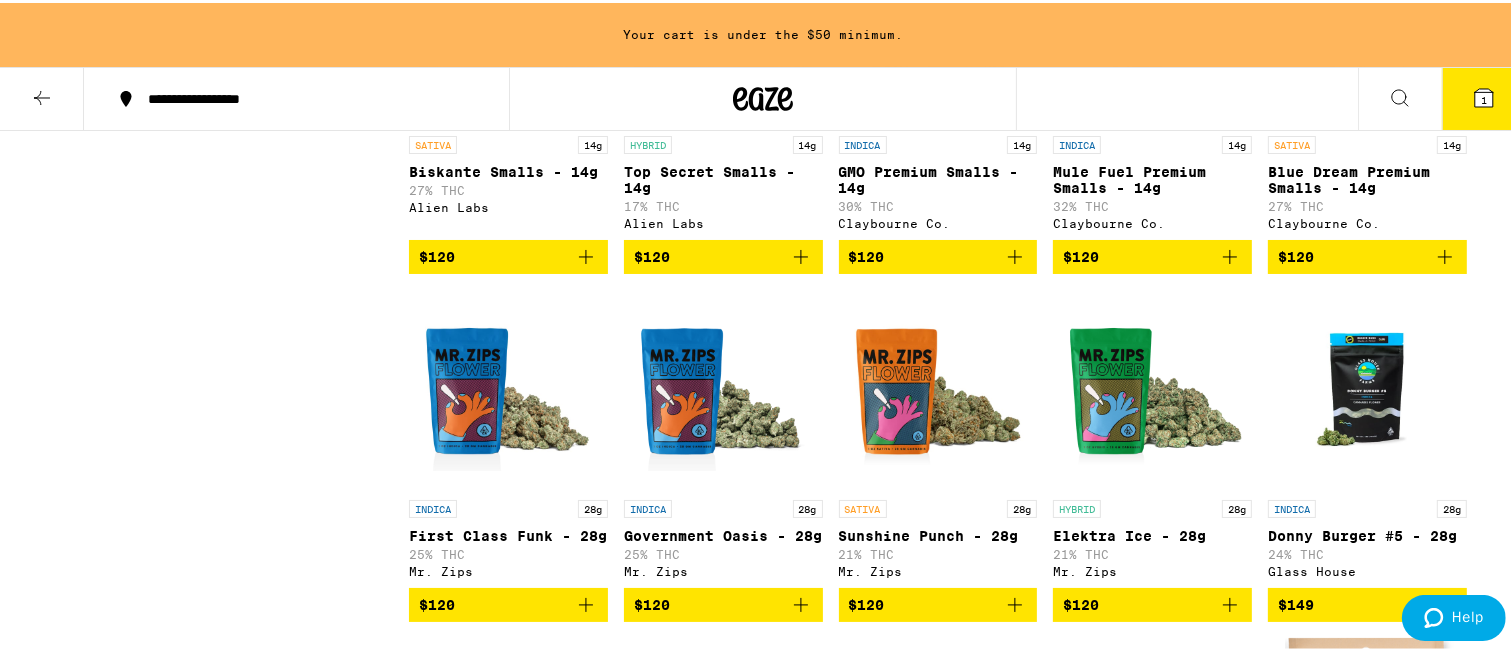 scroll, scrollTop: 7600, scrollLeft: 0, axis: vertical 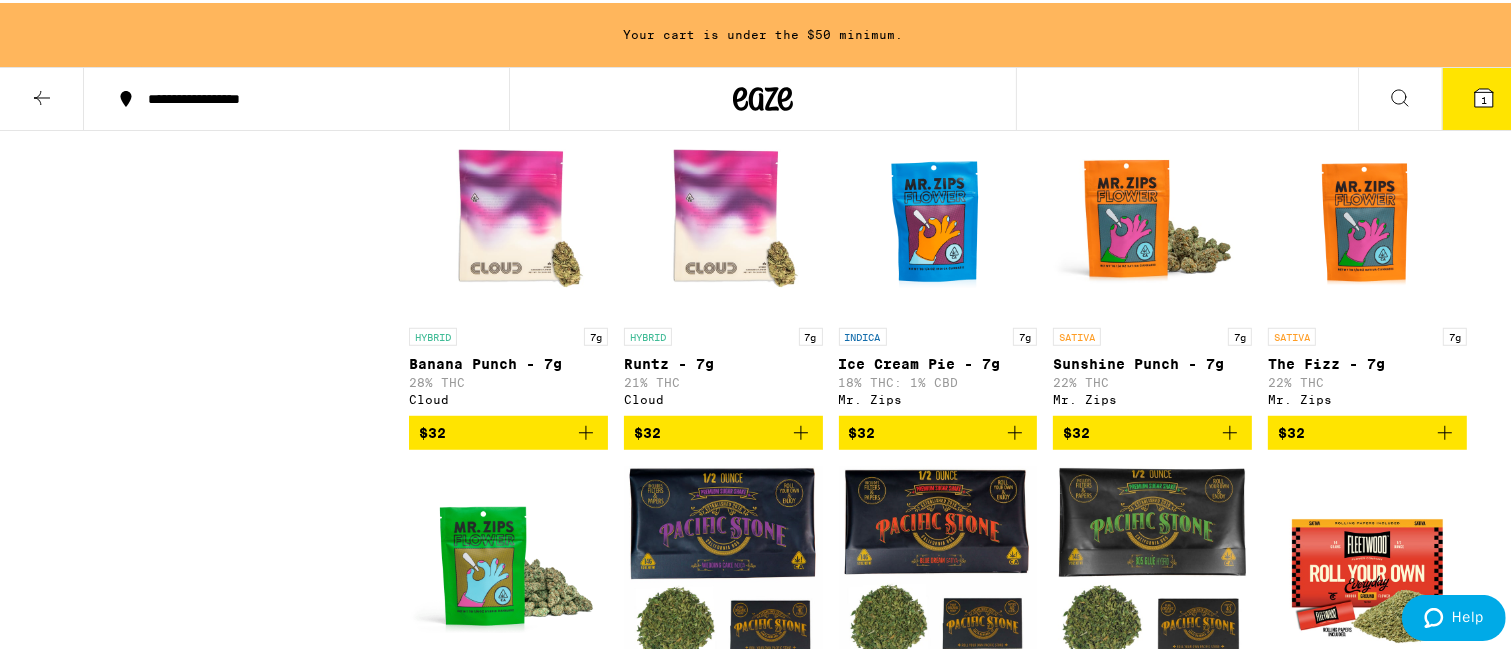 click at bounding box center [1367, 215] 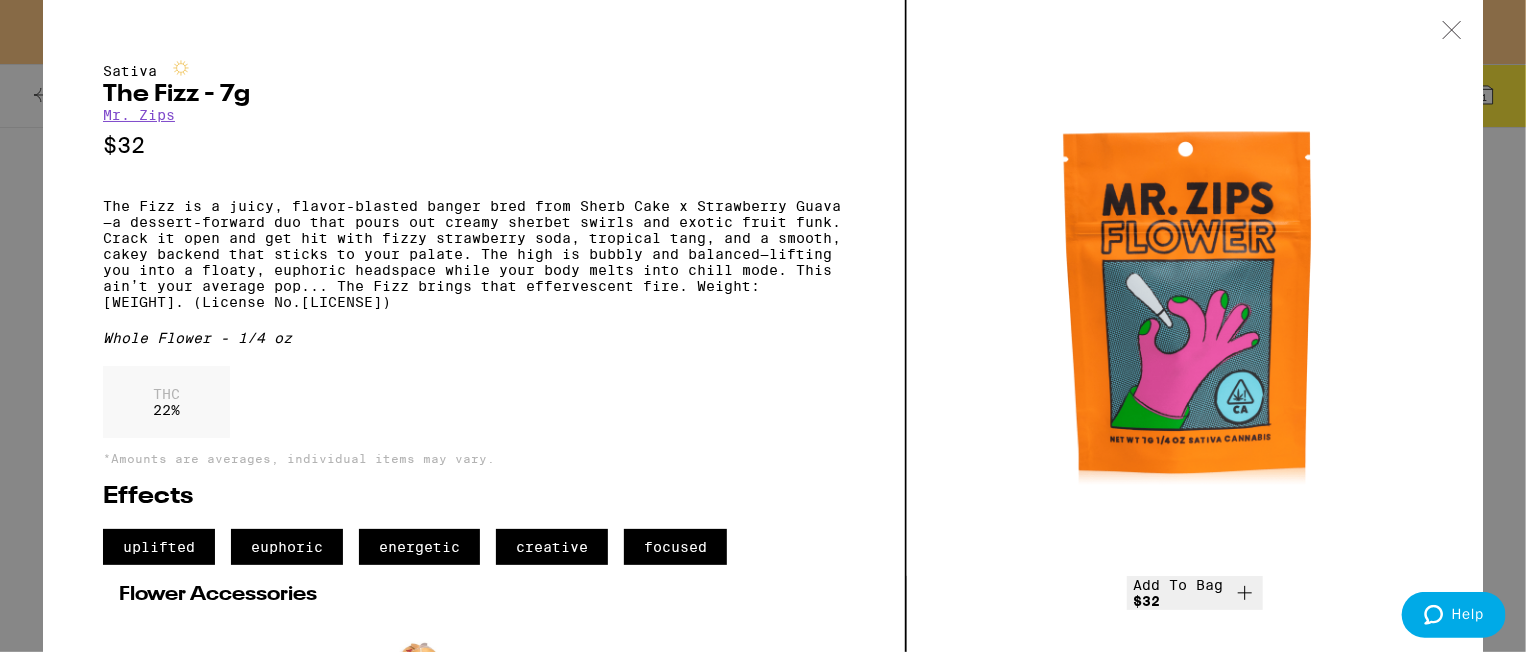 click 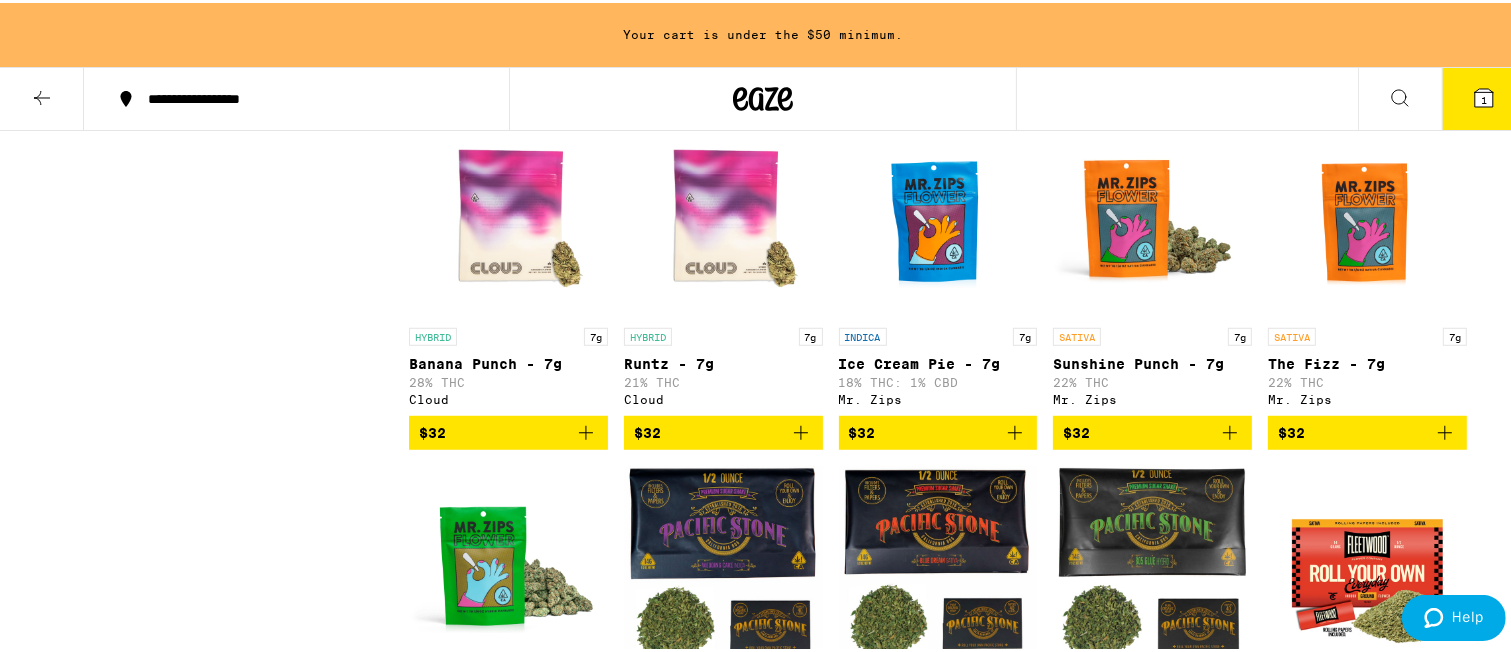 scroll, scrollTop: 1520, scrollLeft: 0, axis: vertical 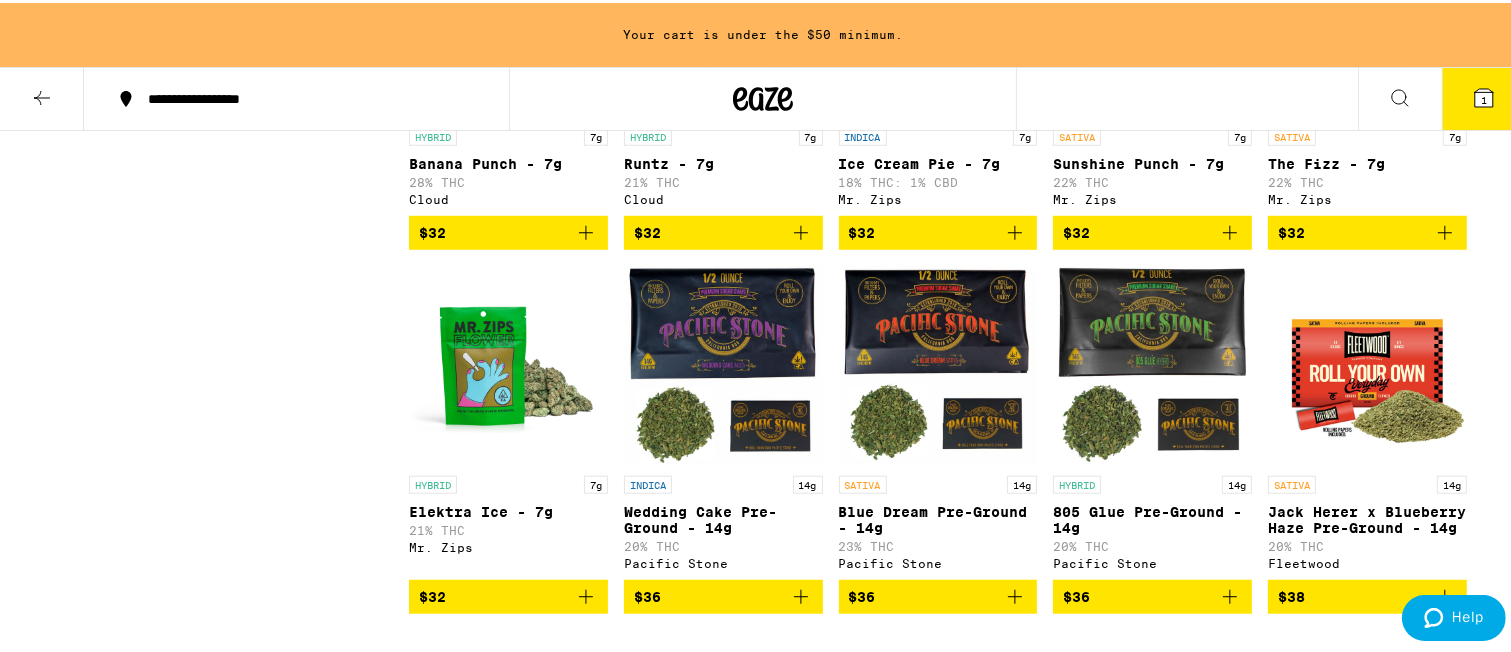 click at bounding box center [508, 363] 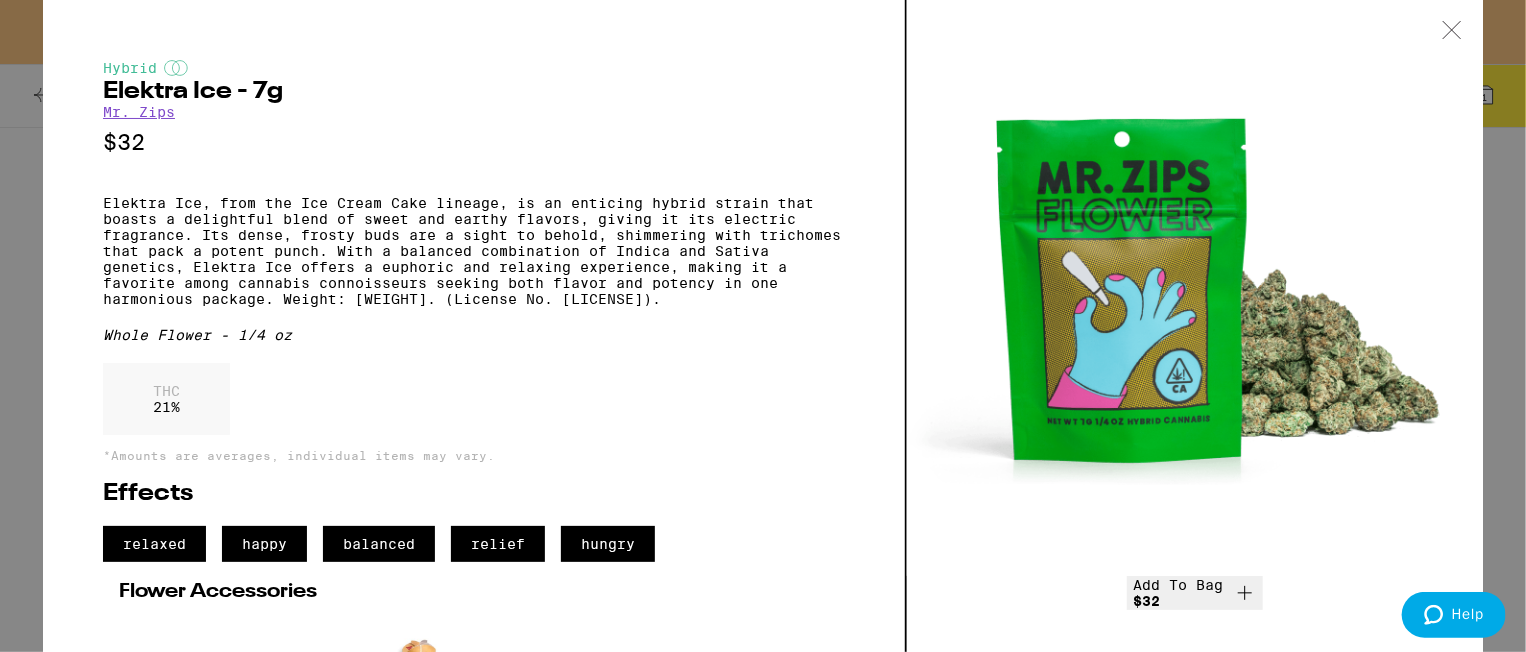 click 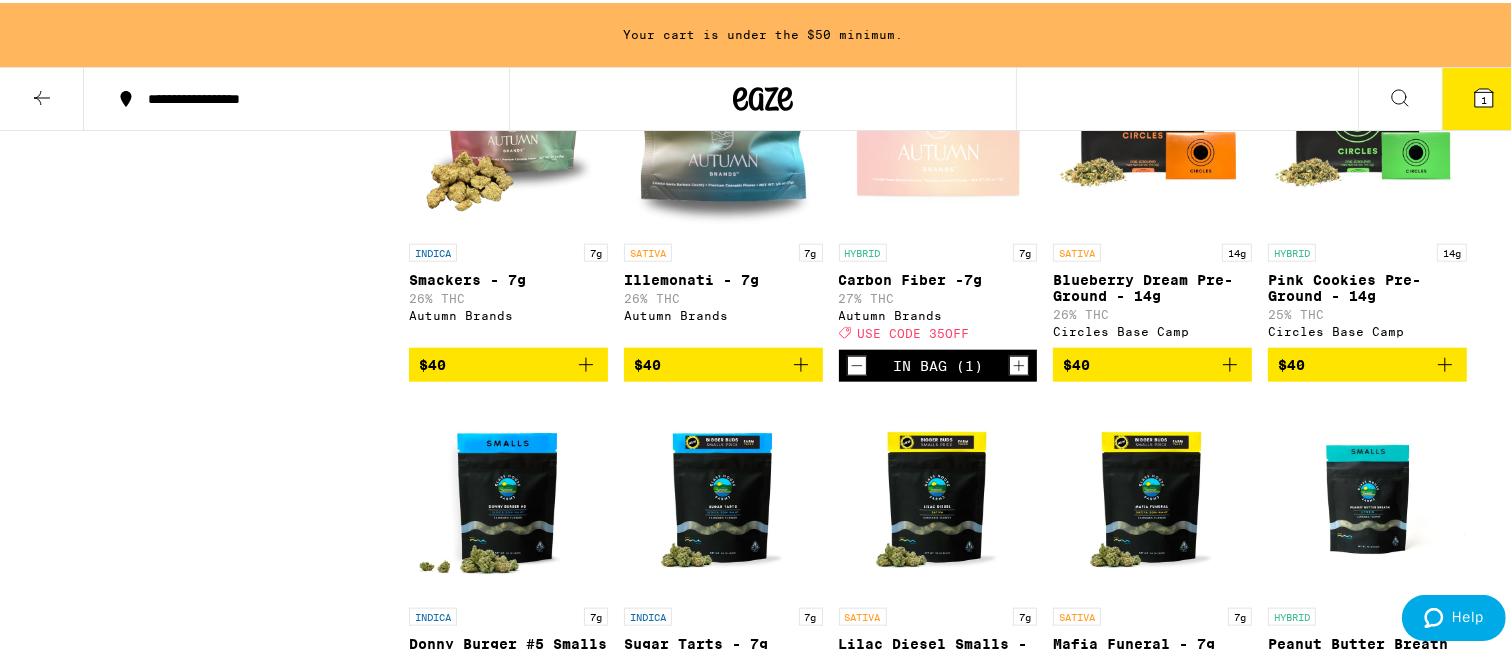 scroll, scrollTop: 2248, scrollLeft: 0, axis: vertical 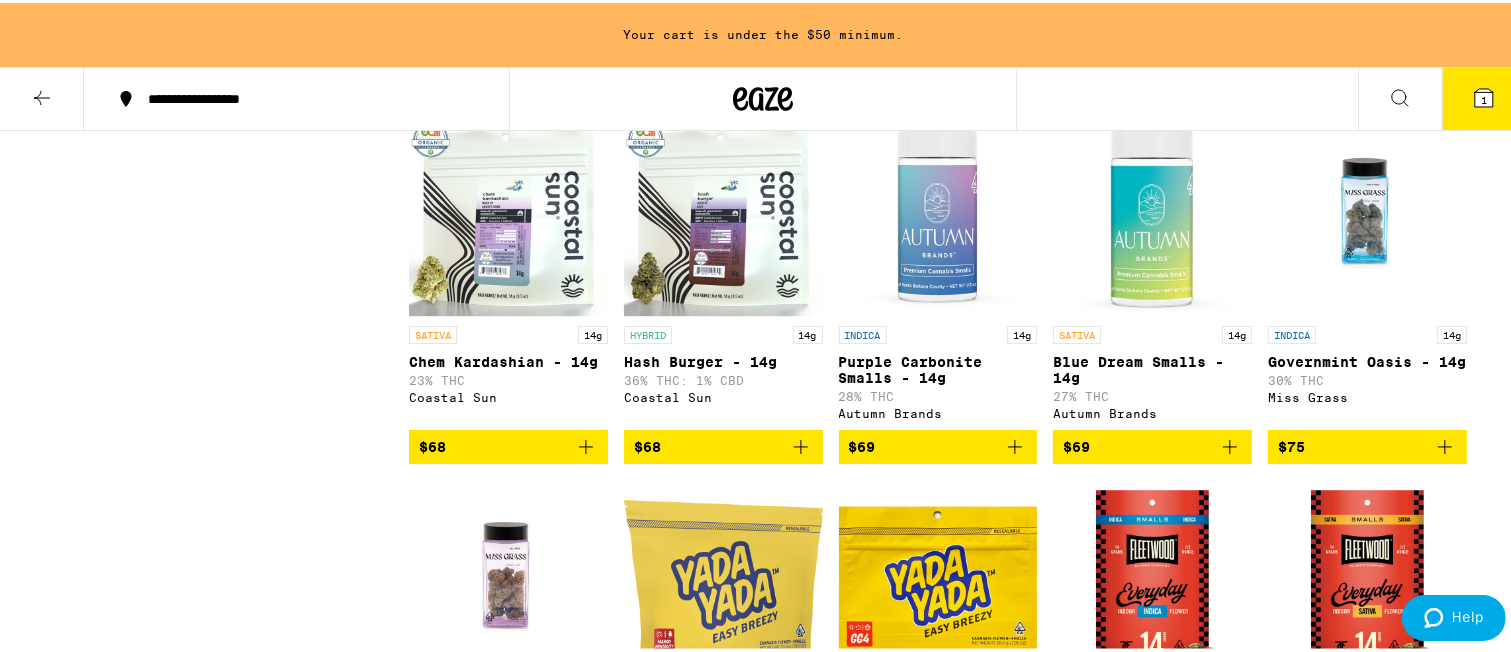 click on "**********" at bounding box center (763, -846) 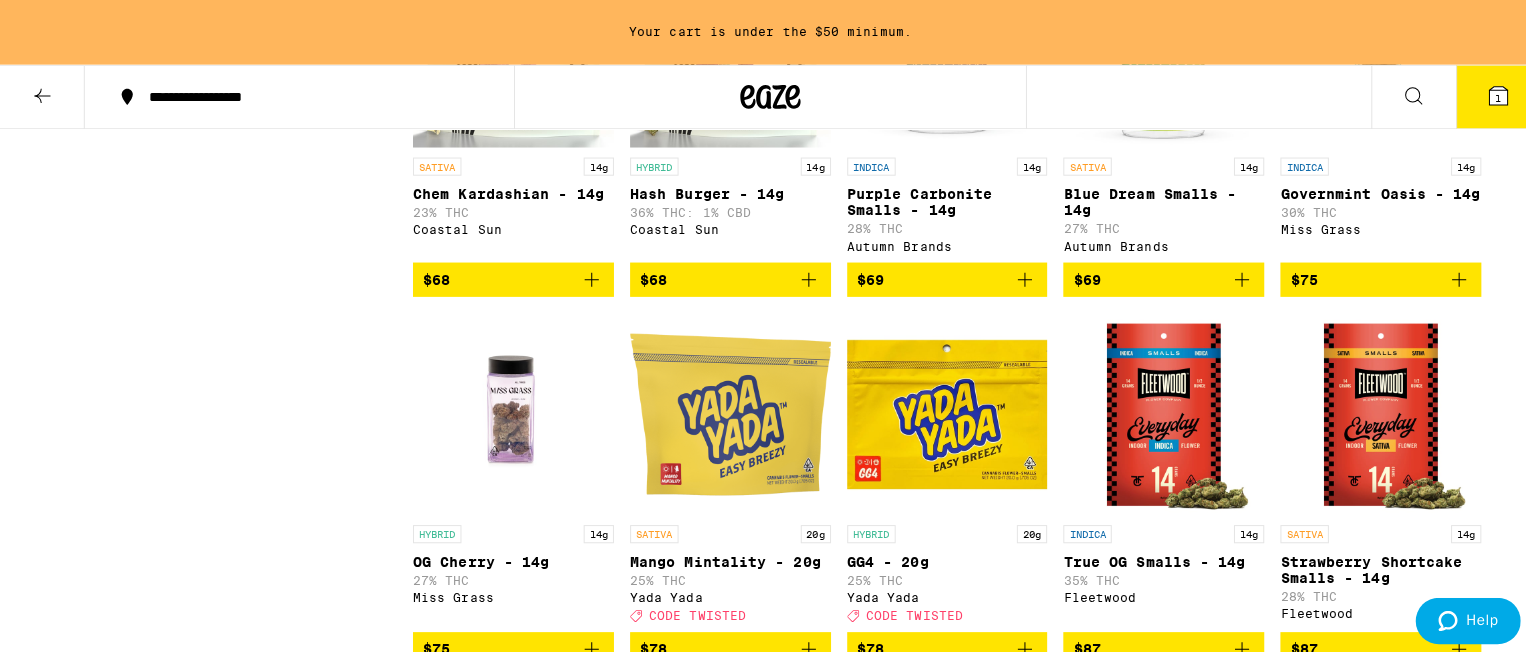 scroll, scrollTop: 5965, scrollLeft: 0, axis: vertical 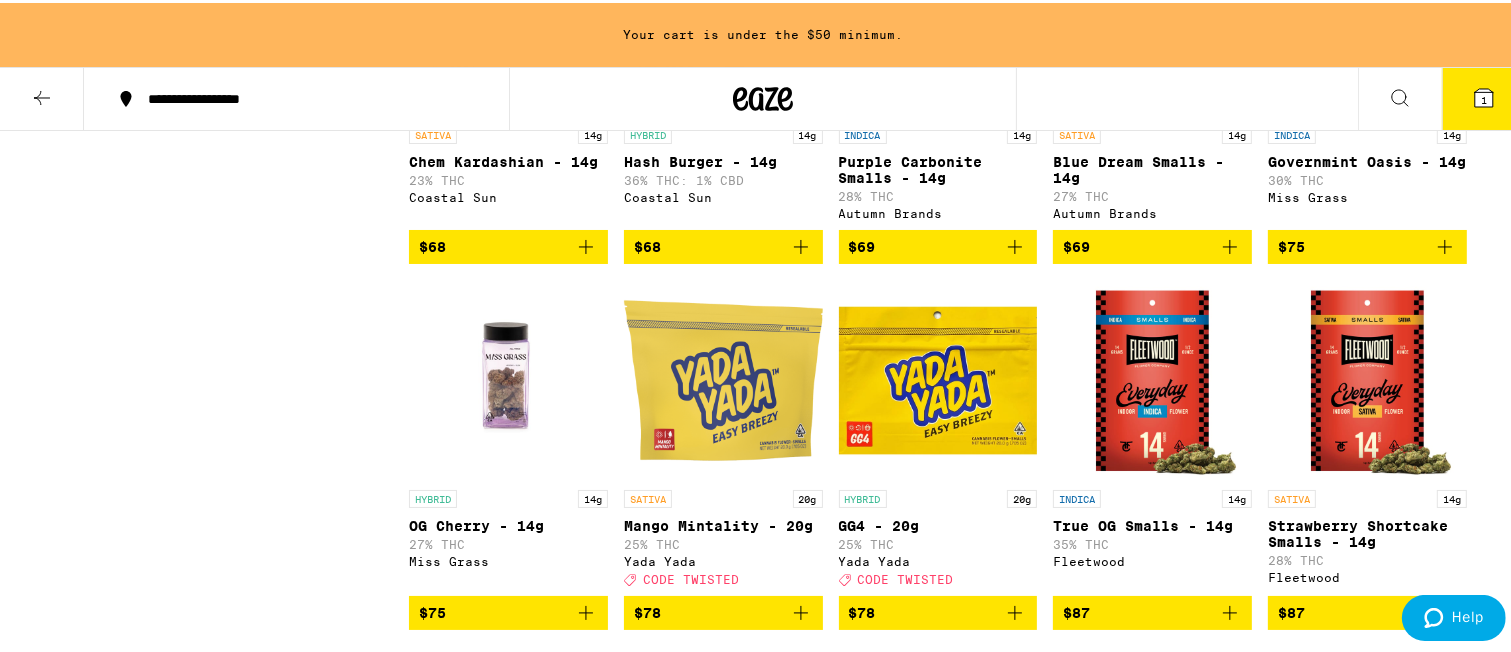 click at bounding box center (938, 13) 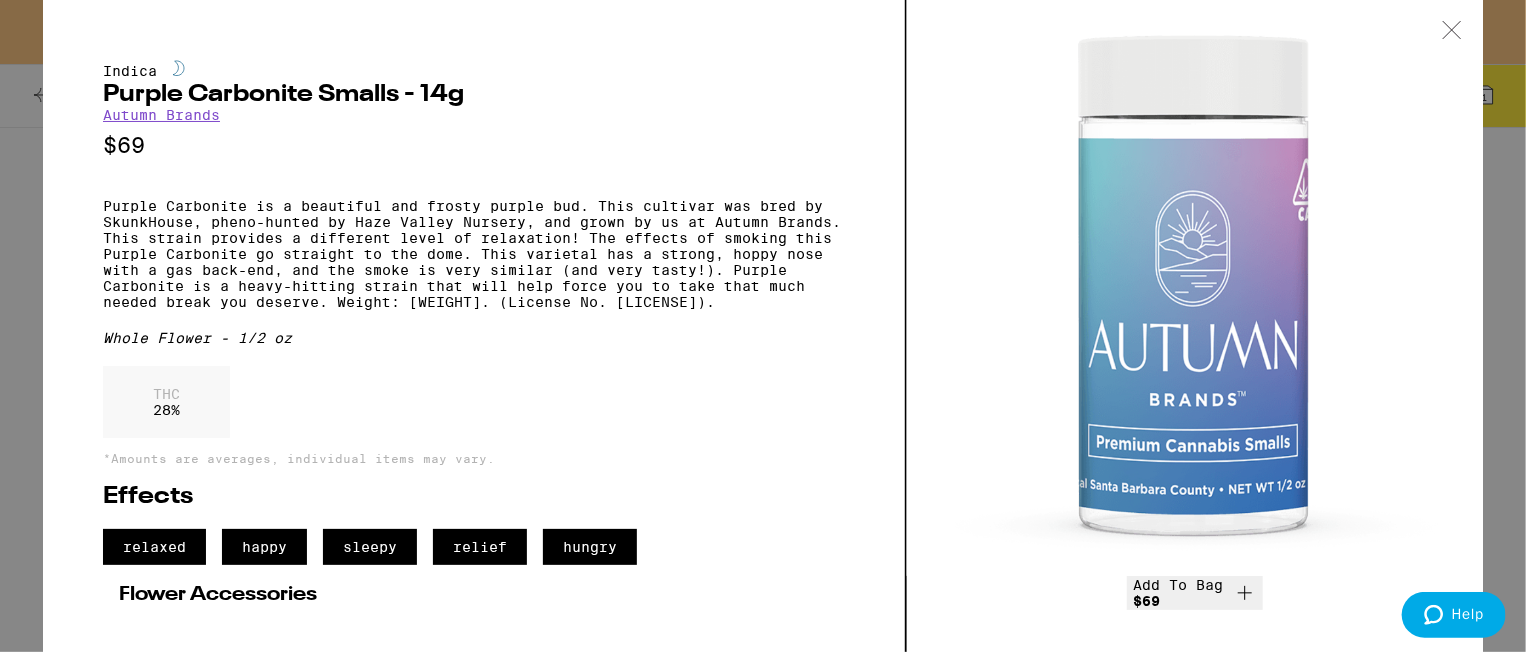 click on "Indica   Purple Carbonite Smalls - 14g Autumn Brands $69 Purple Carbonite is a beautiful and frosty purple bud. This cultivar was bred by SkunkHouse, pheno-hunted by Haze Valley Nursery, and grown by us at Autumn Brands. This strain provides a different level of relaxation! The effects of smoking this Purple Carbonite go straight to the dome. This varietal has a strong, hoppy nose with a gas back-end, and the smoke is very similar (and very tasty!). Purple Carbonite is a heavy-hitting strain that will help force you to take that much needed break you deserve.
Weight: 1/2 oz. (License No. C11-0001255-LIC). Whole Flower - 1/2 oz THC 28 % *Amounts are averages, individual items may vary. Effects relaxed happy sleepy relief hungry Flower Accessories ACCESSORY 1 1/4" Classic Rolling Papers RAW $2 Add To Bag $69" at bounding box center (763, 326) 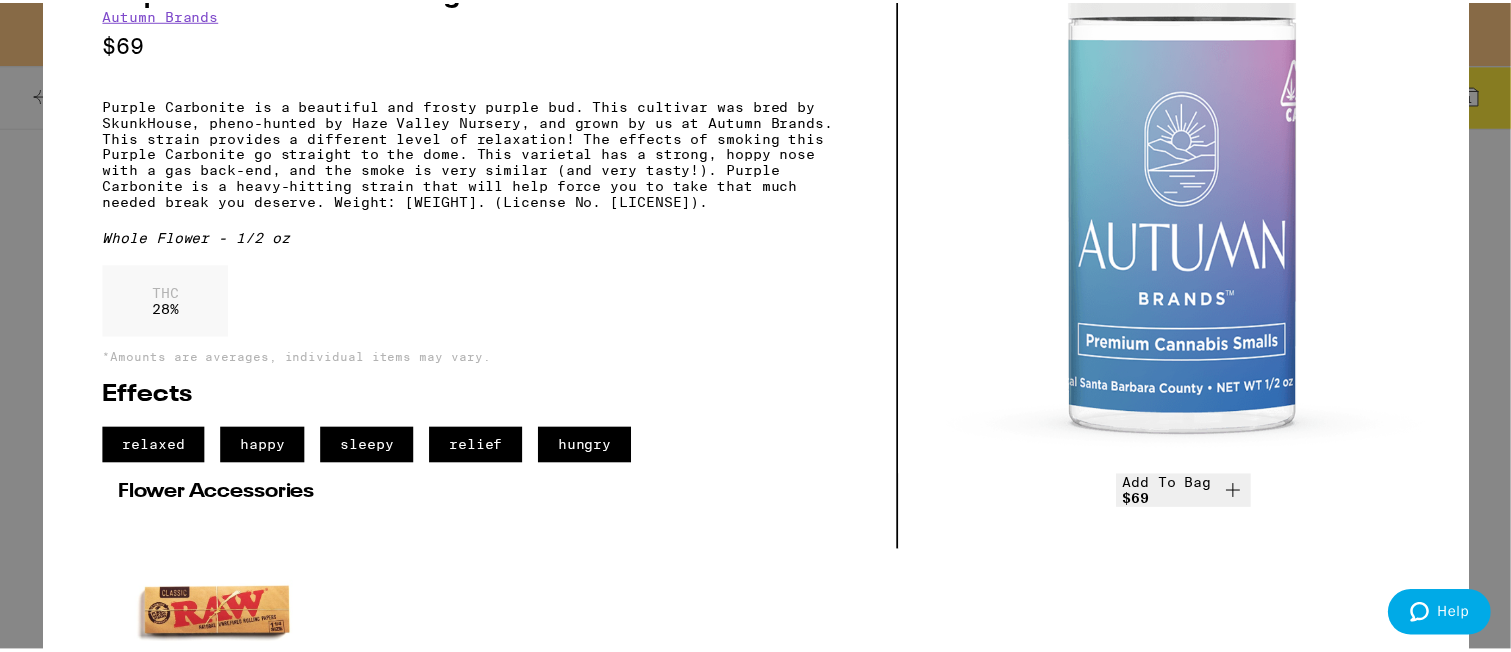 scroll, scrollTop: 0, scrollLeft: 0, axis: both 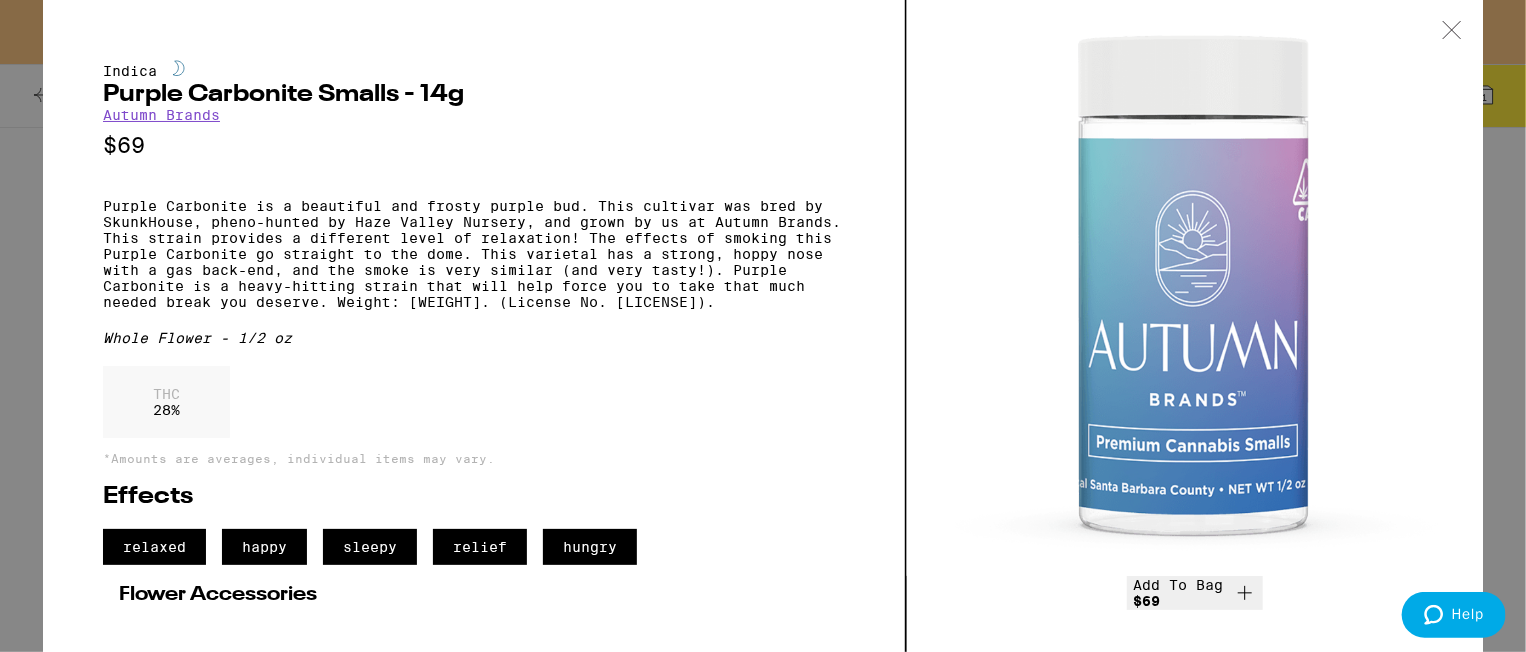 click 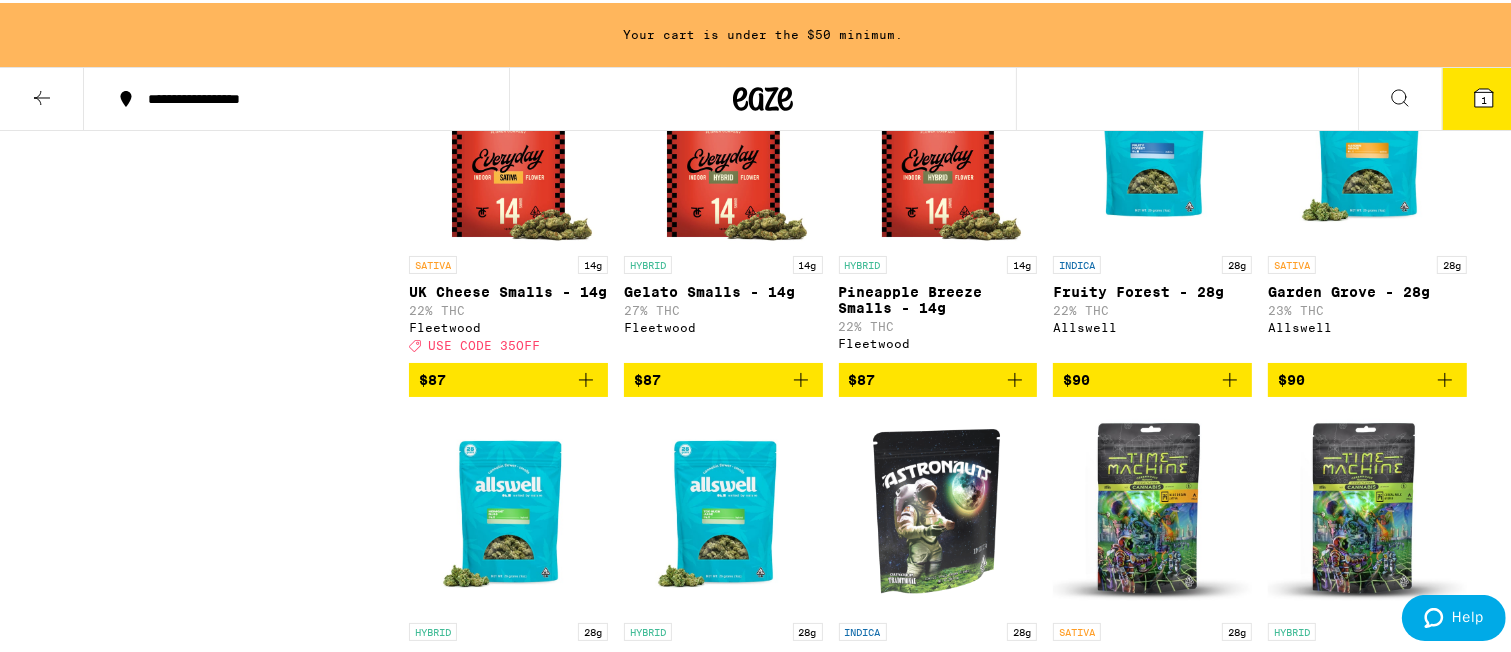 scroll, scrollTop: 6765, scrollLeft: 0, axis: vertical 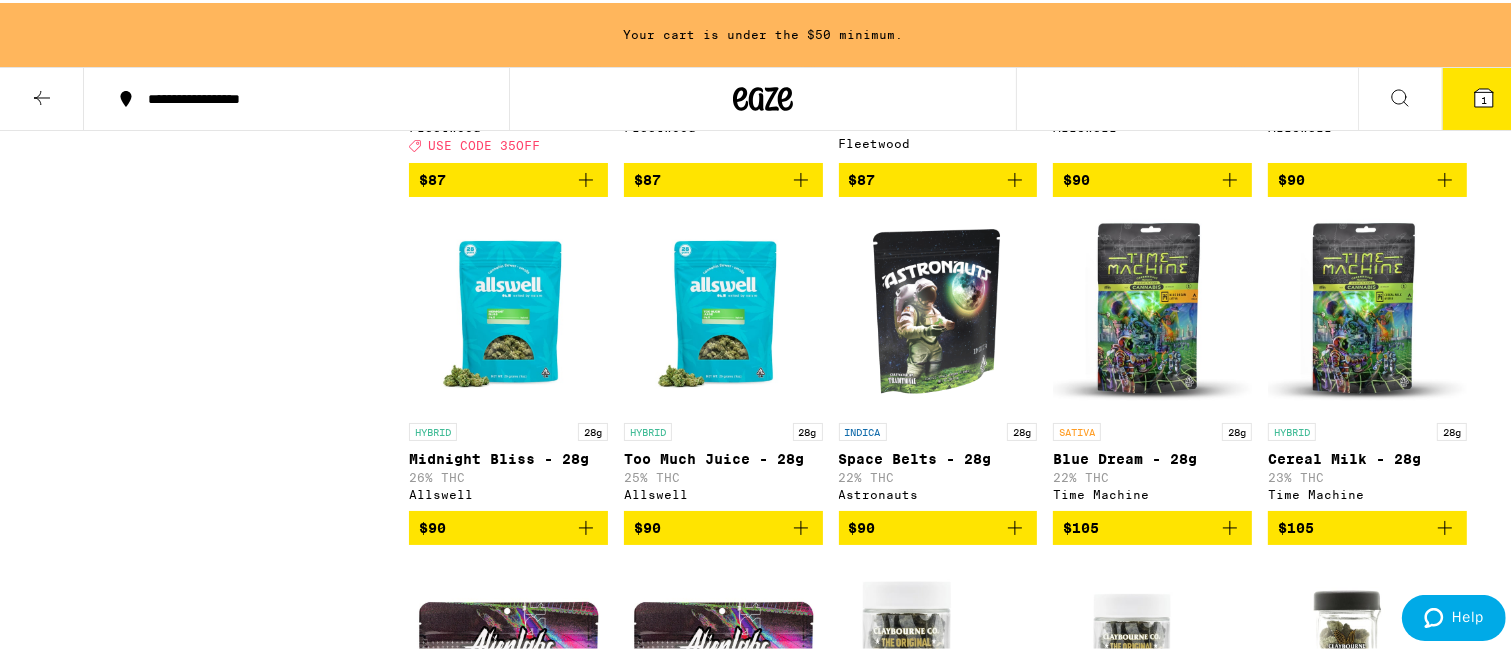 click at bounding box center [1152, -57] 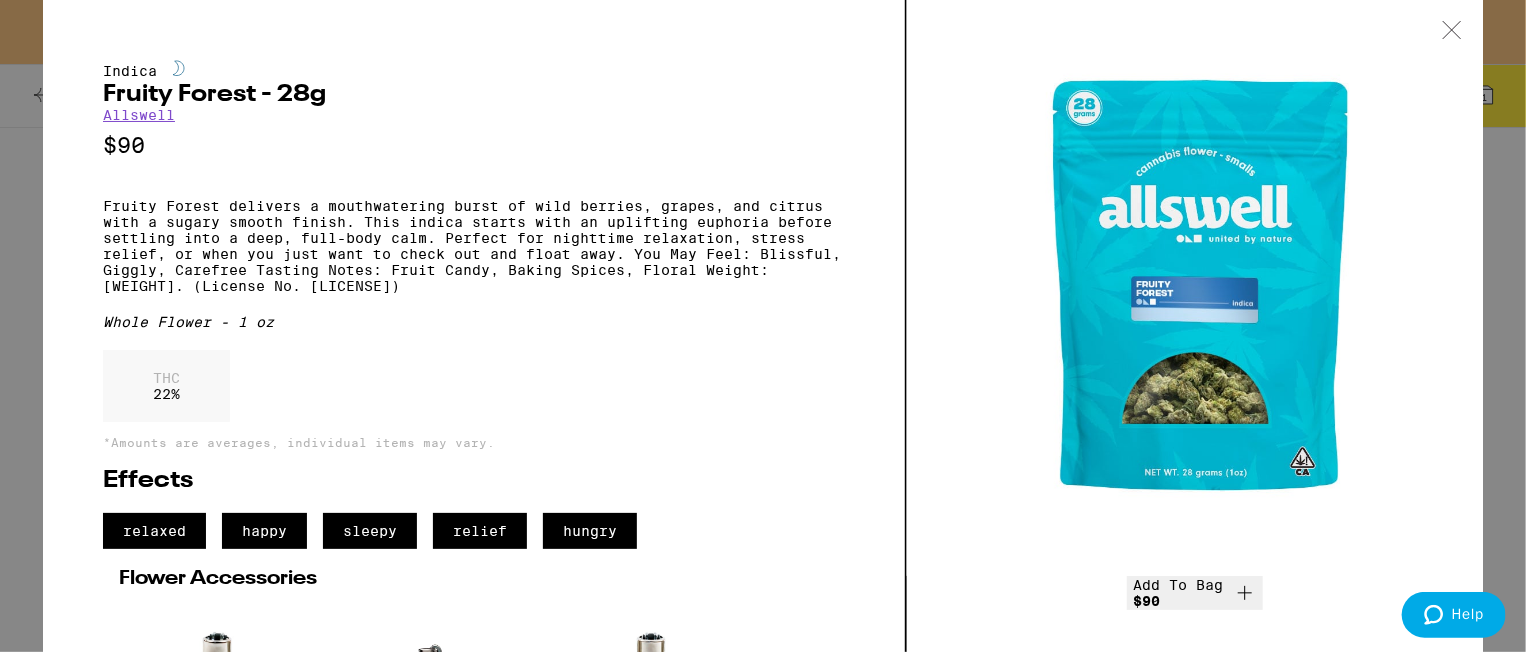 click 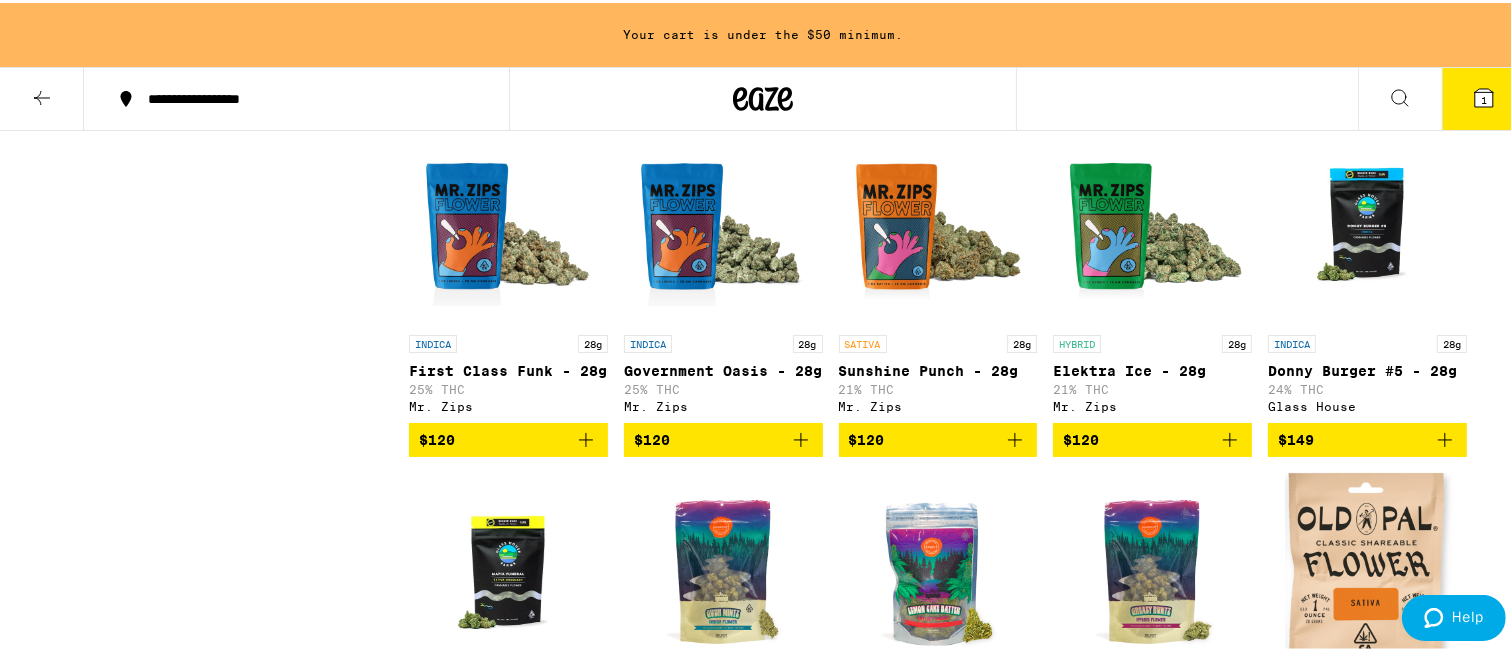 scroll, scrollTop: 7765, scrollLeft: 0, axis: vertical 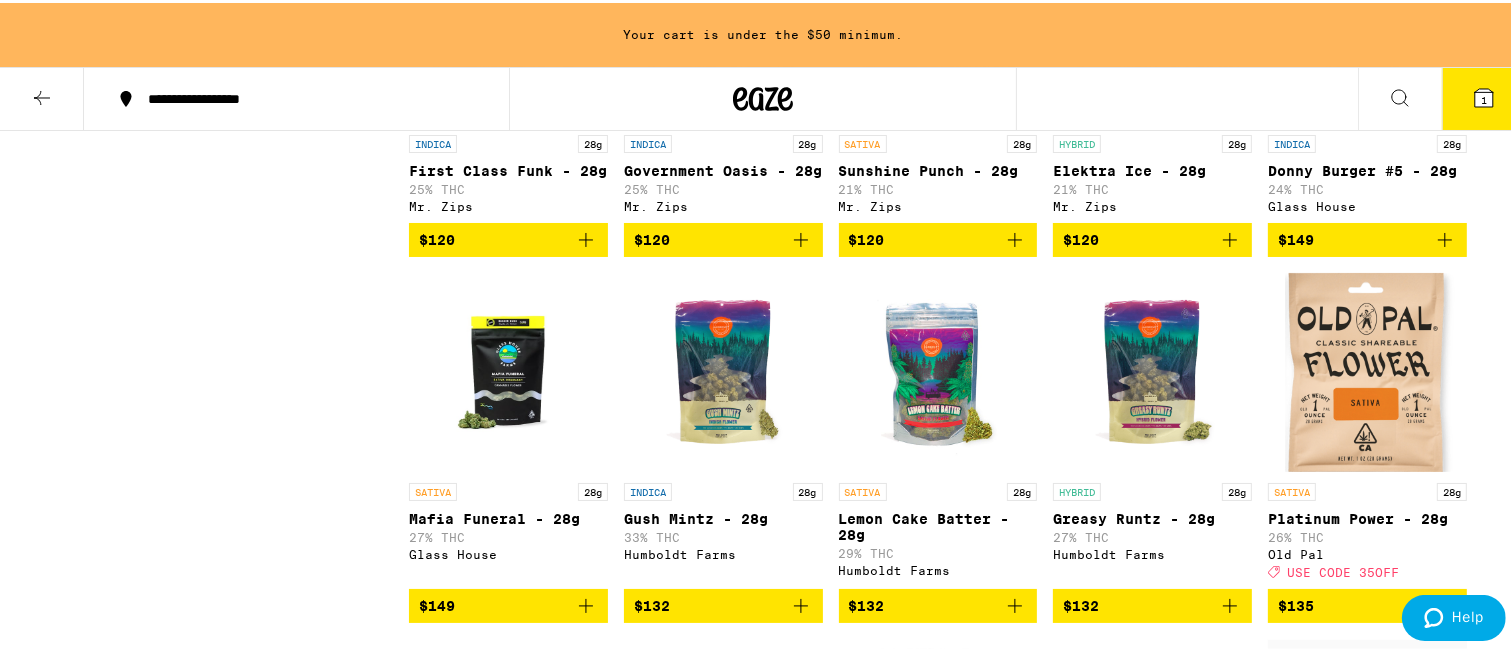 click at bounding box center (938, 22) 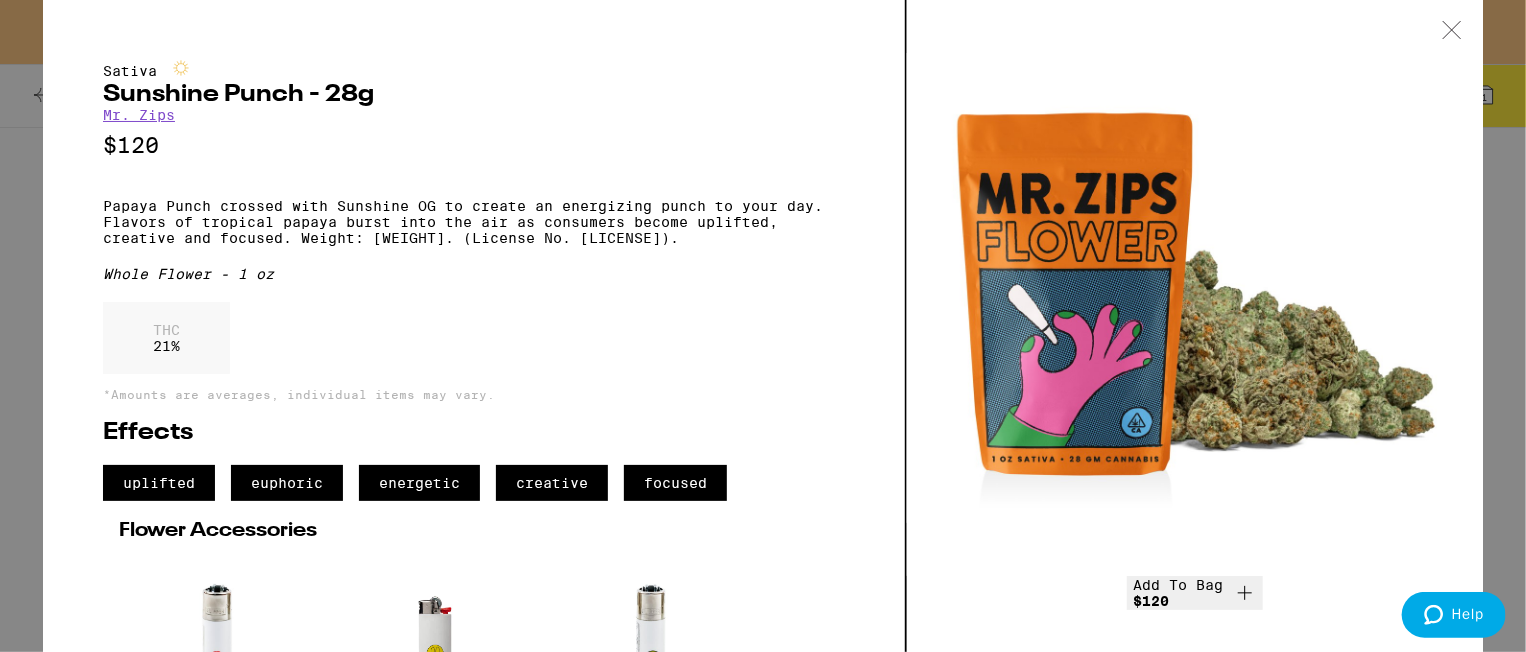 click 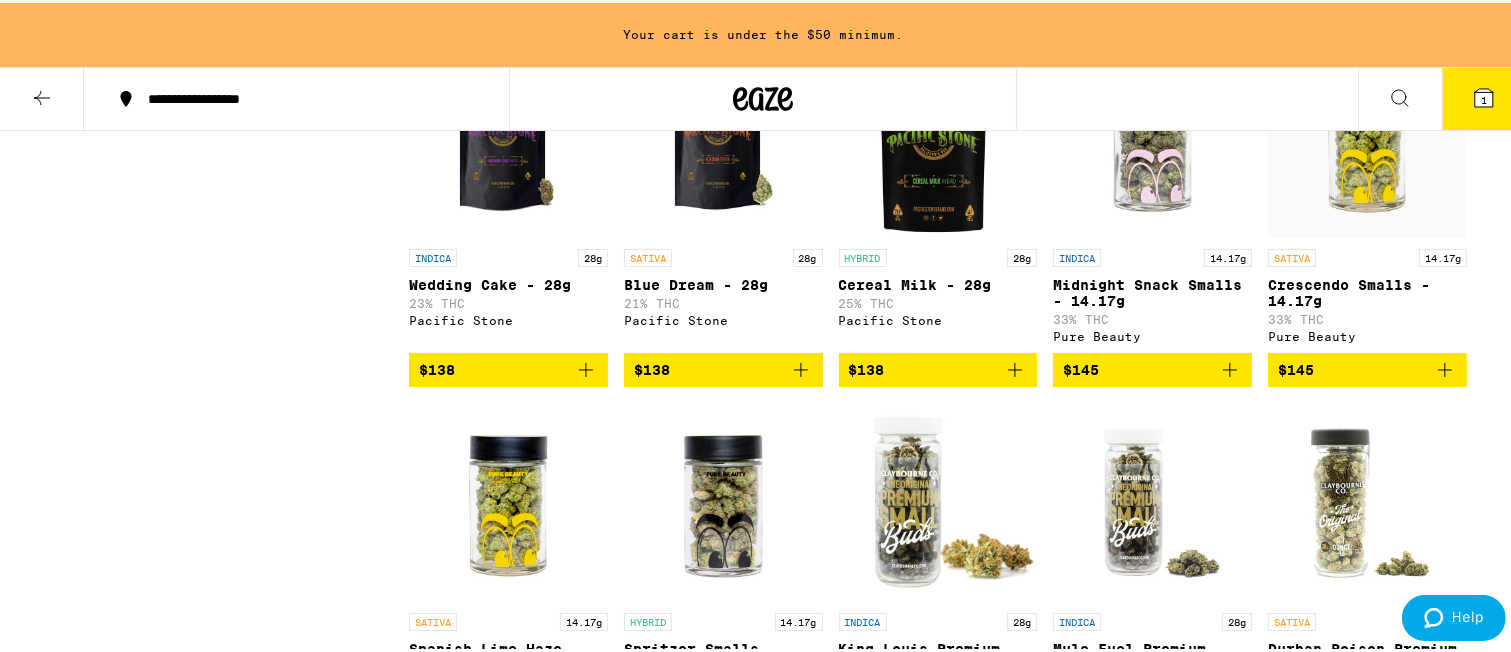 scroll, scrollTop: 8165, scrollLeft: 0, axis: vertical 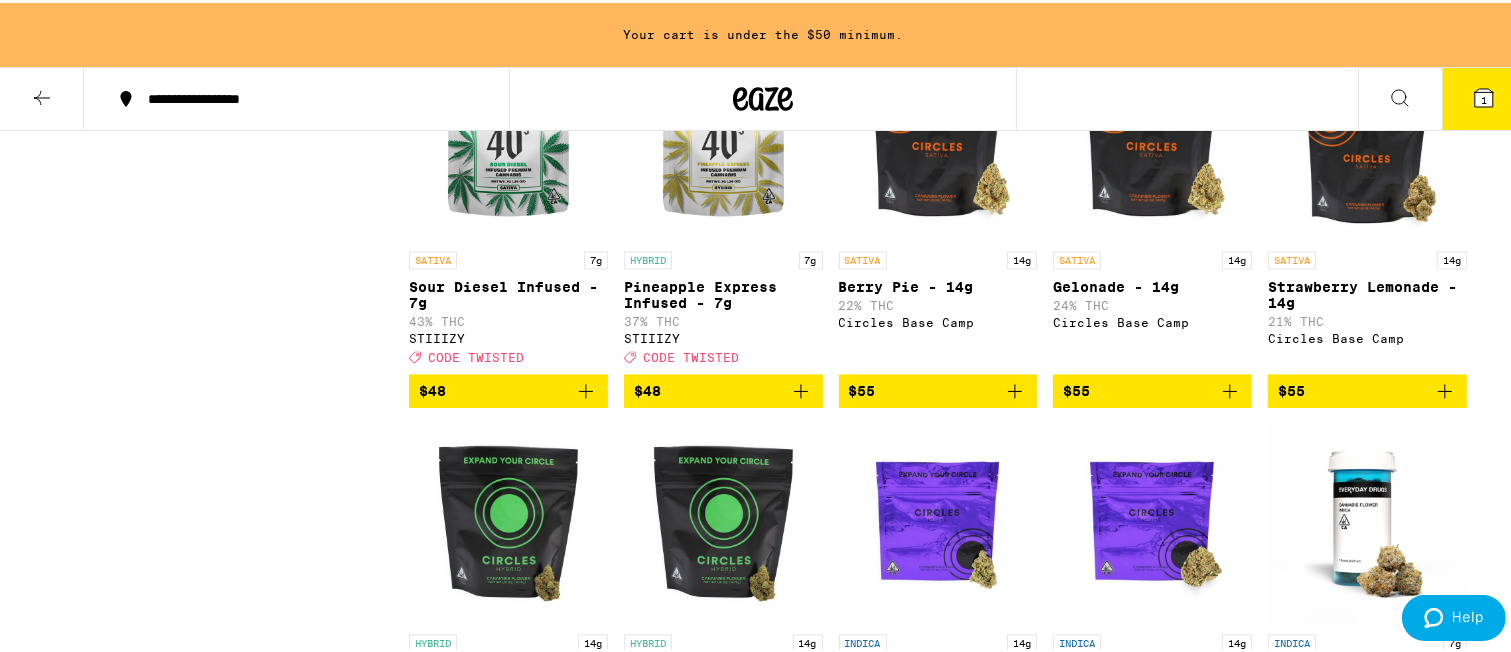 click at bounding box center (508, 138) 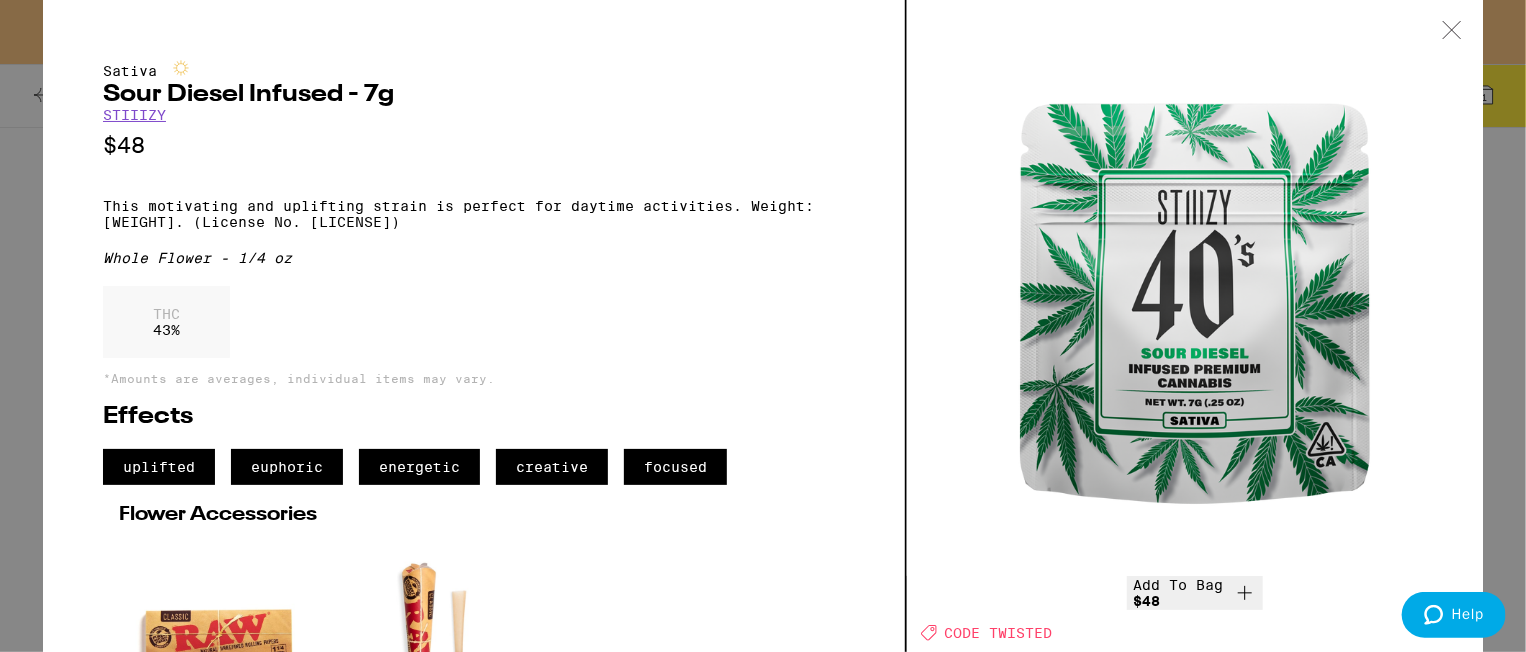 scroll, scrollTop: 0, scrollLeft: 0, axis: both 